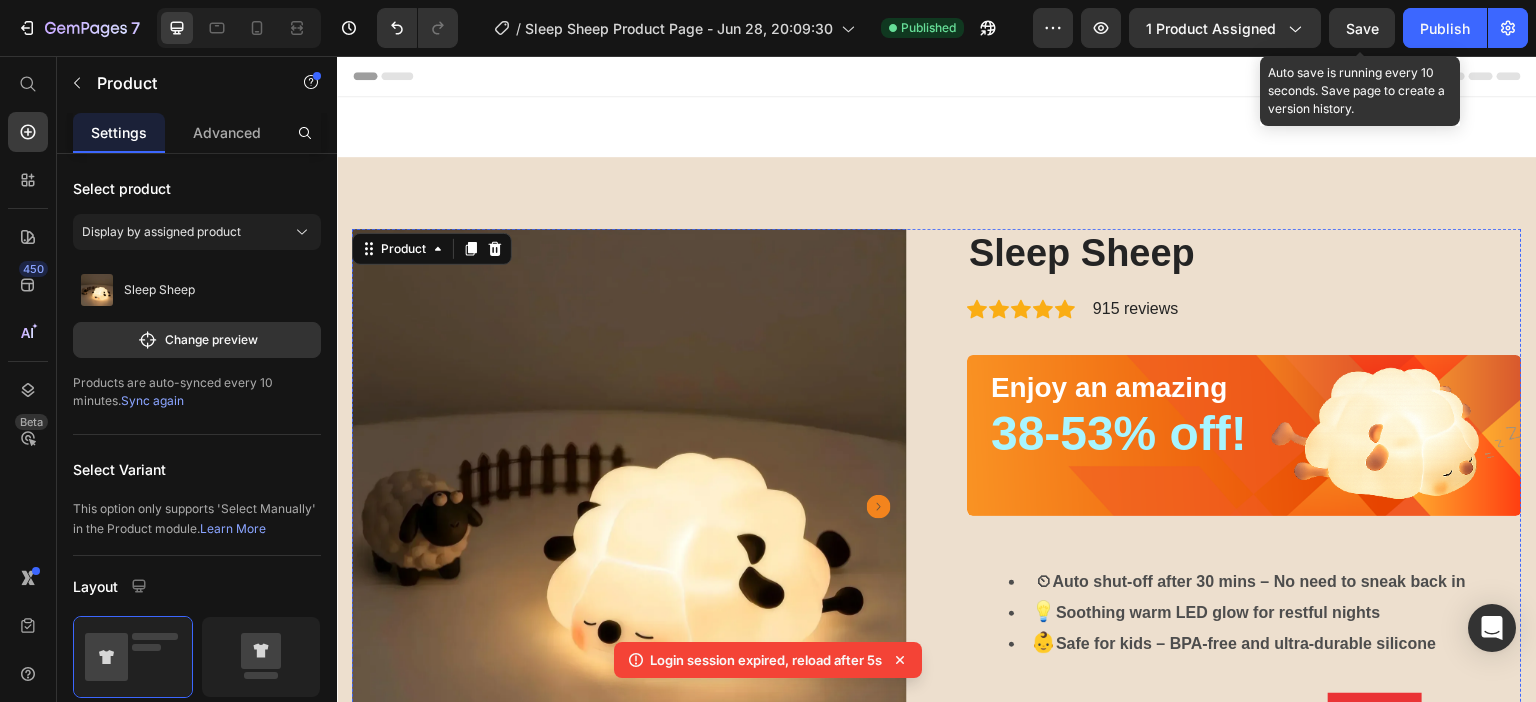 scroll, scrollTop: 1404, scrollLeft: 0, axis: vertical 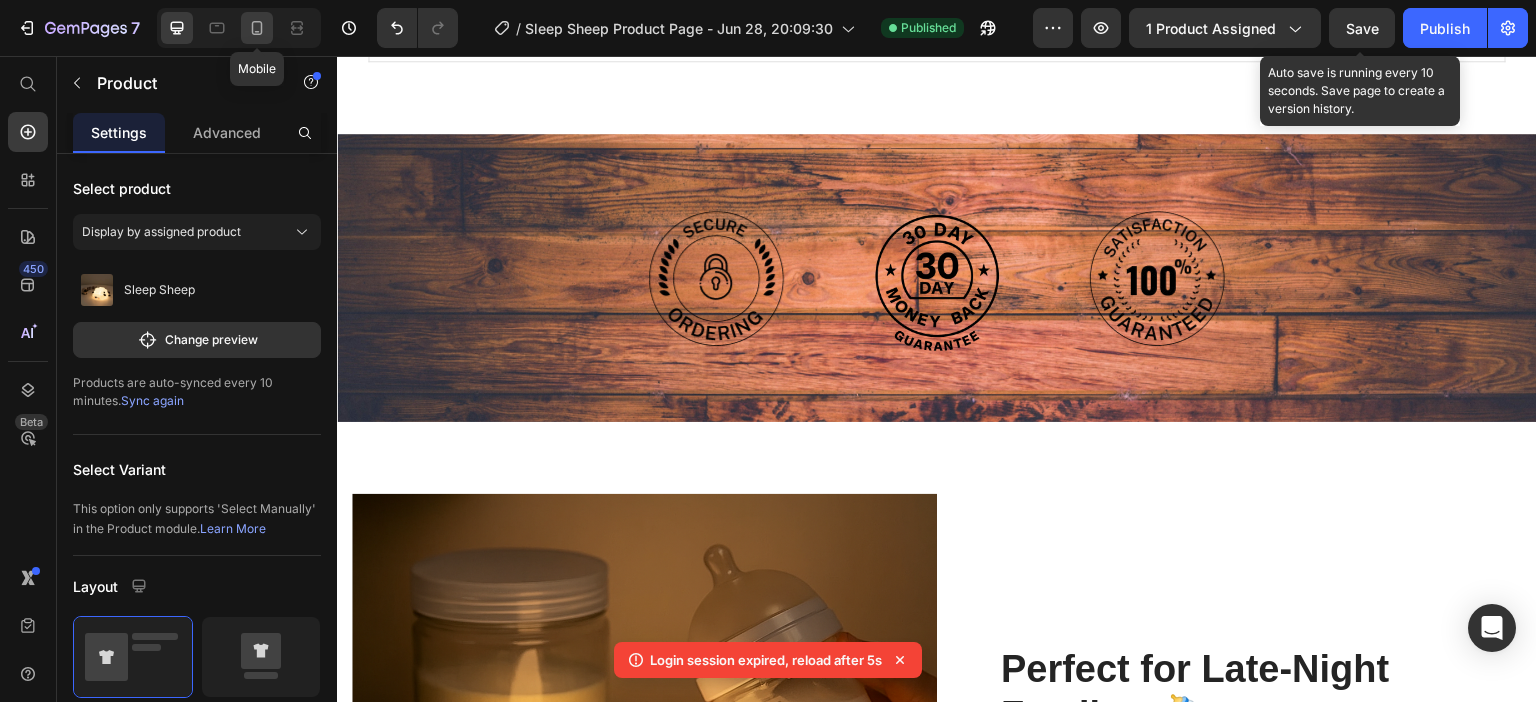 click 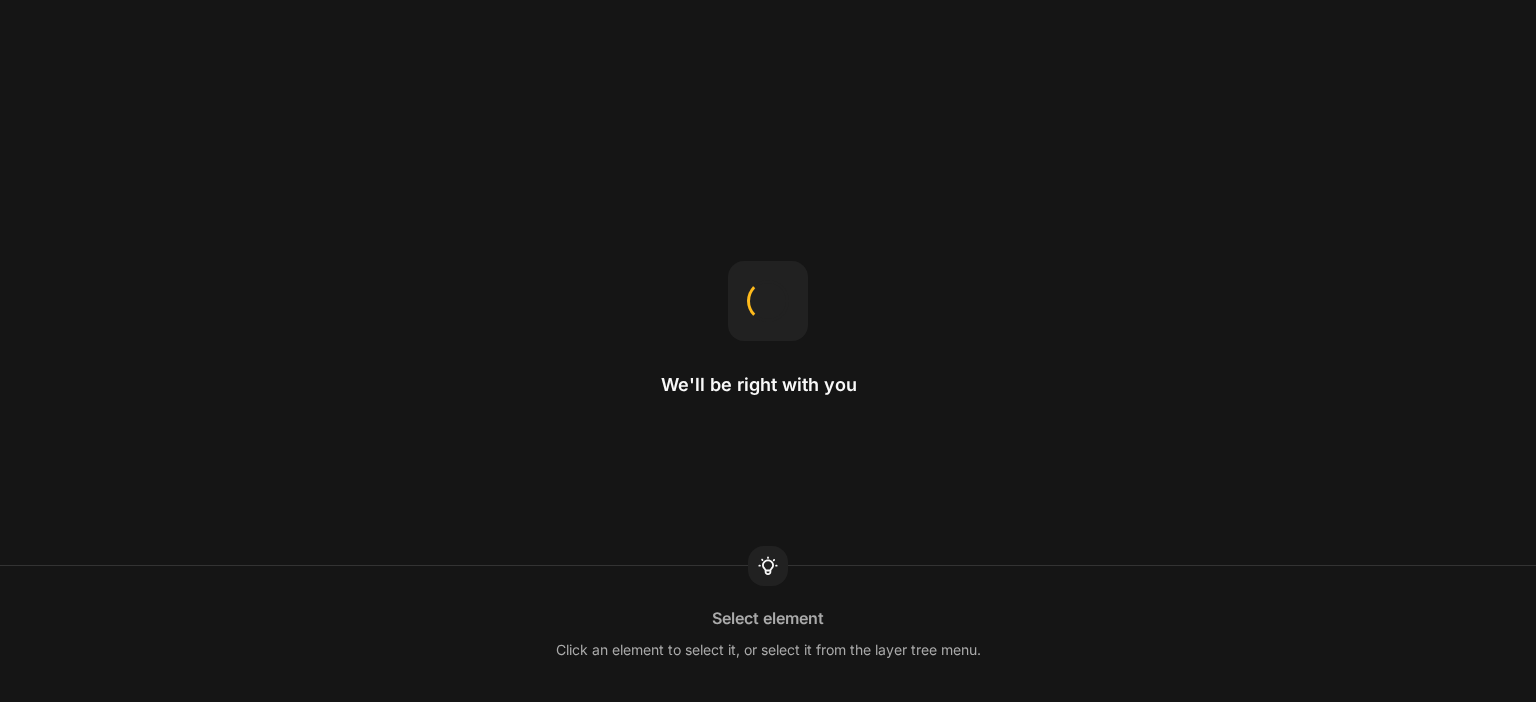 scroll, scrollTop: 0, scrollLeft: 0, axis: both 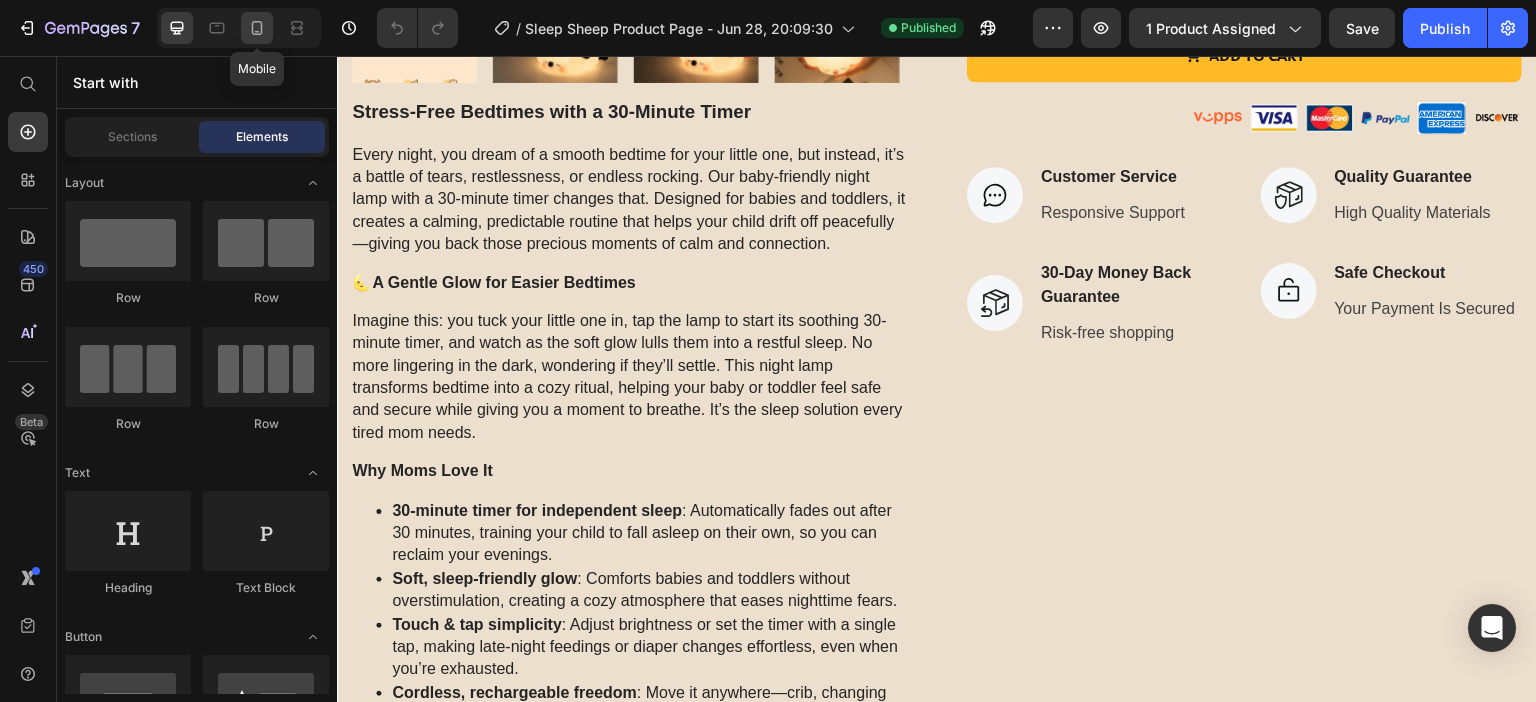 click 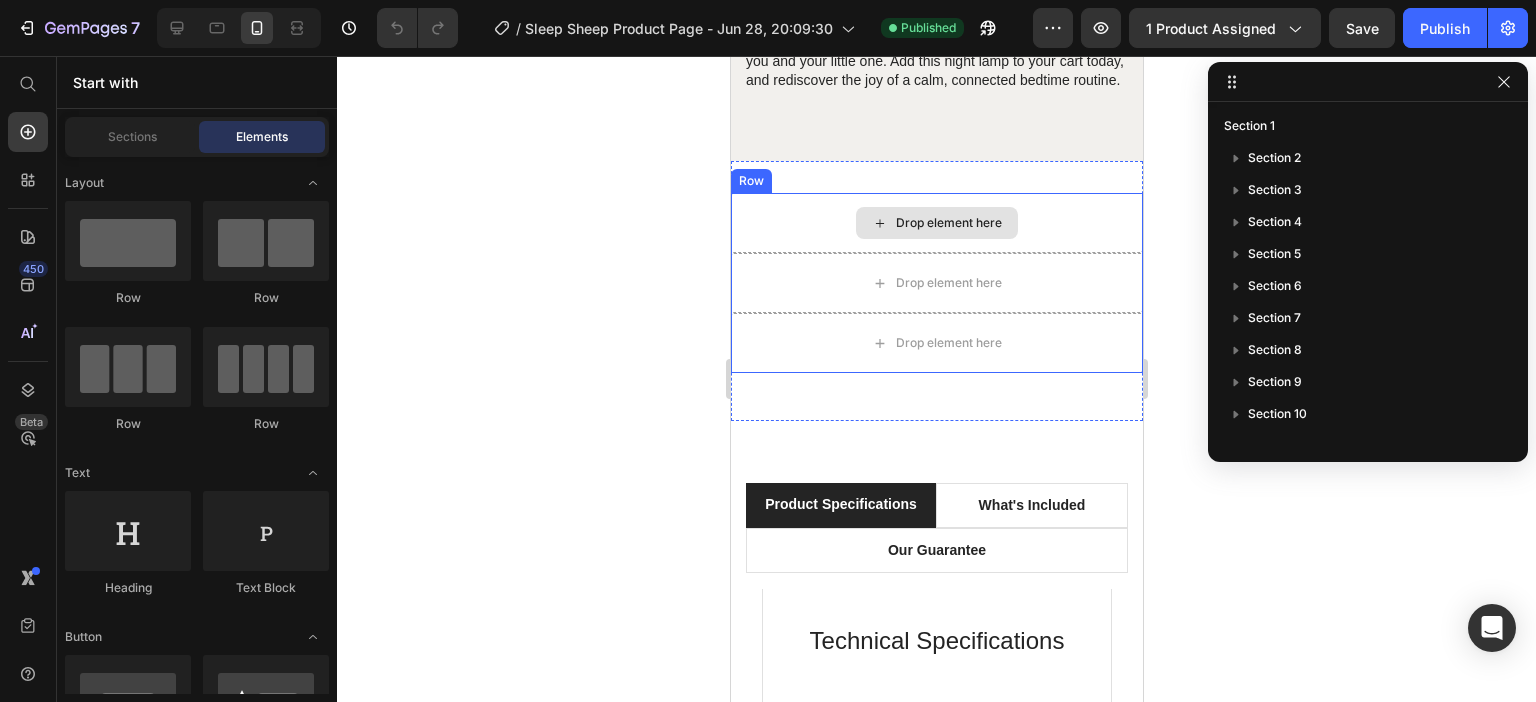 scroll, scrollTop: 2500, scrollLeft: 0, axis: vertical 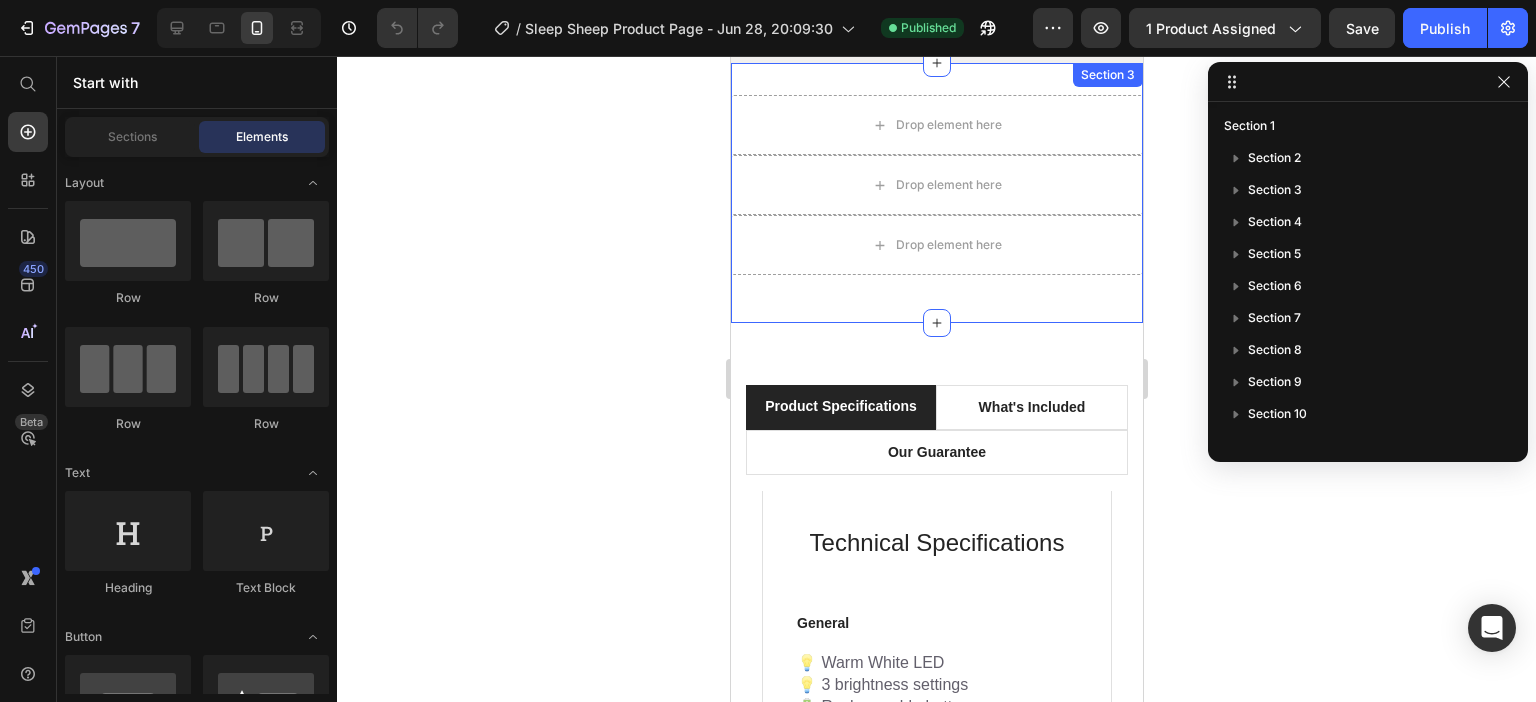 click on "Drop element here
Drop element here
Drop element here Row Section 3" at bounding box center (936, 193) 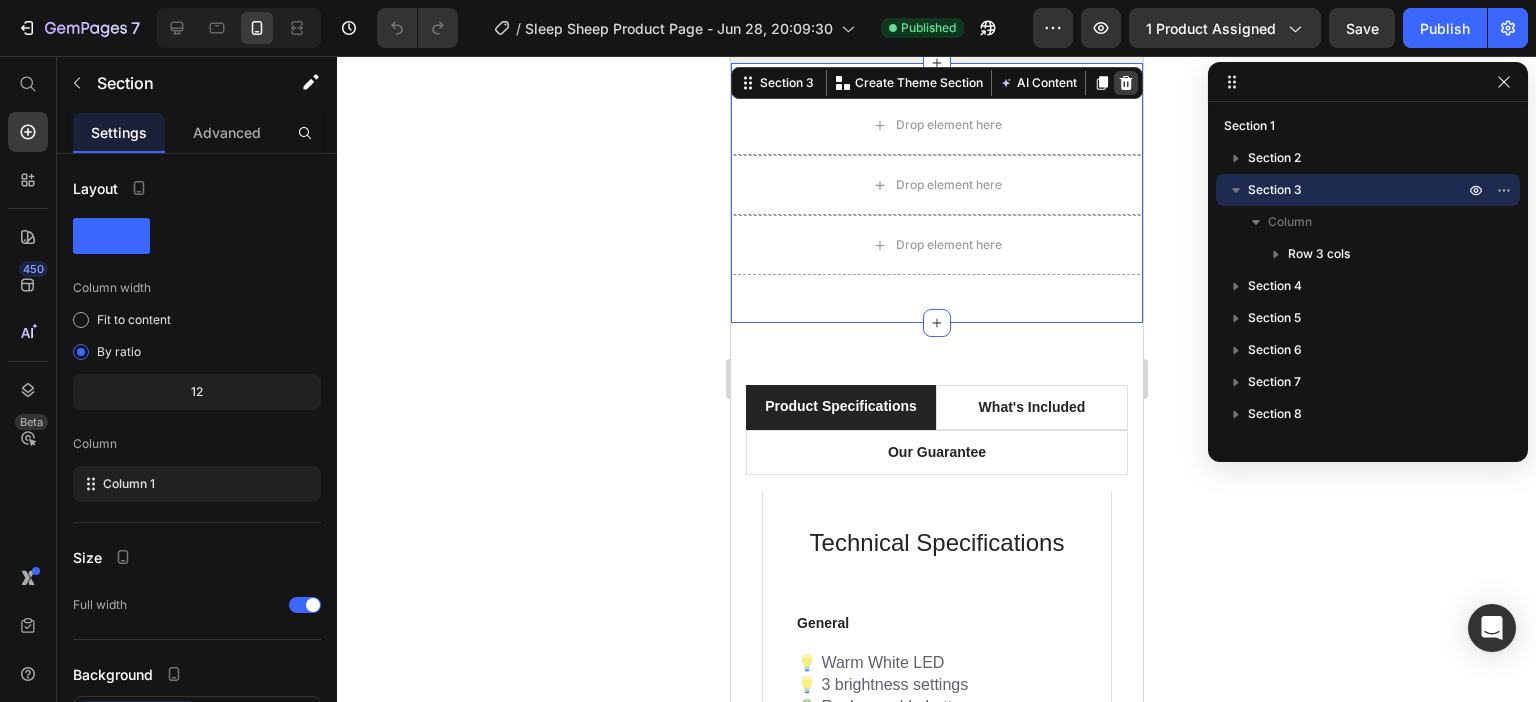 click 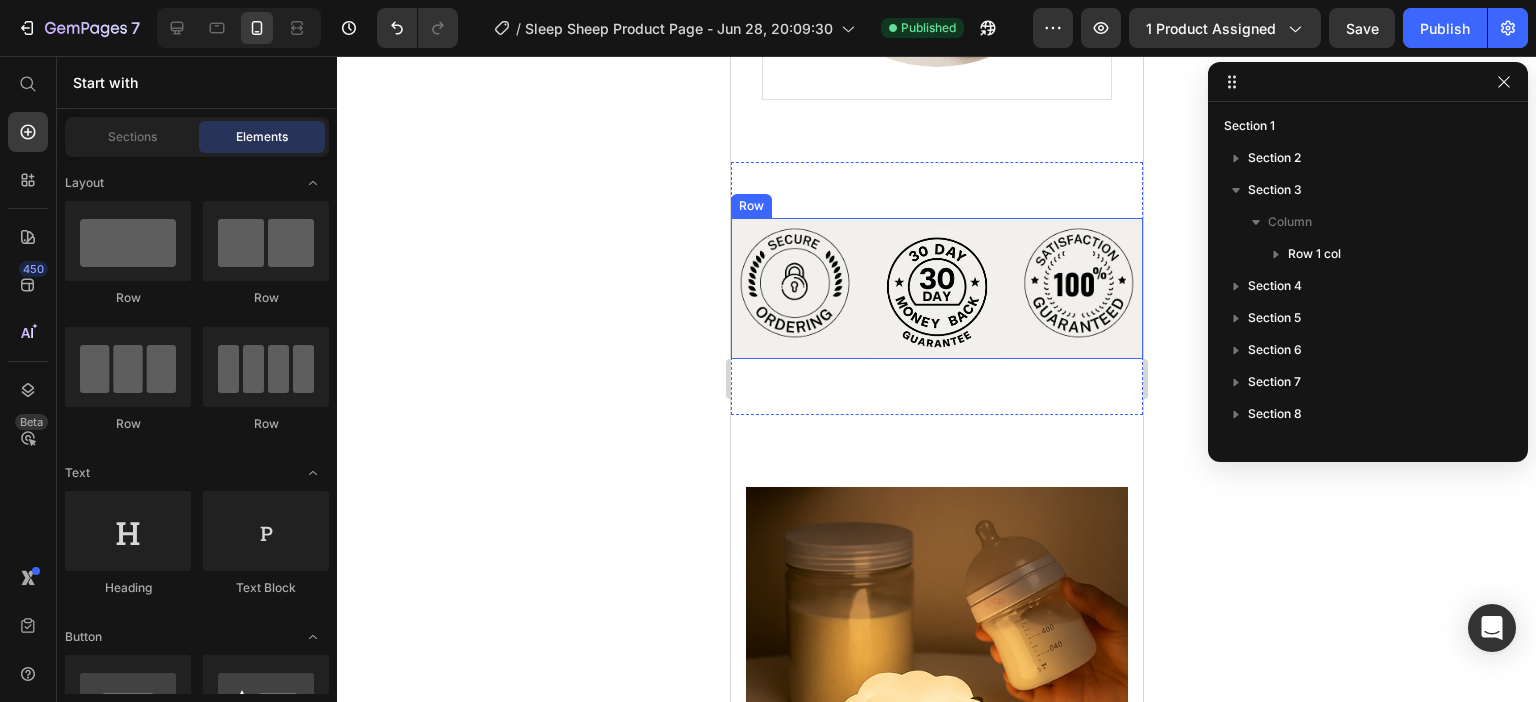 scroll, scrollTop: 3700, scrollLeft: 0, axis: vertical 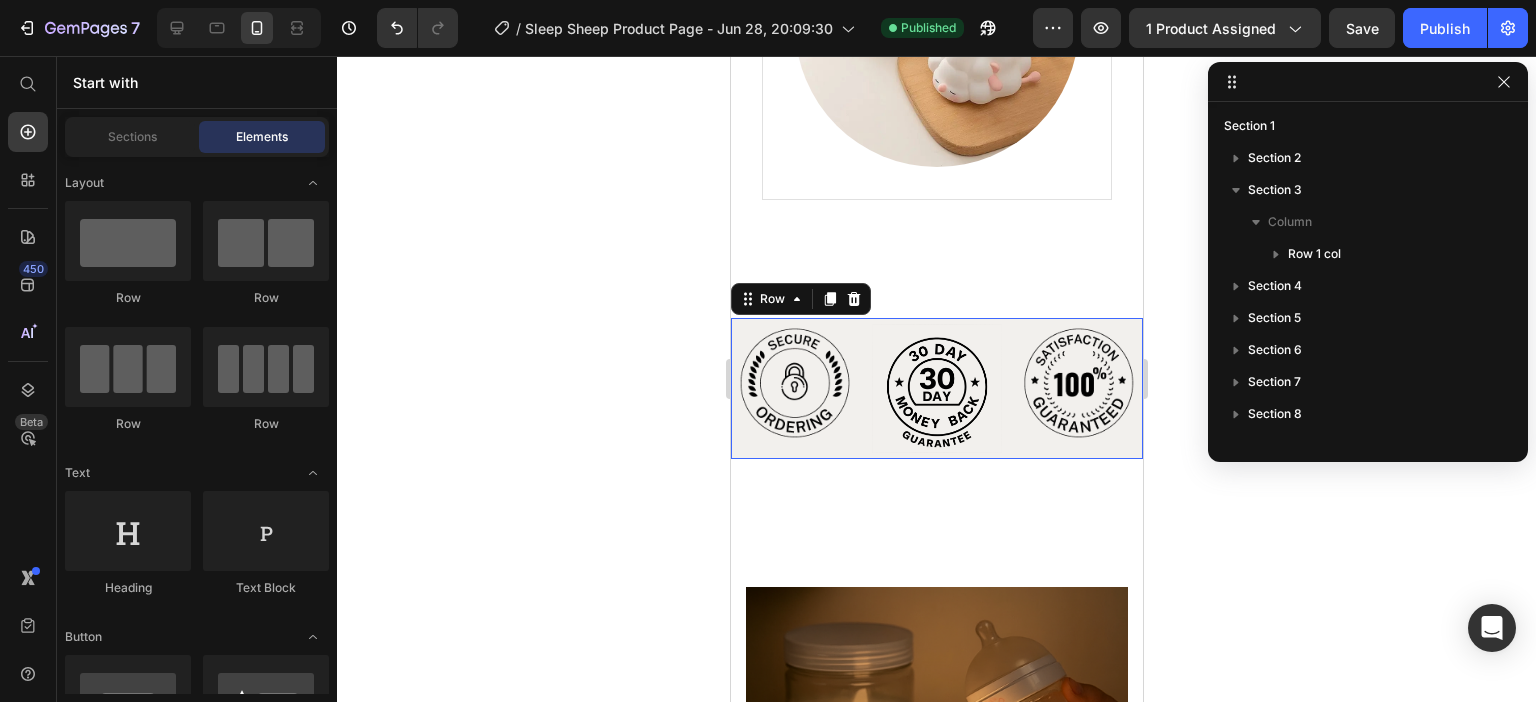 click on "Image Image Image Row   0" at bounding box center (936, 388) 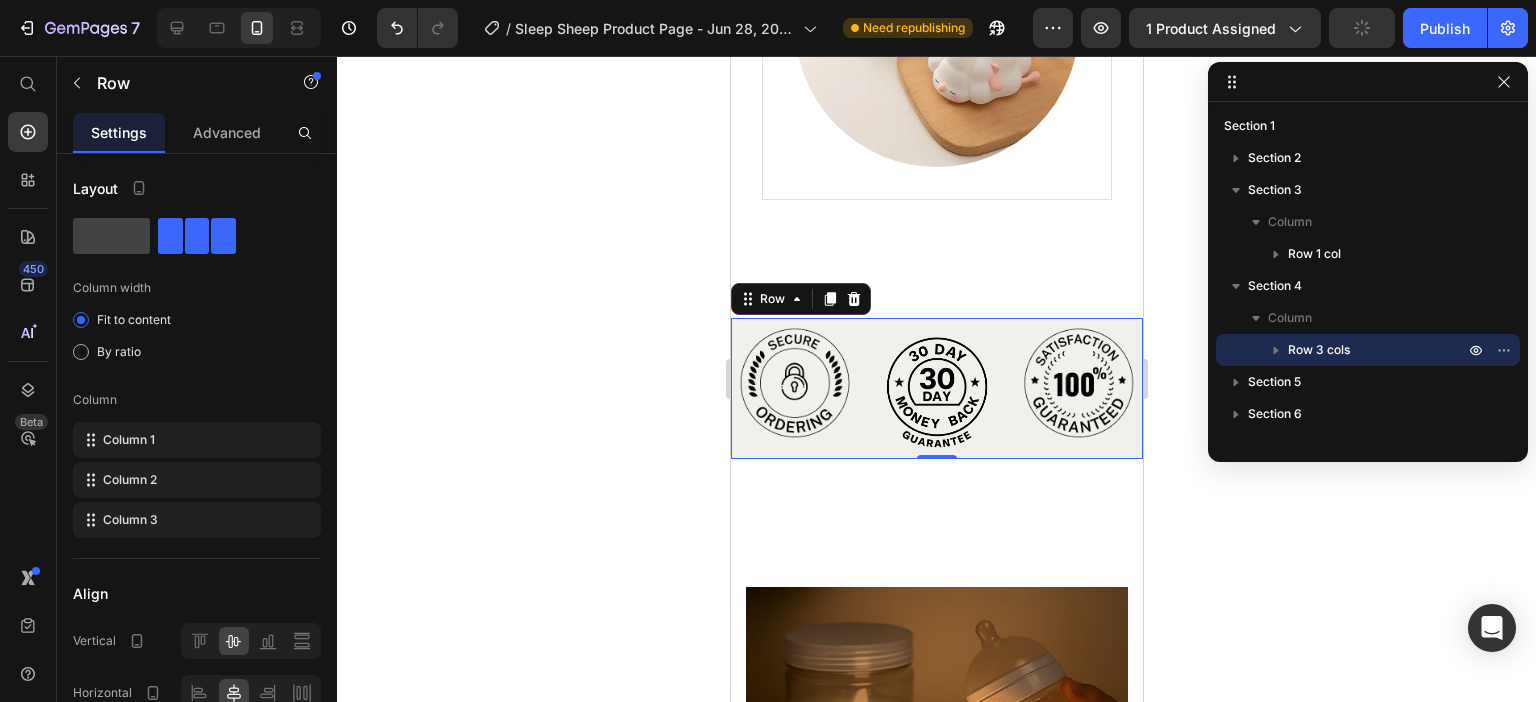 click on "Image Image Image Row   0" at bounding box center (936, 388) 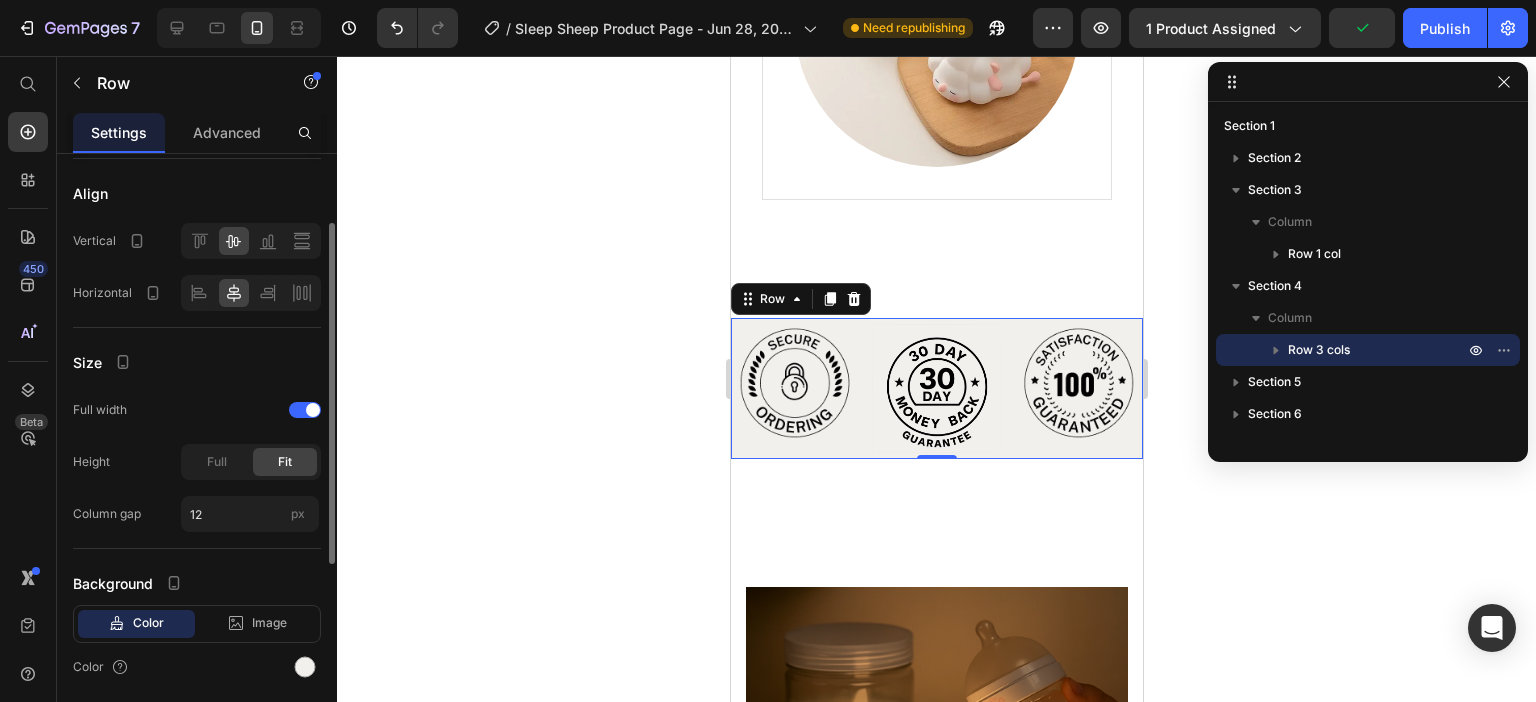 scroll, scrollTop: 466, scrollLeft: 0, axis: vertical 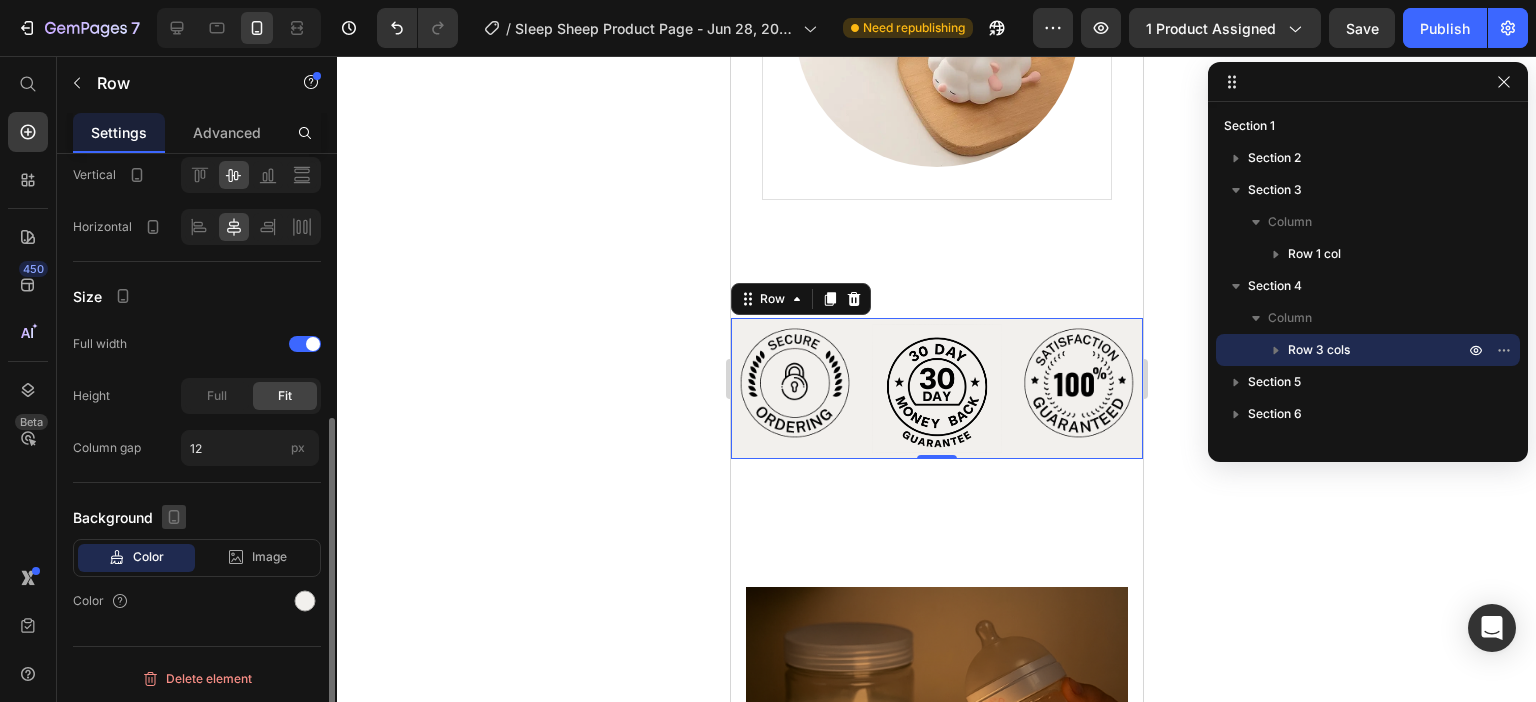 click 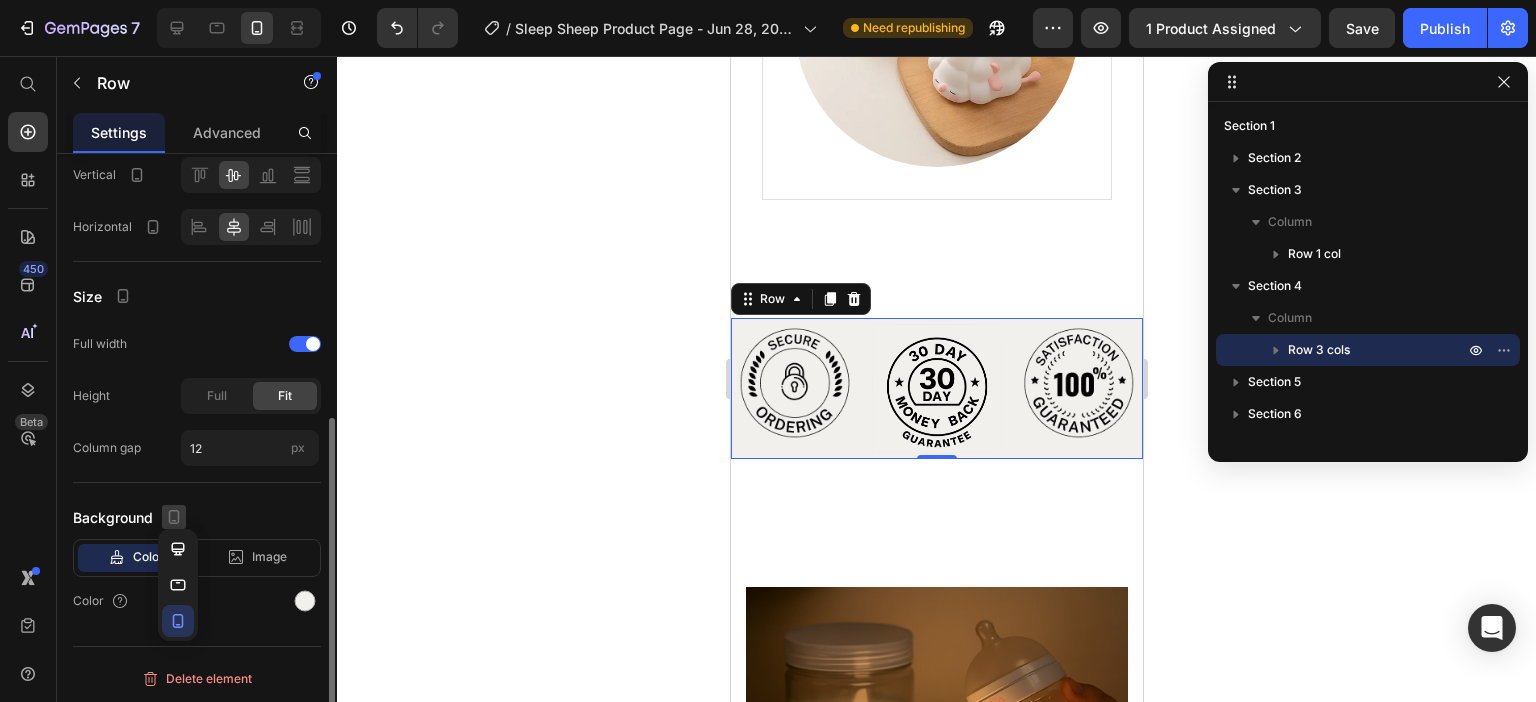 click 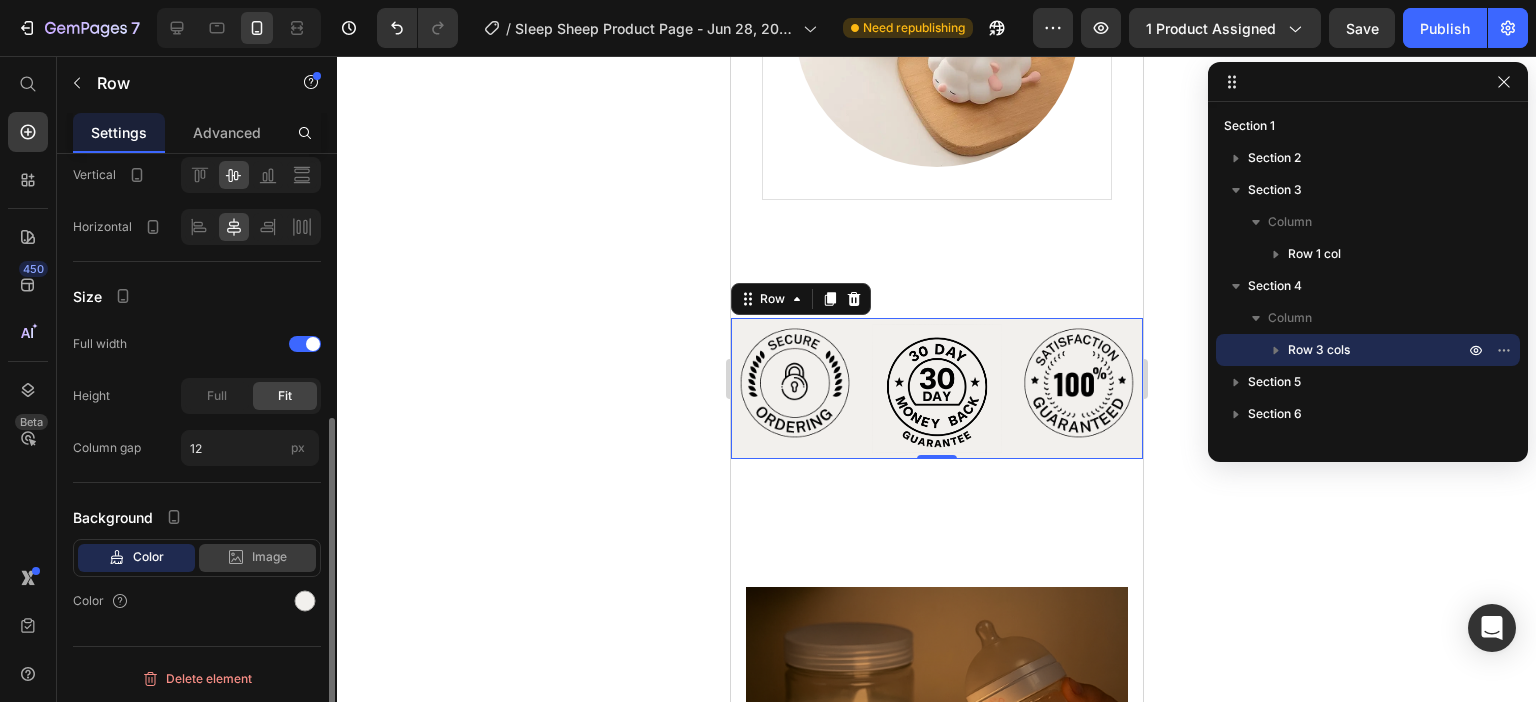 click on "Image" 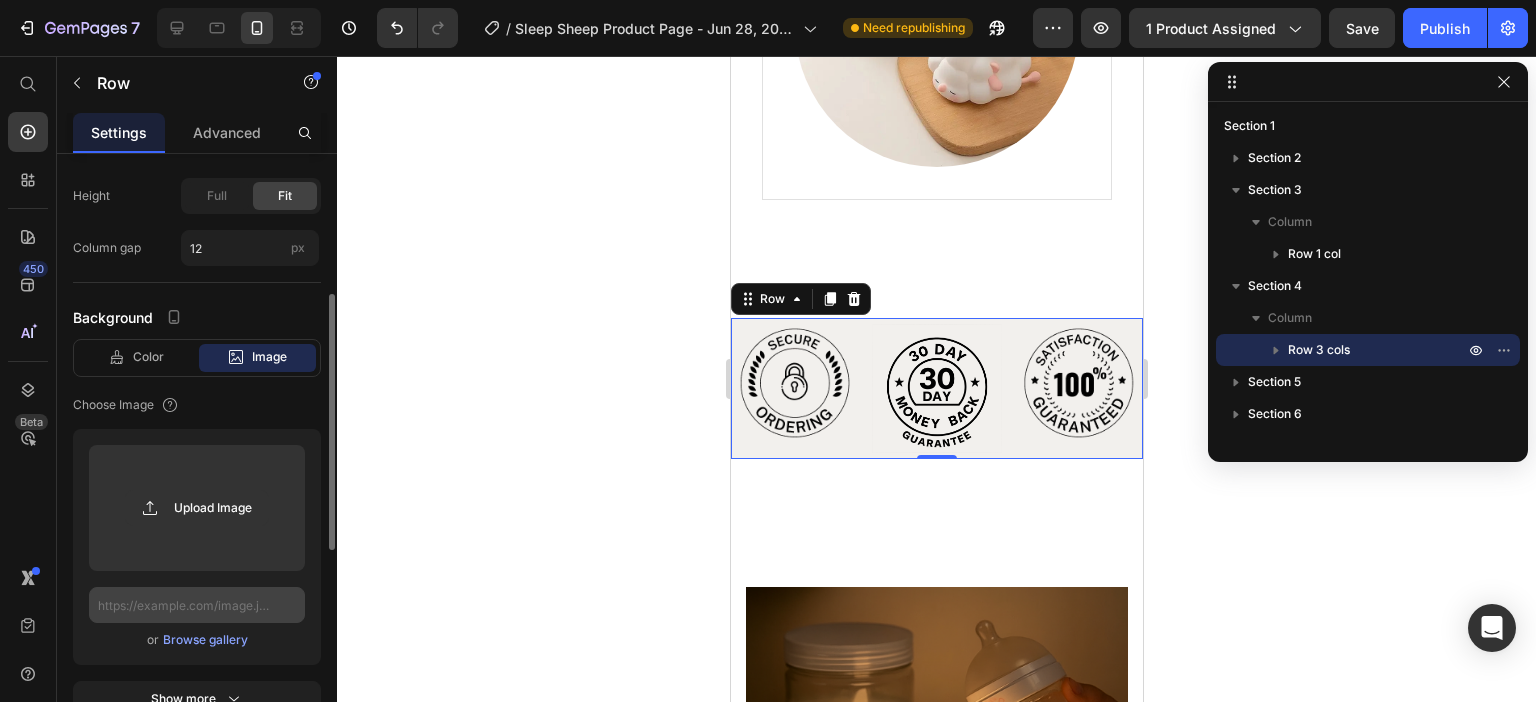 scroll, scrollTop: 766, scrollLeft: 0, axis: vertical 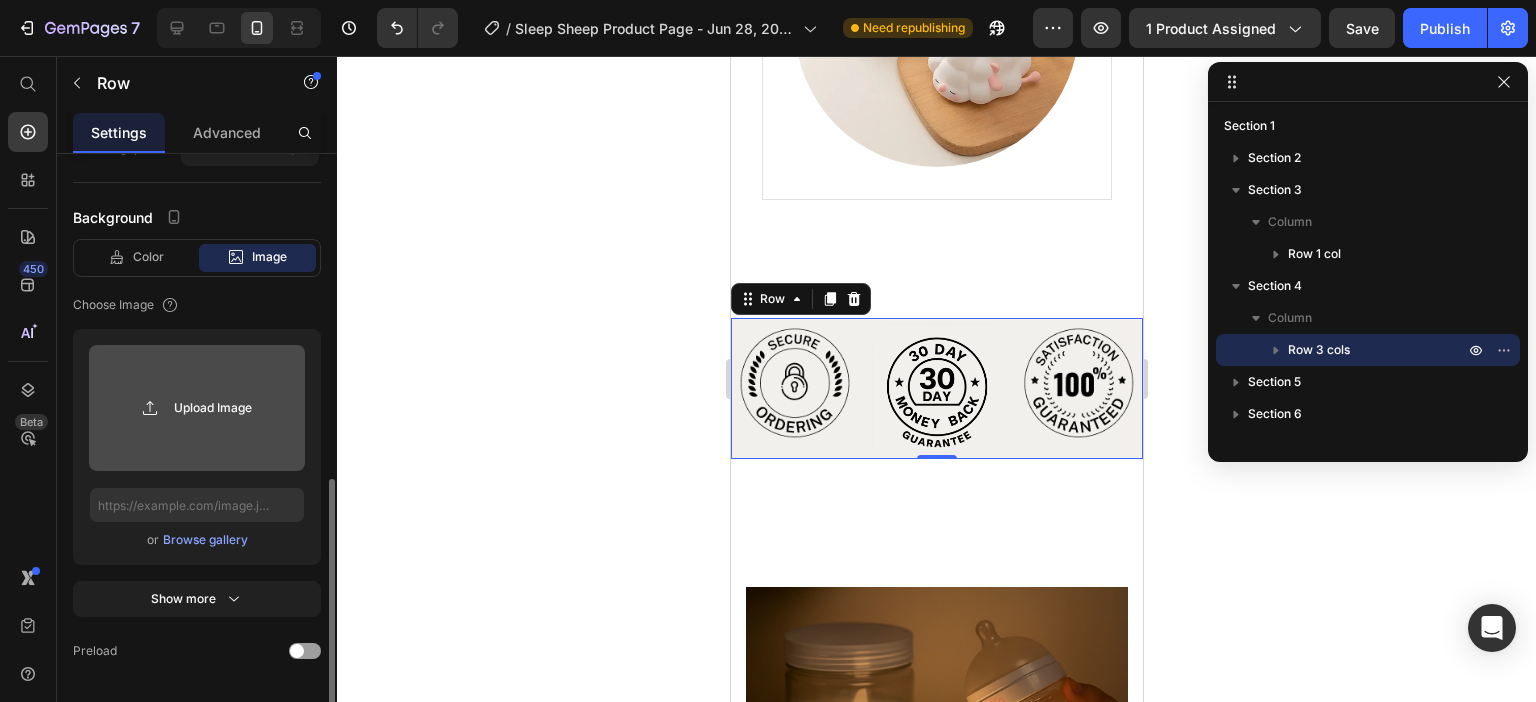 click 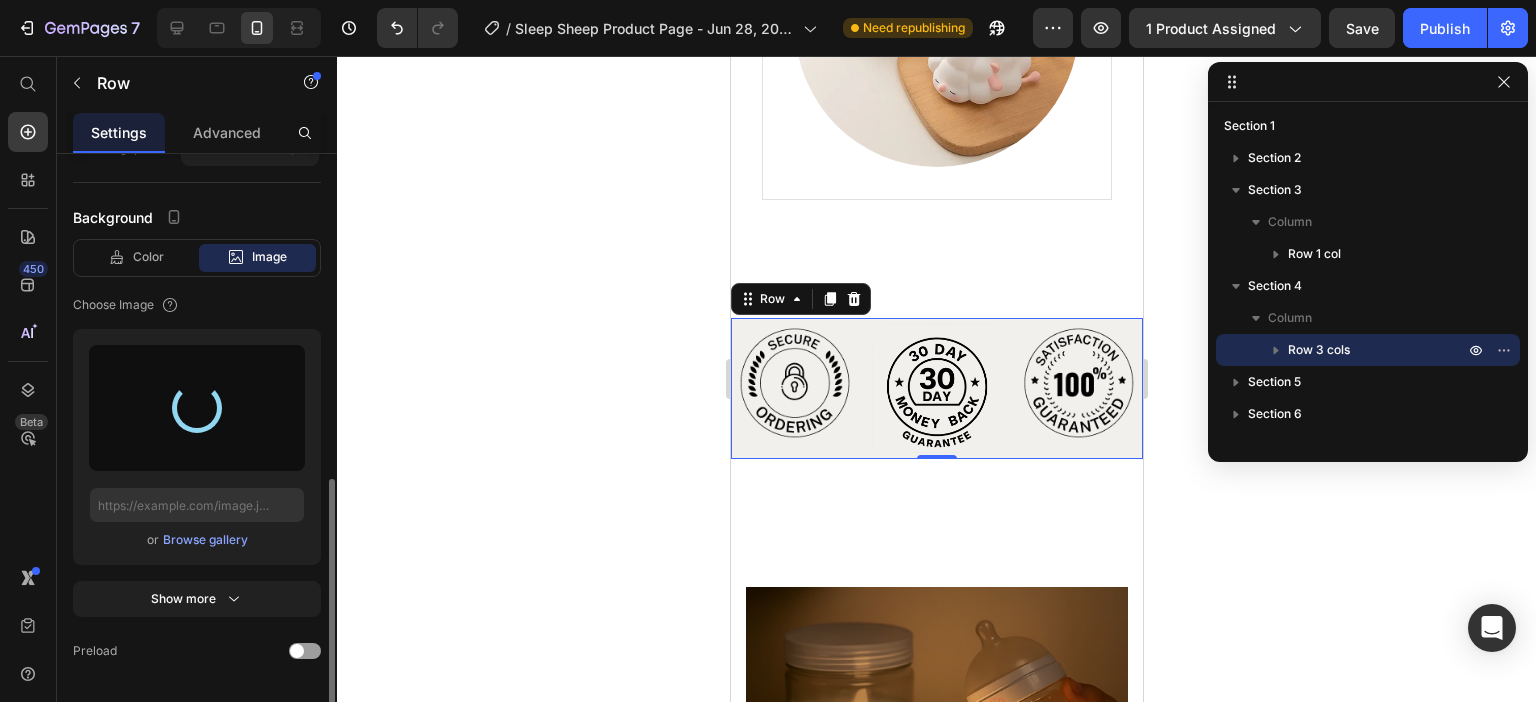 type on "https://cdn.shopify.com/s/files/1/0671/7649/7327/files/gempages_552700203736499315-33607e56-deab-4799-afdf-bddfc46bc5a7.png" 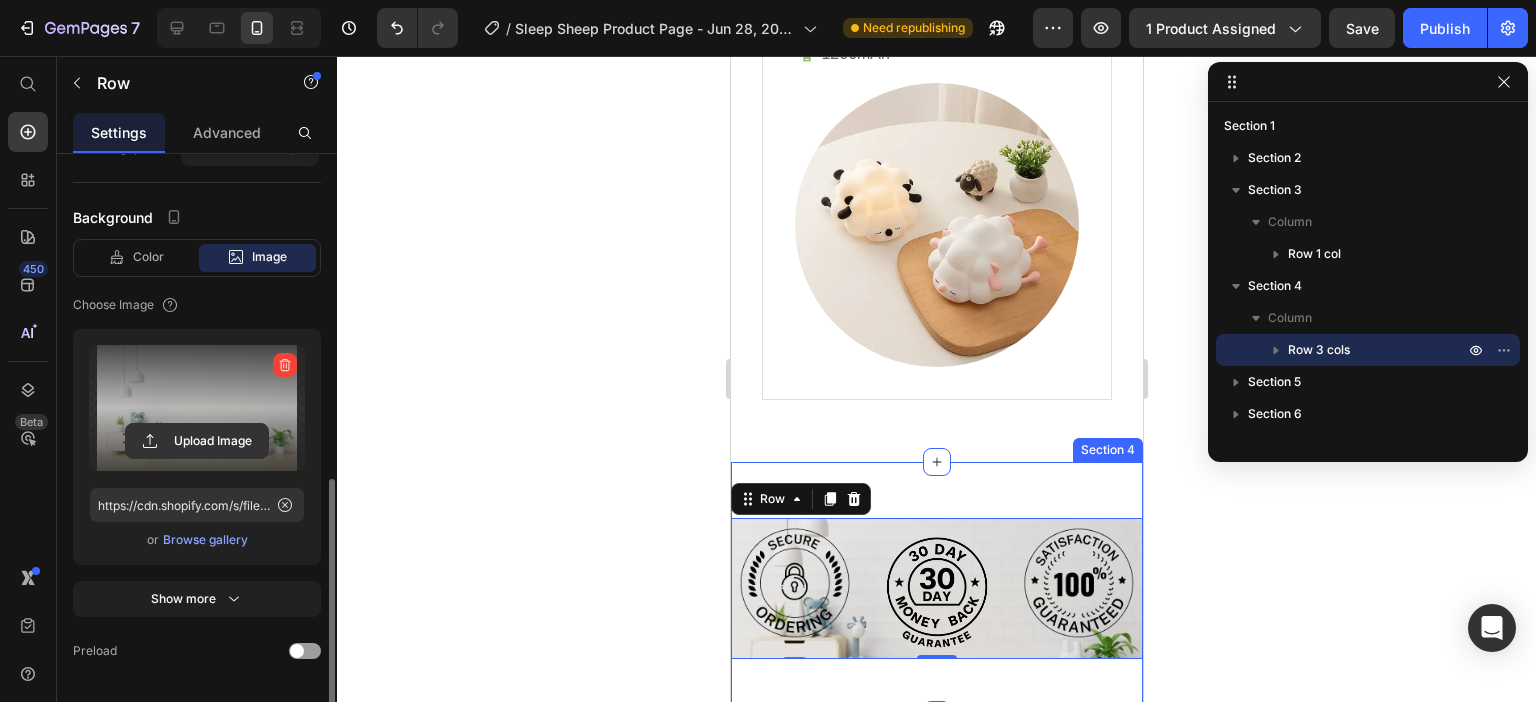scroll, scrollTop: 3500, scrollLeft: 0, axis: vertical 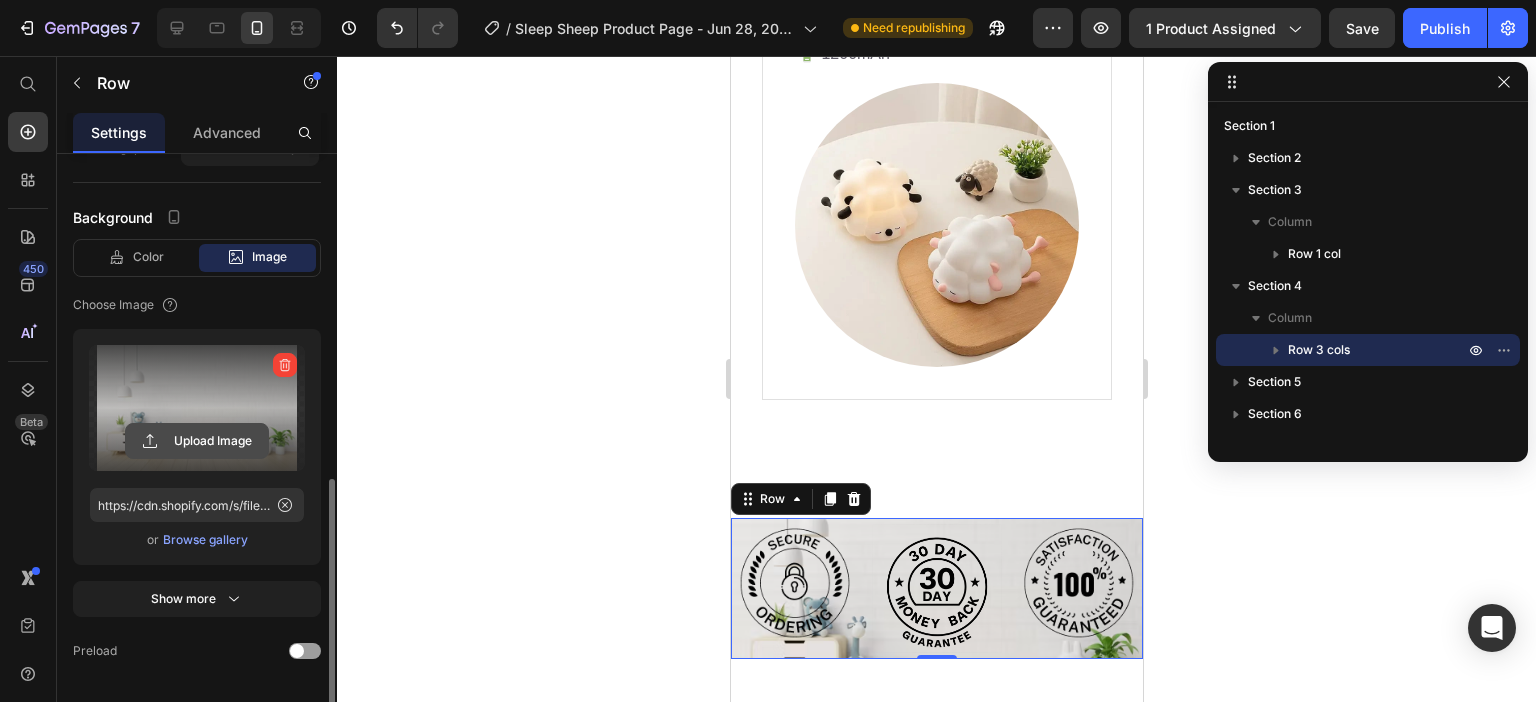click 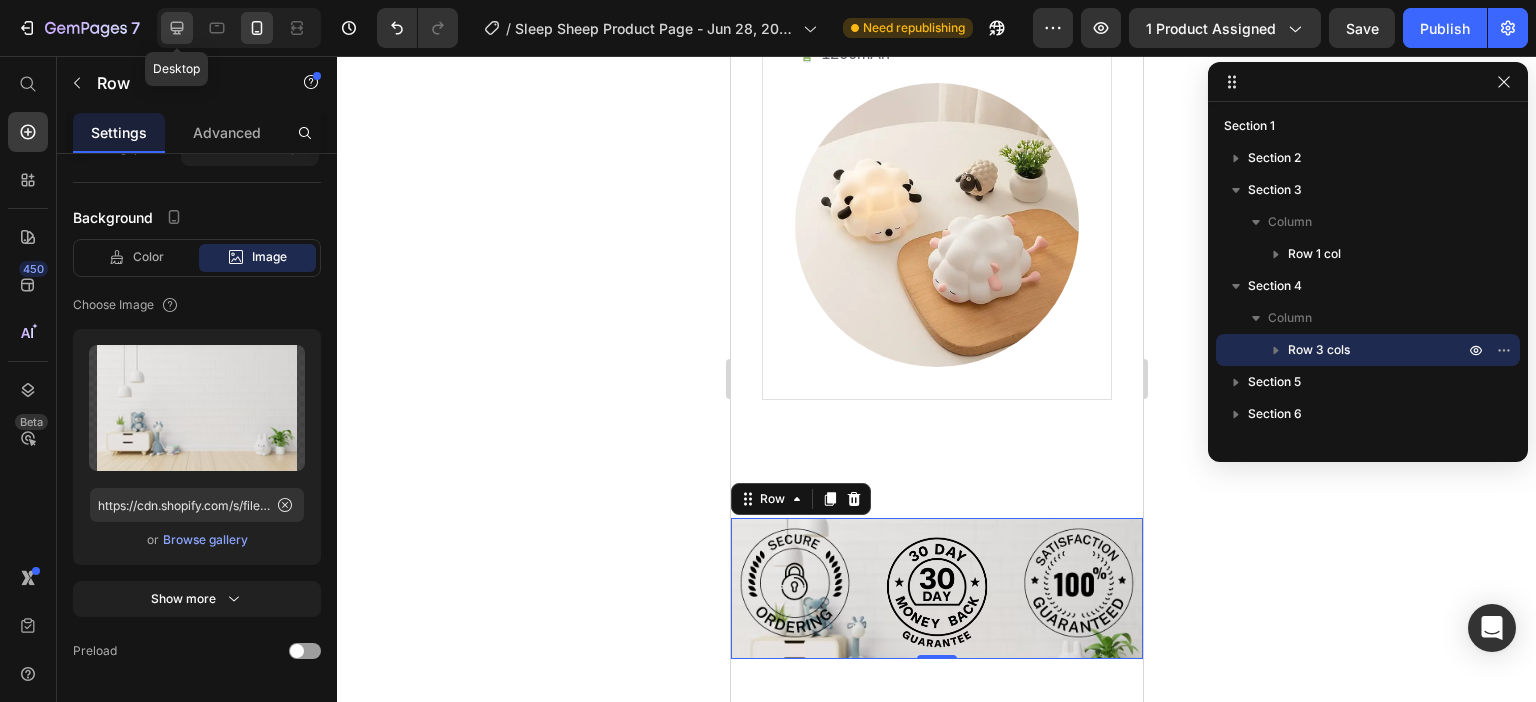 click 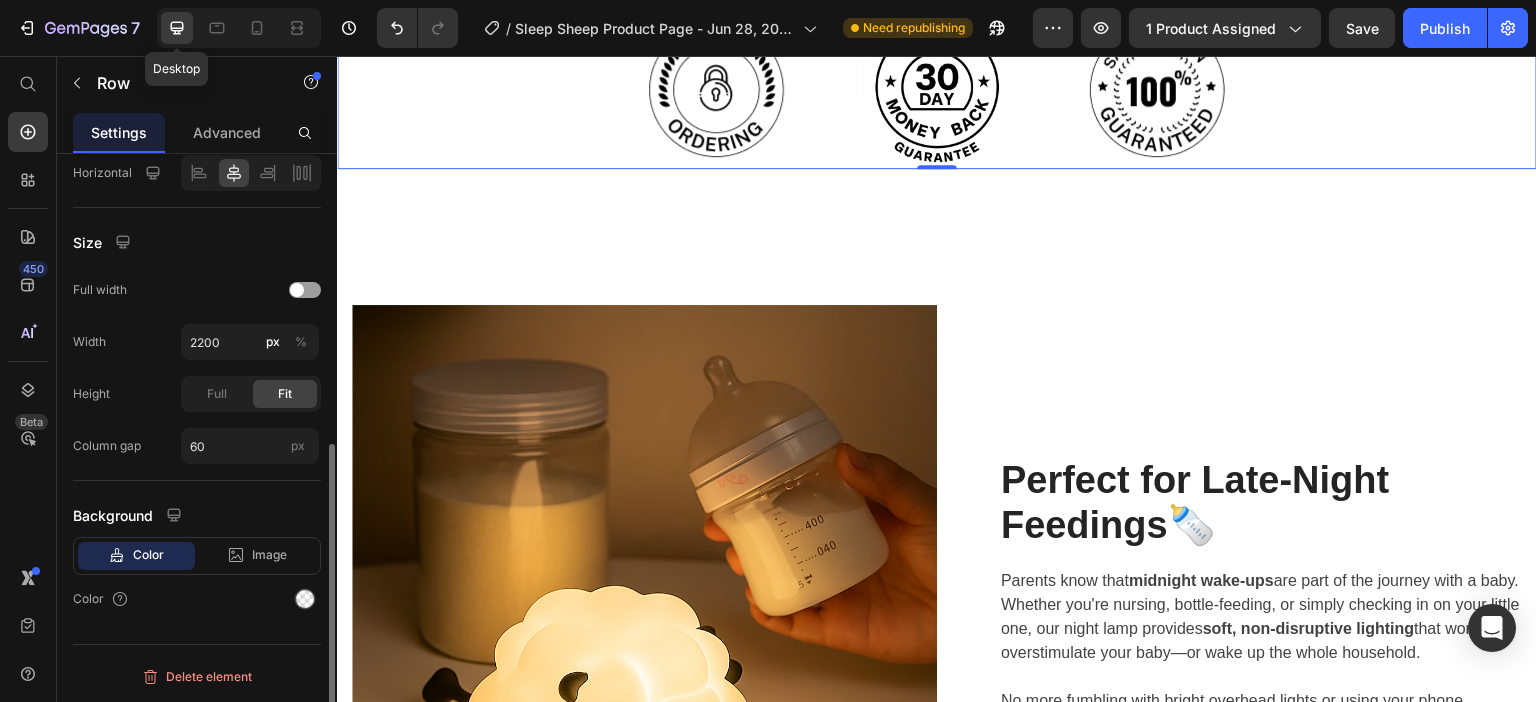 scroll, scrollTop: 3412, scrollLeft: 0, axis: vertical 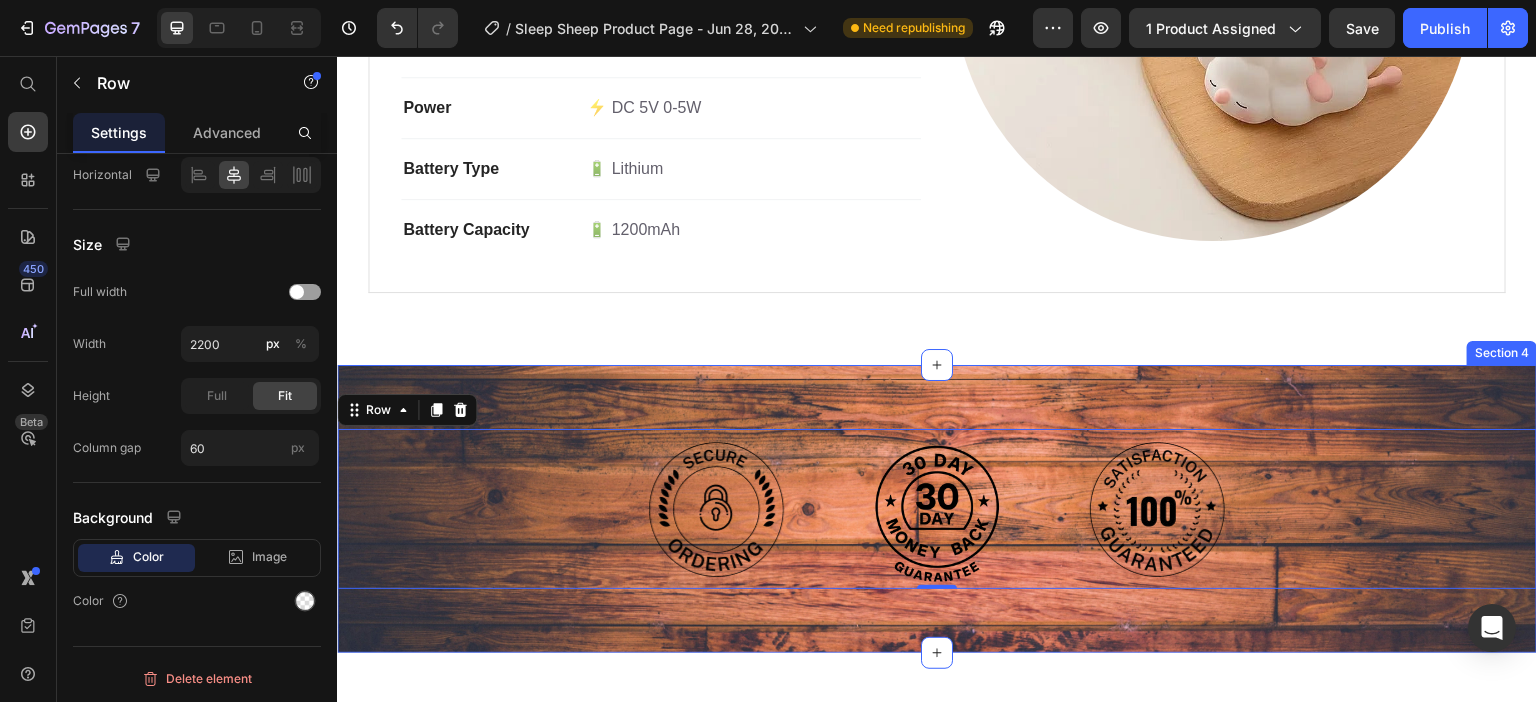 click on "Image Image Image Row   0 Section 4" at bounding box center (937, 509) 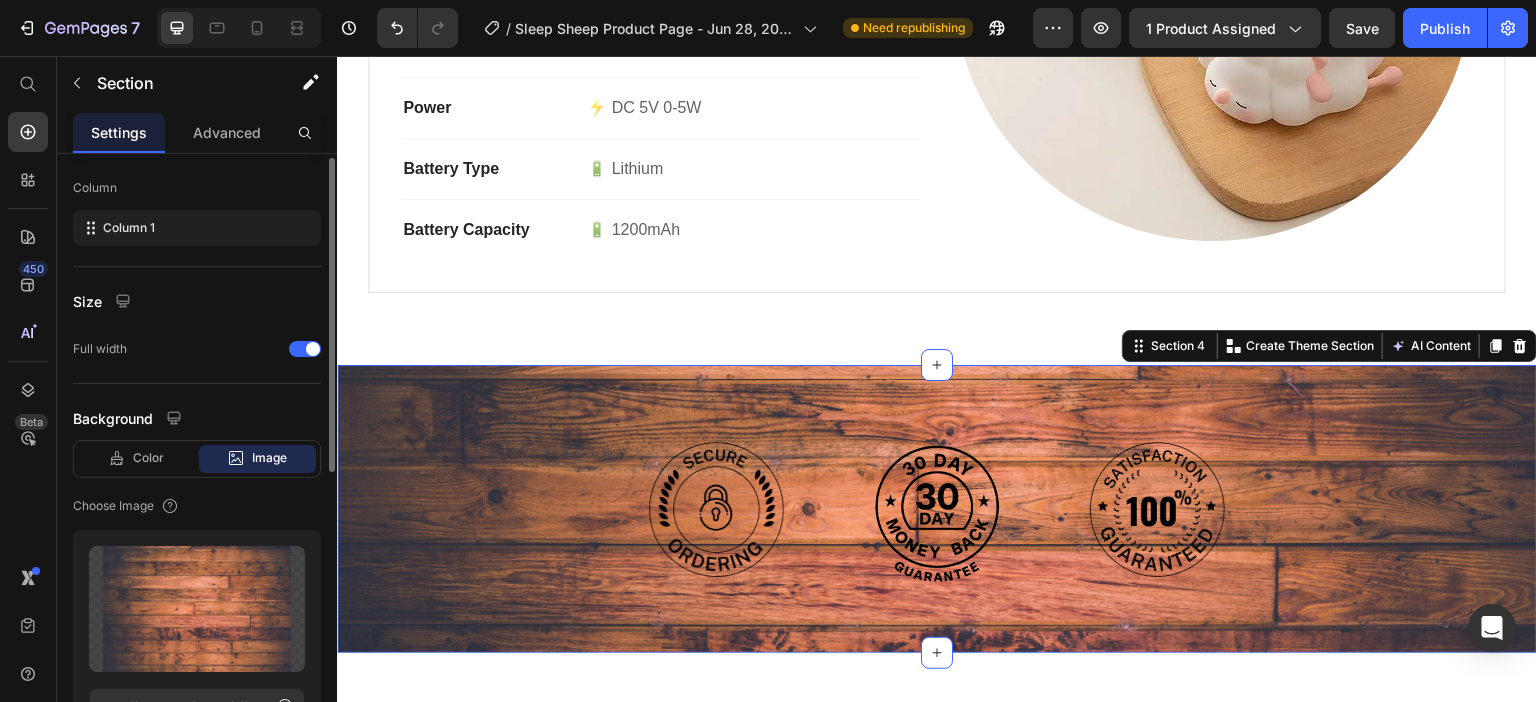 scroll, scrollTop: 557, scrollLeft: 0, axis: vertical 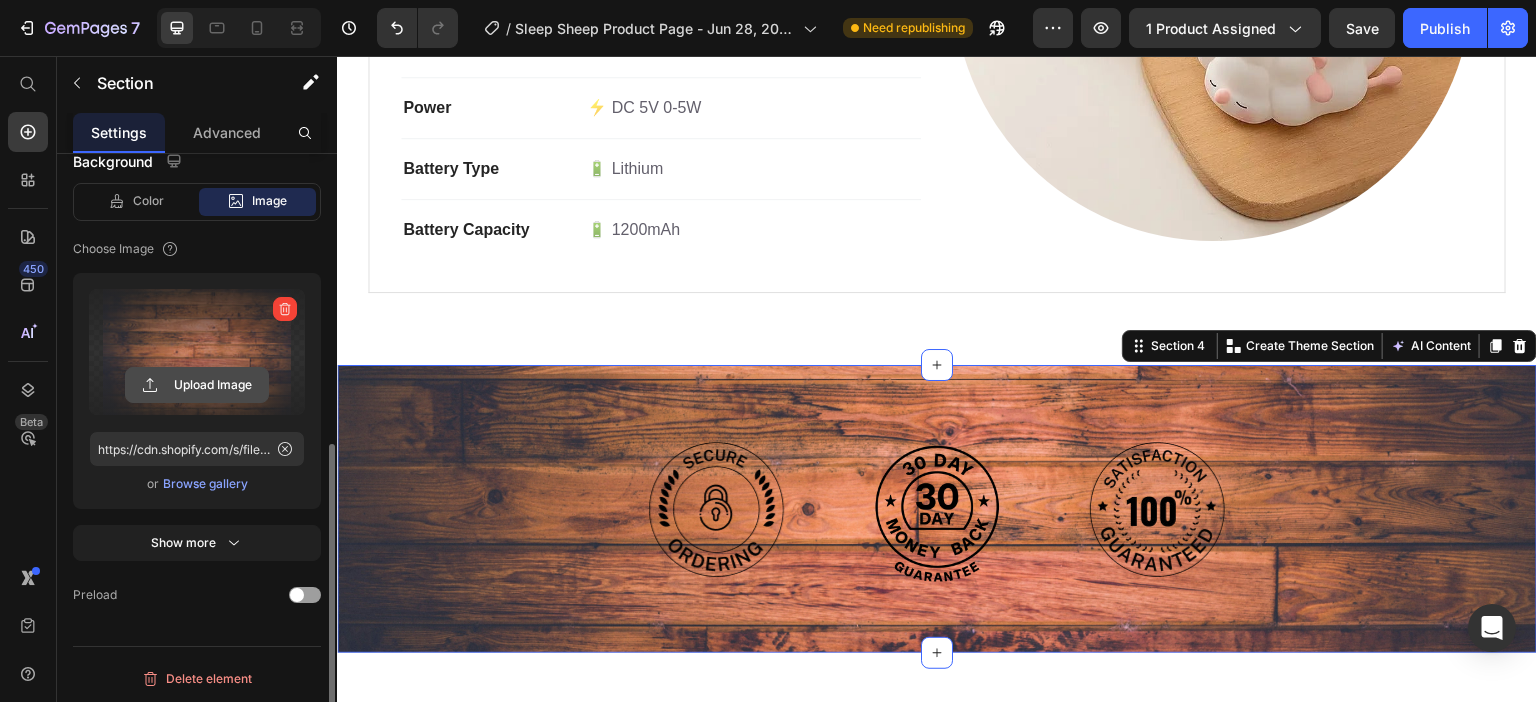click 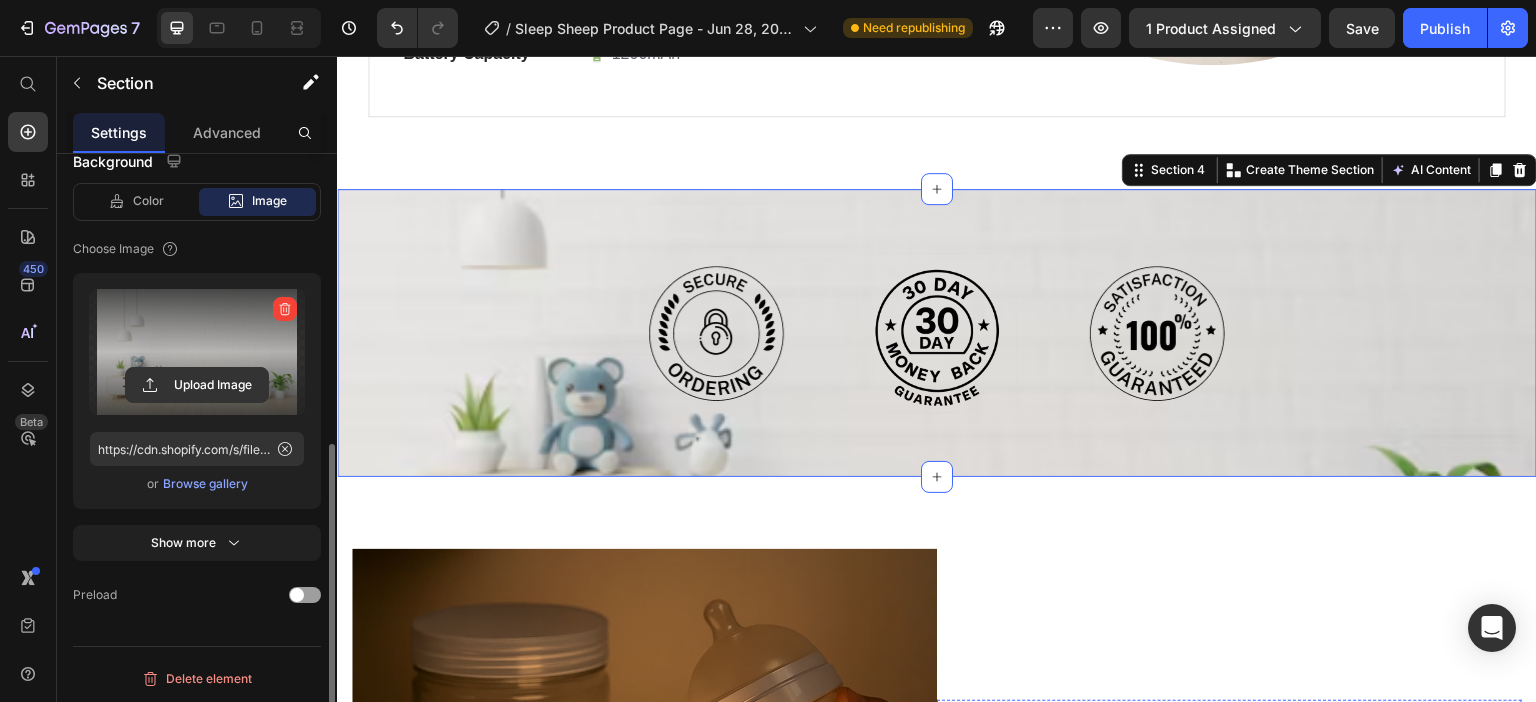 scroll, scrollTop: 3180, scrollLeft: 0, axis: vertical 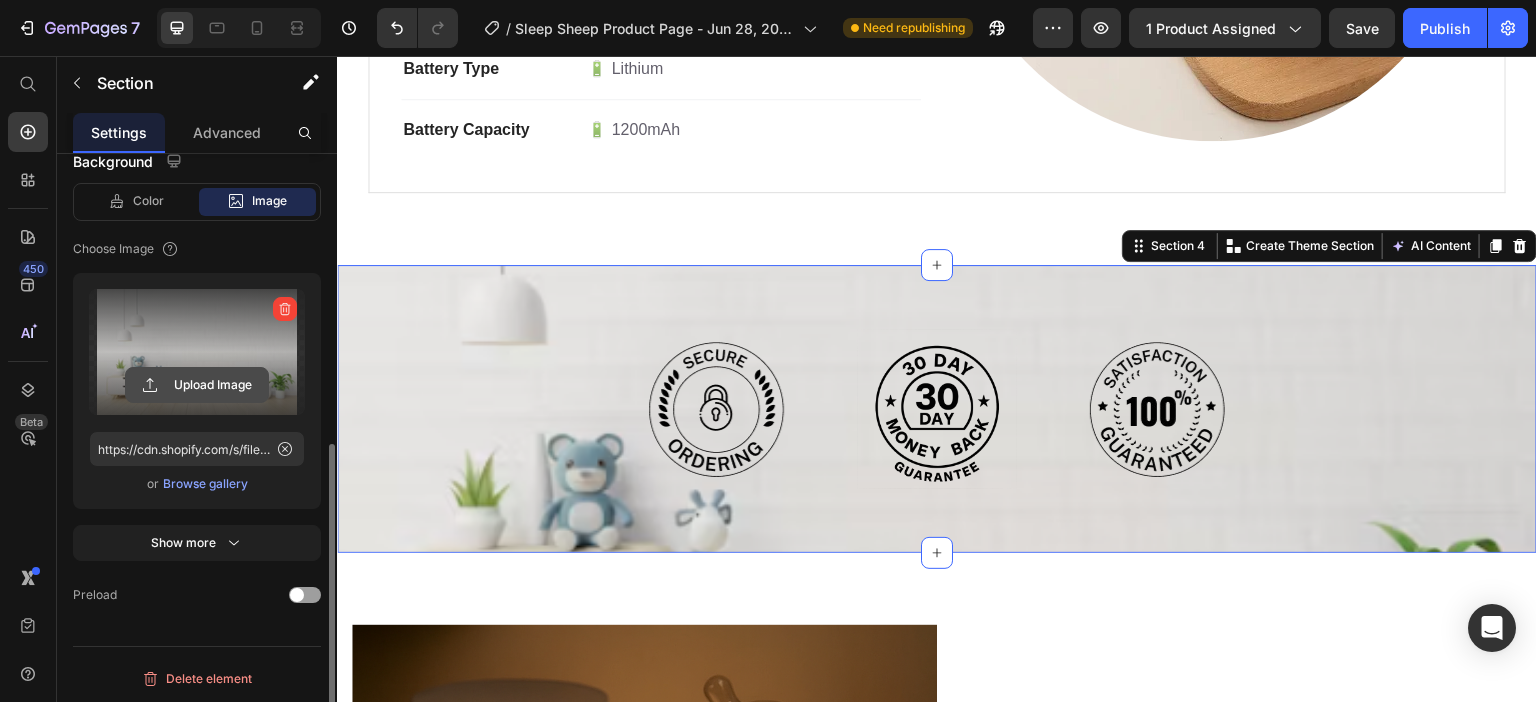 click 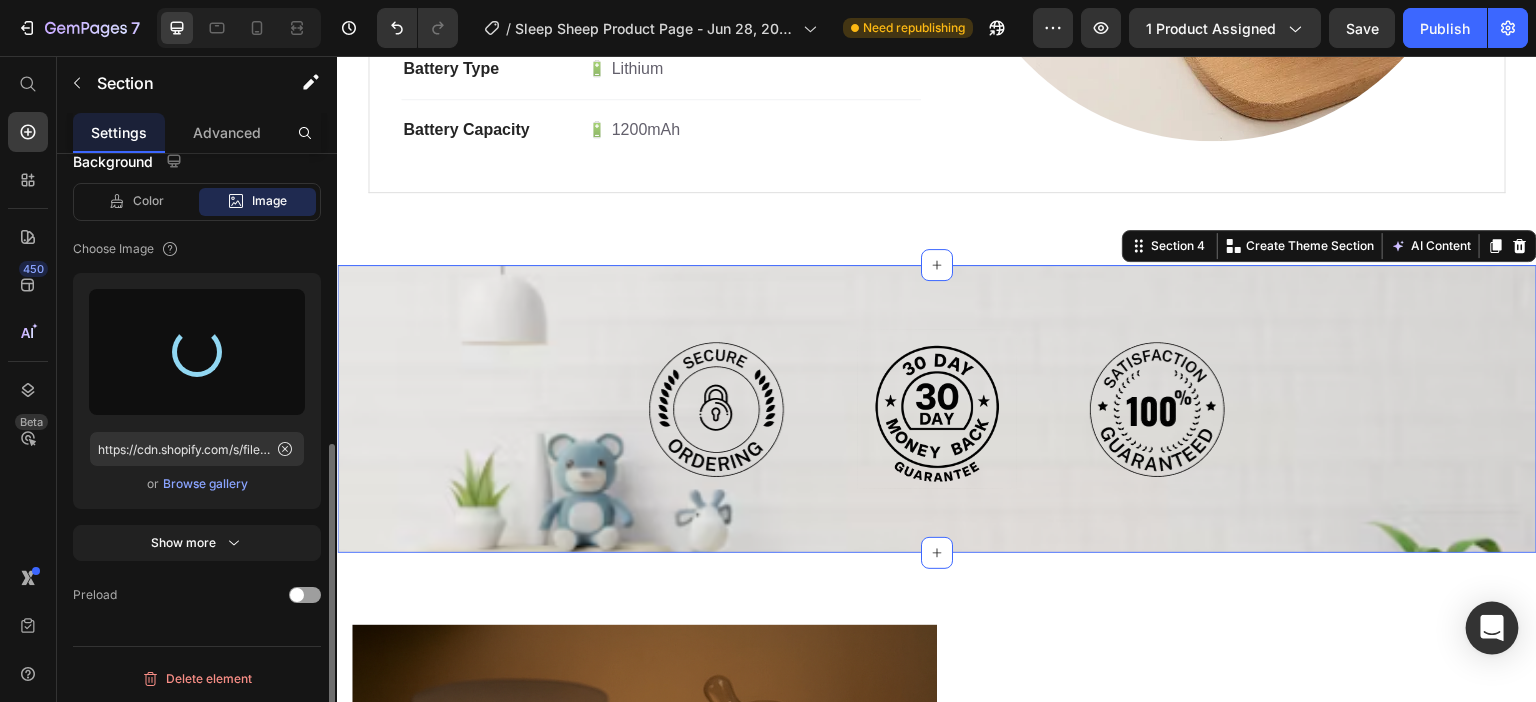 type on "https://cdn.shopify.com/s/files/1/0671/7649/7327/files/gempages_552700203736499315-f5b5087d-2d59-45f5-b549-b627f563da1e.png" 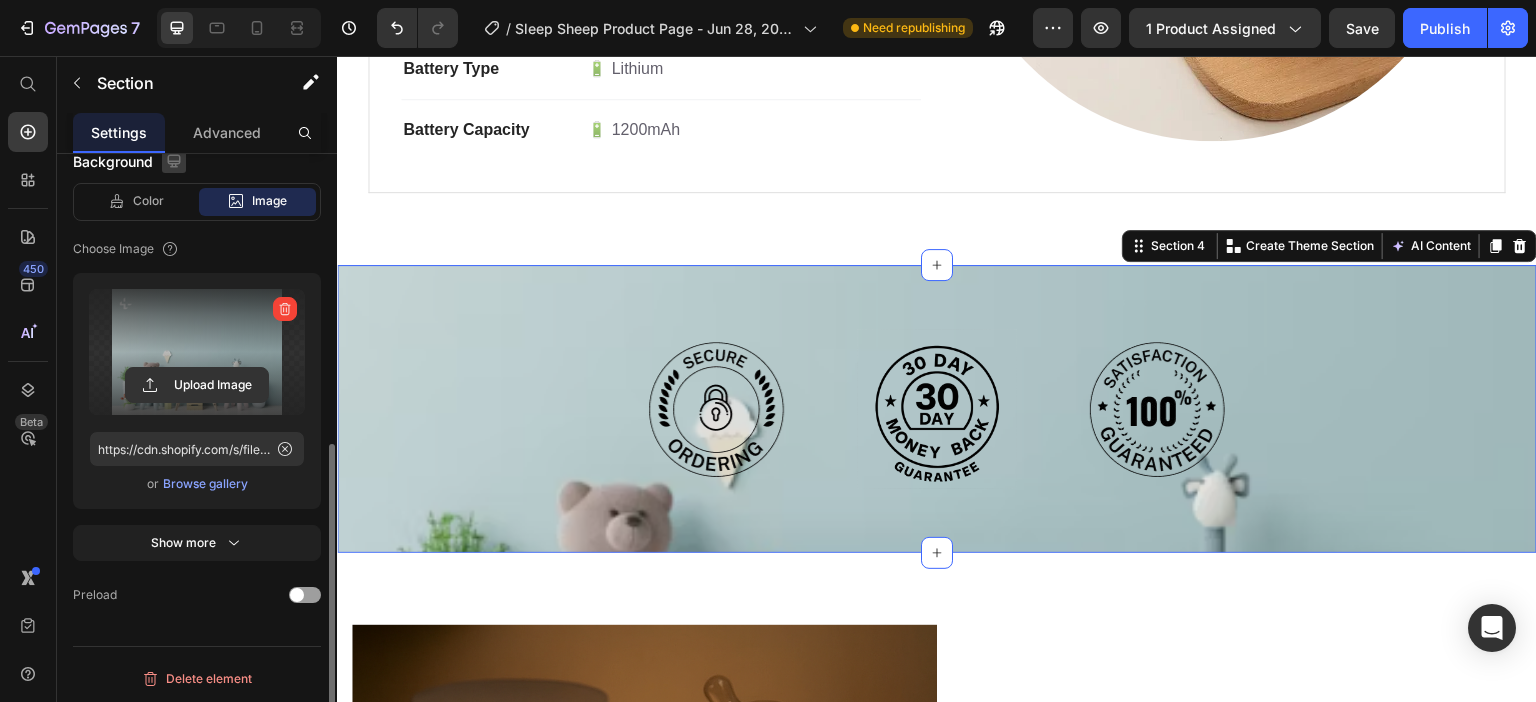 scroll, scrollTop: 457, scrollLeft: 0, axis: vertical 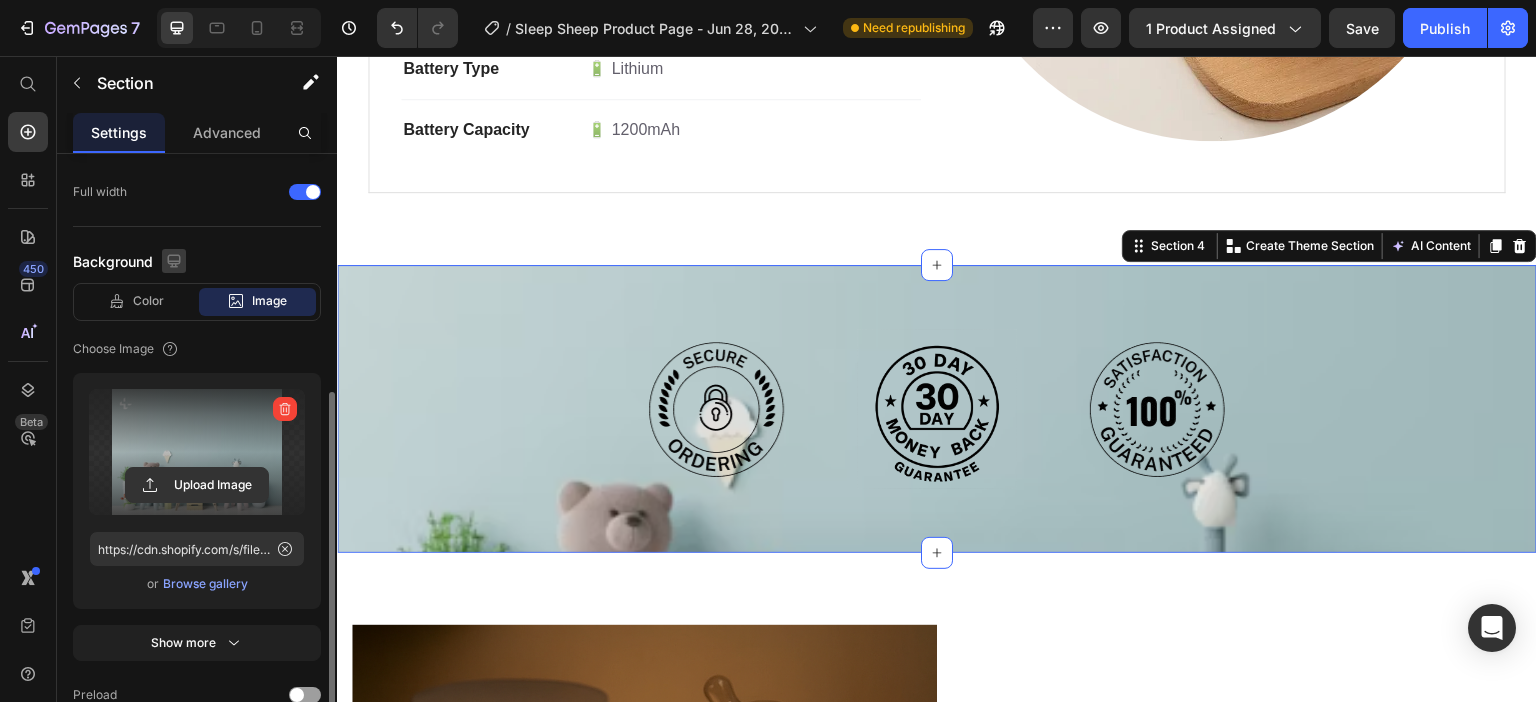 click 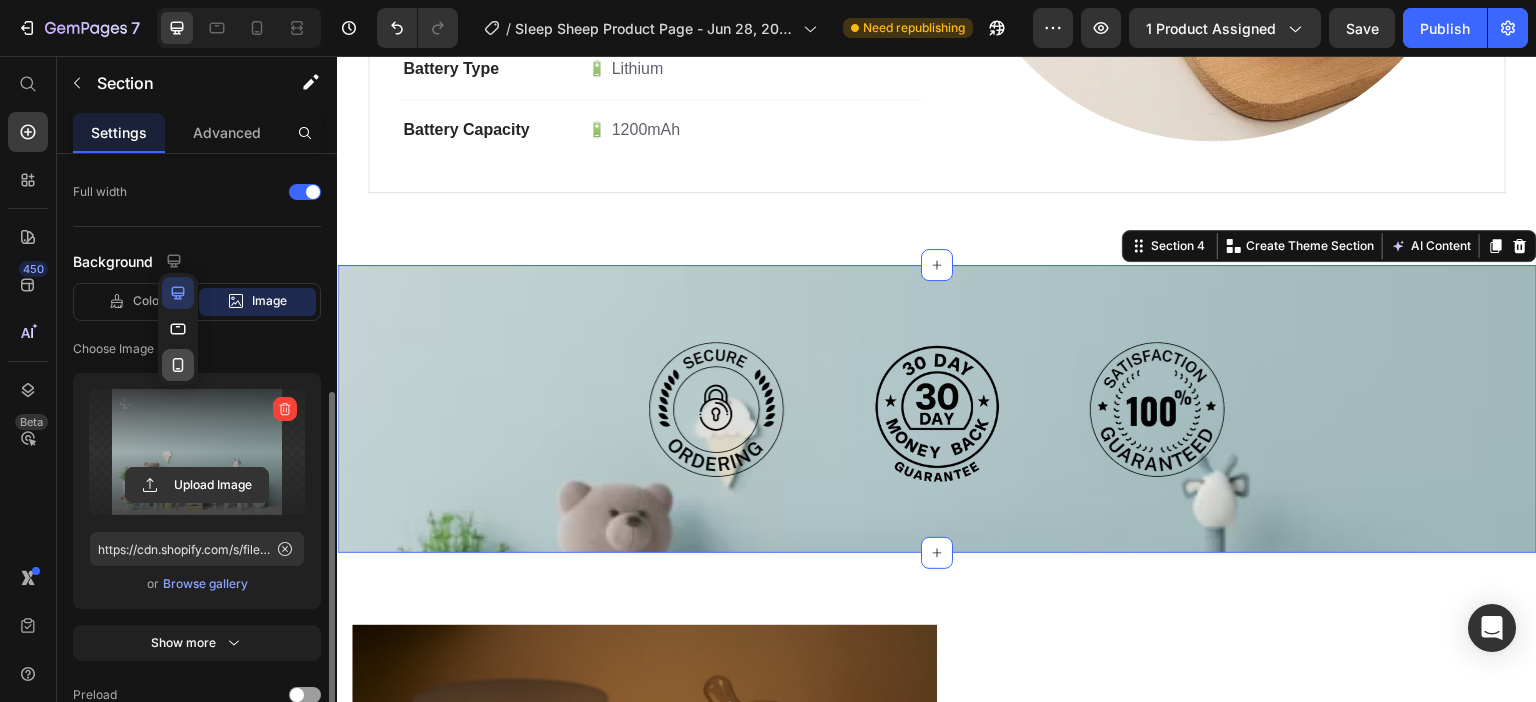 click 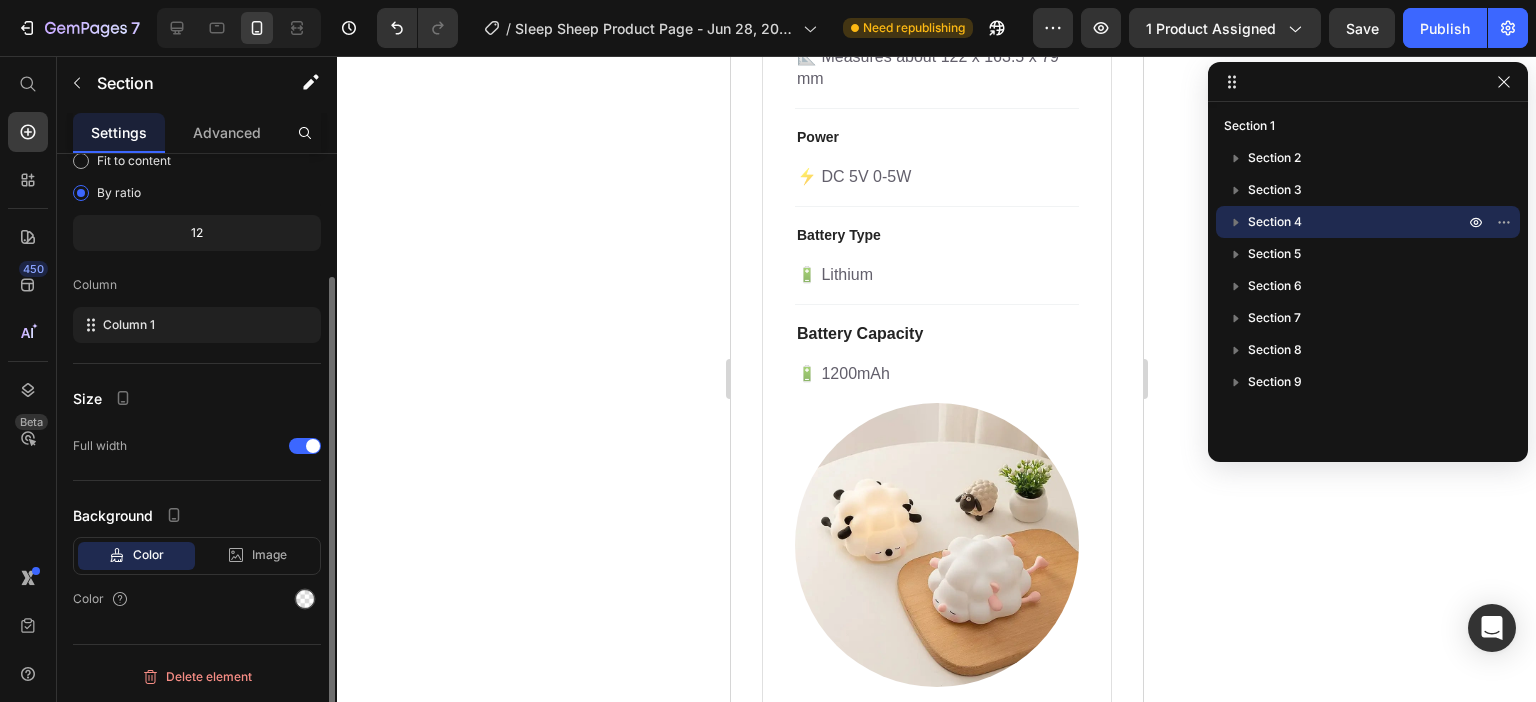 scroll, scrollTop: 157, scrollLeft: 0, axis: vertical 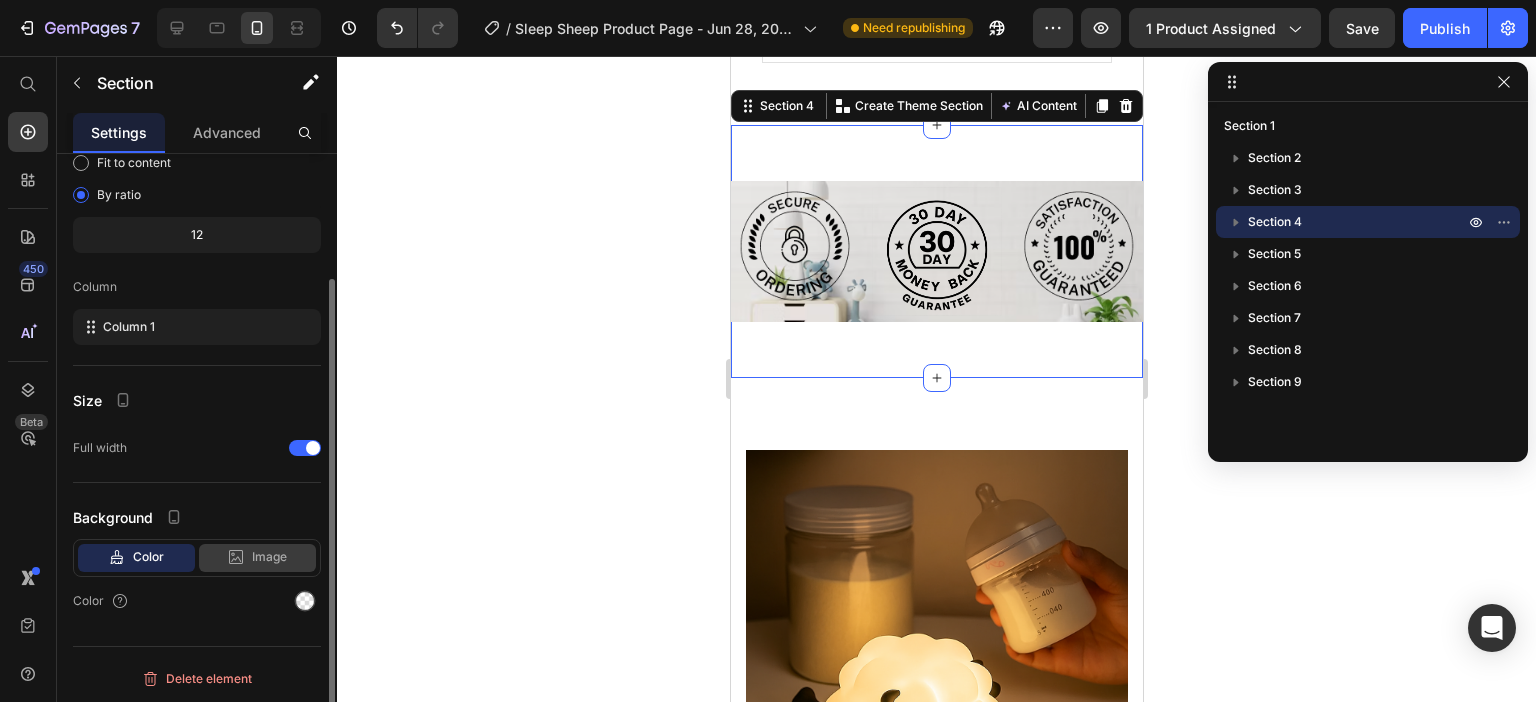 click on "Image" 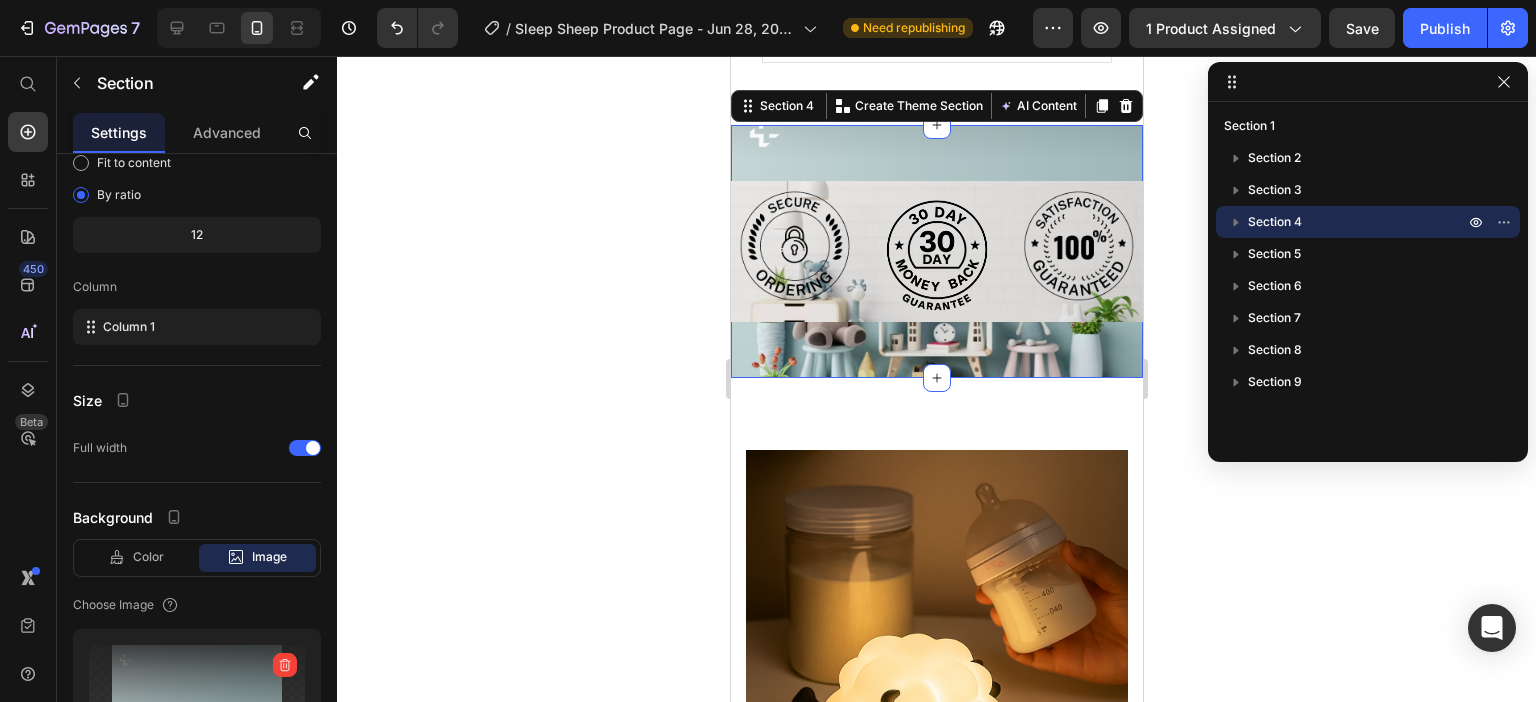 scroll, scrollTop: 357, scrollLeft: 0, axis: vertical 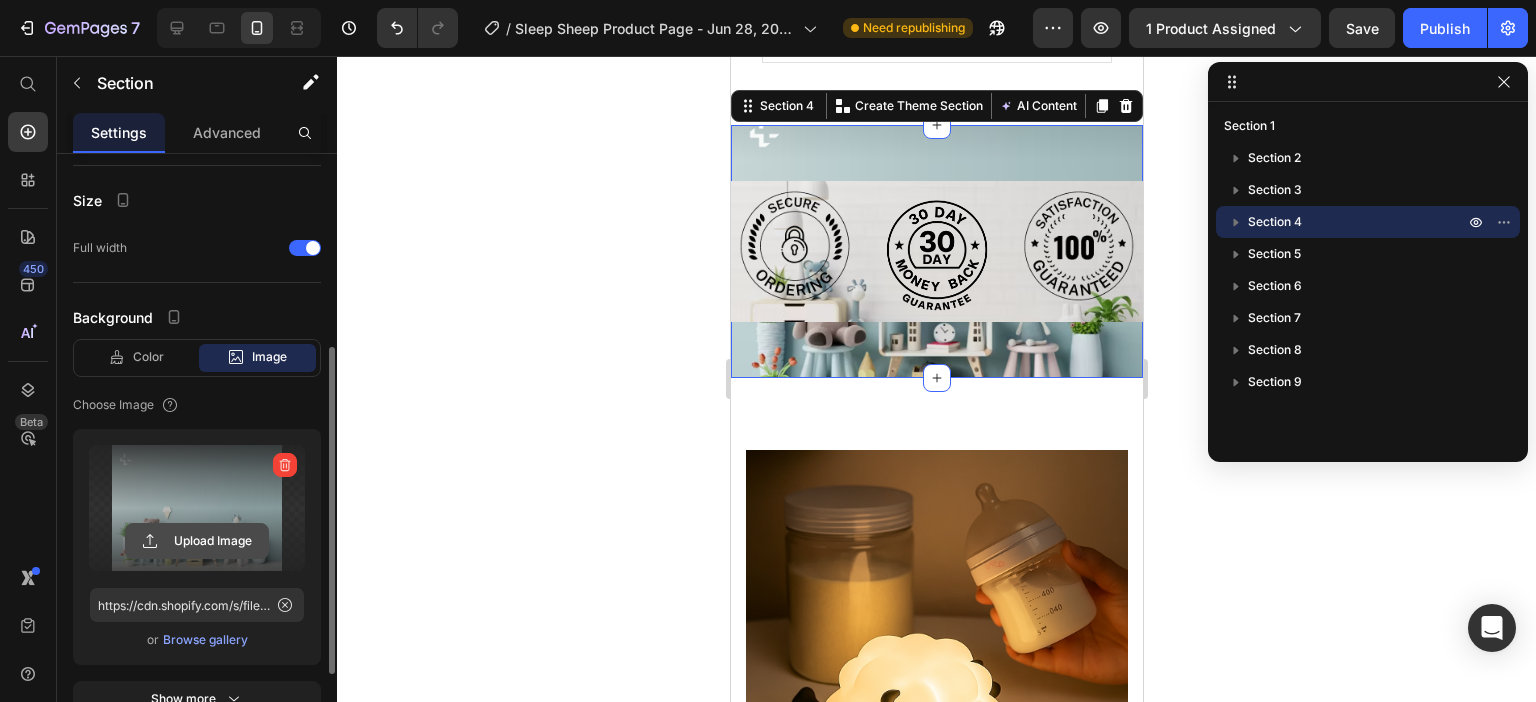 click 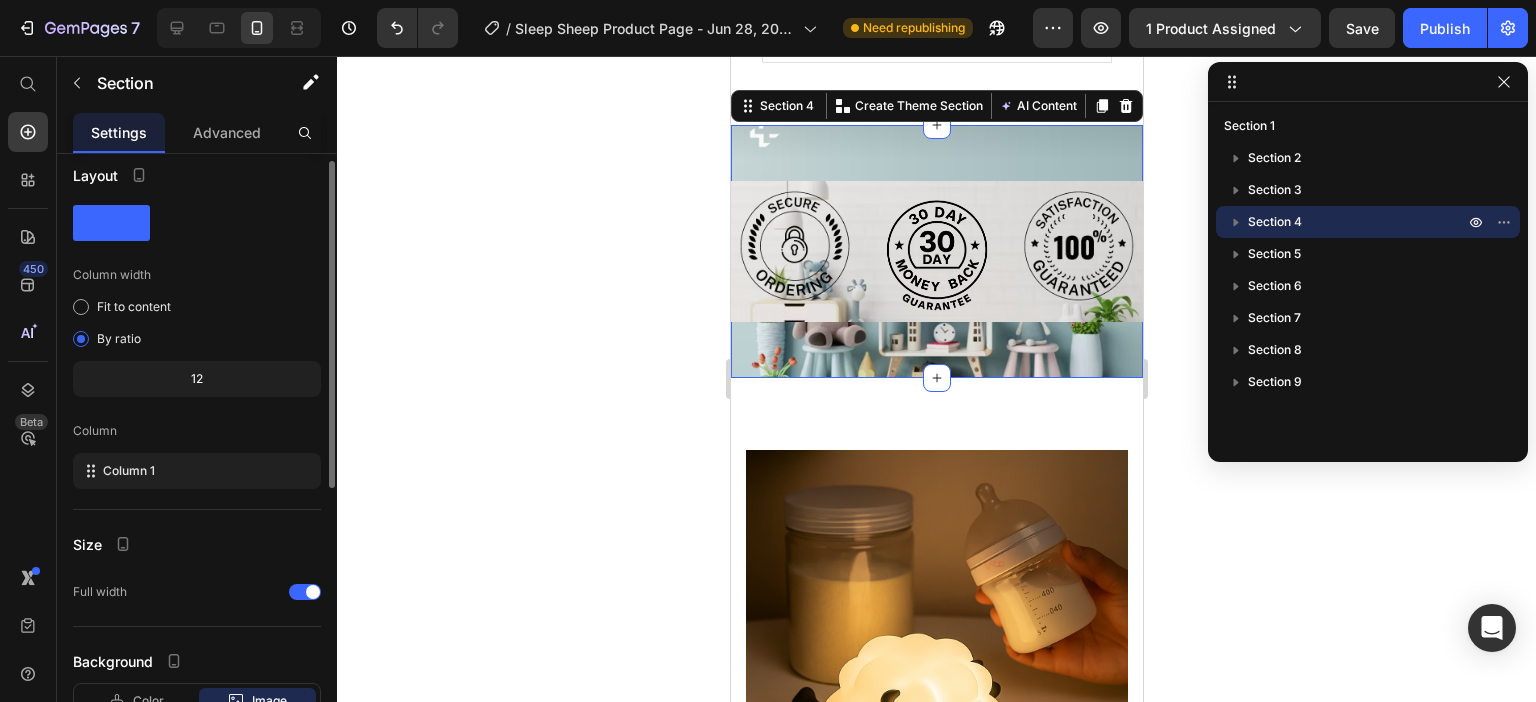scroll, scrollTop: 0, scrollLeft: 0, axis: both 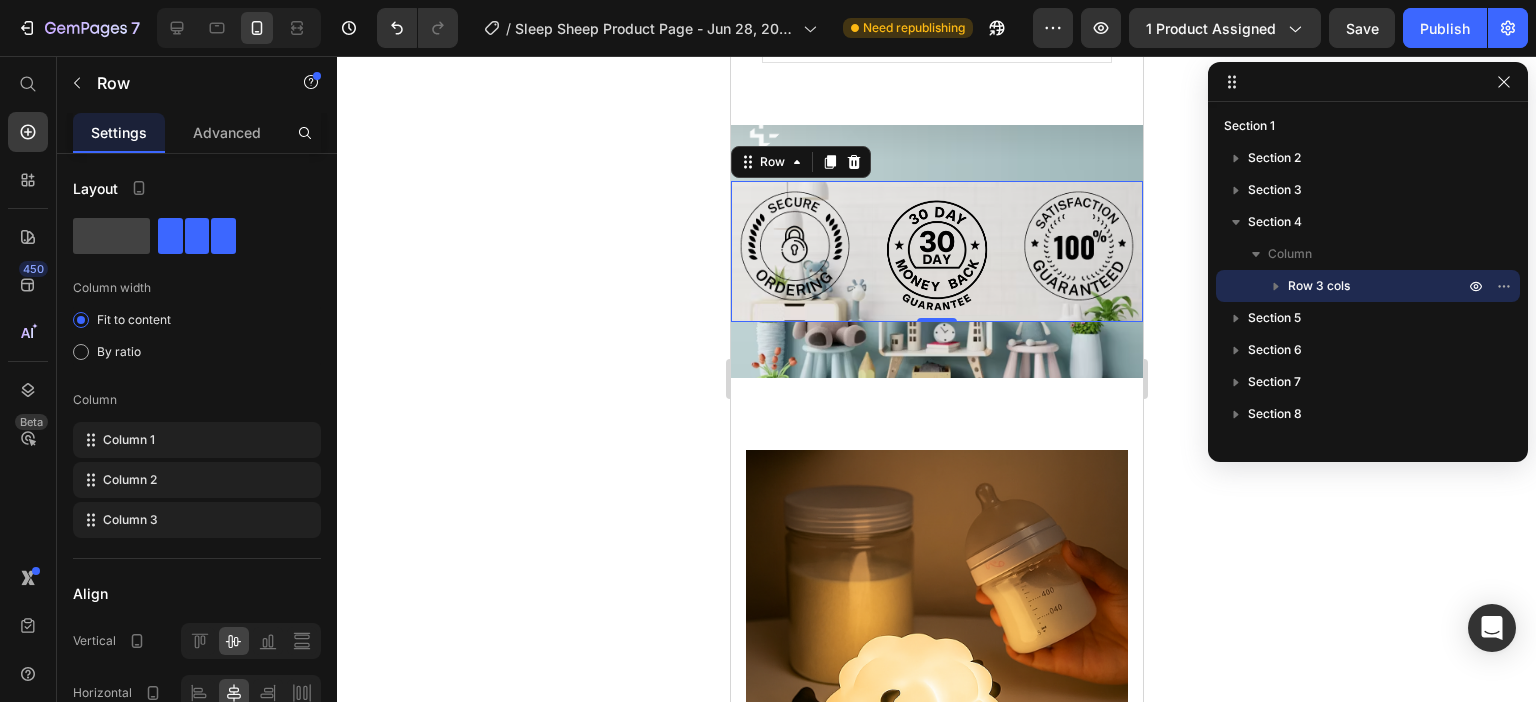 click on "Image Image Image Row   0" at bounding box center (936, 251) 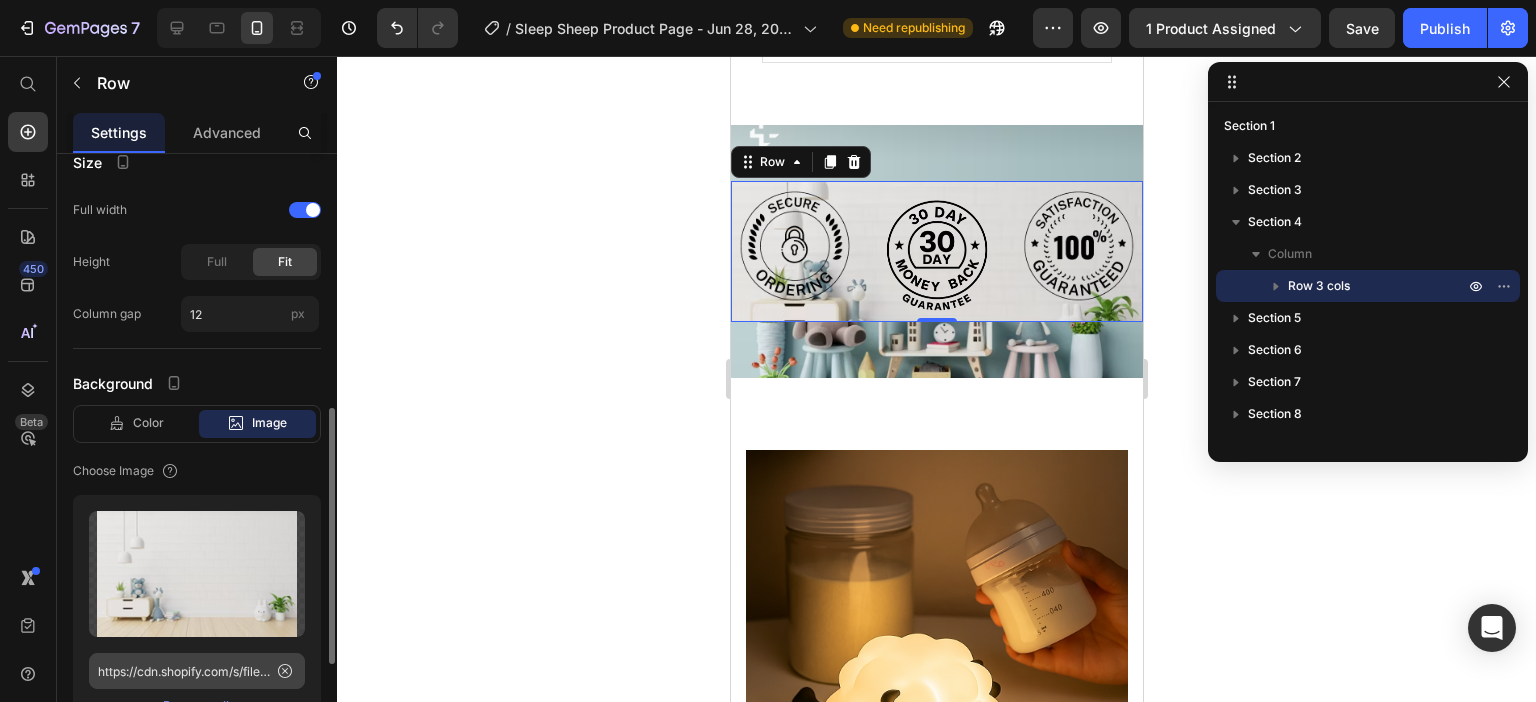 scroll, scrollTop: 800, scrollLeft: 0, axis: vertical 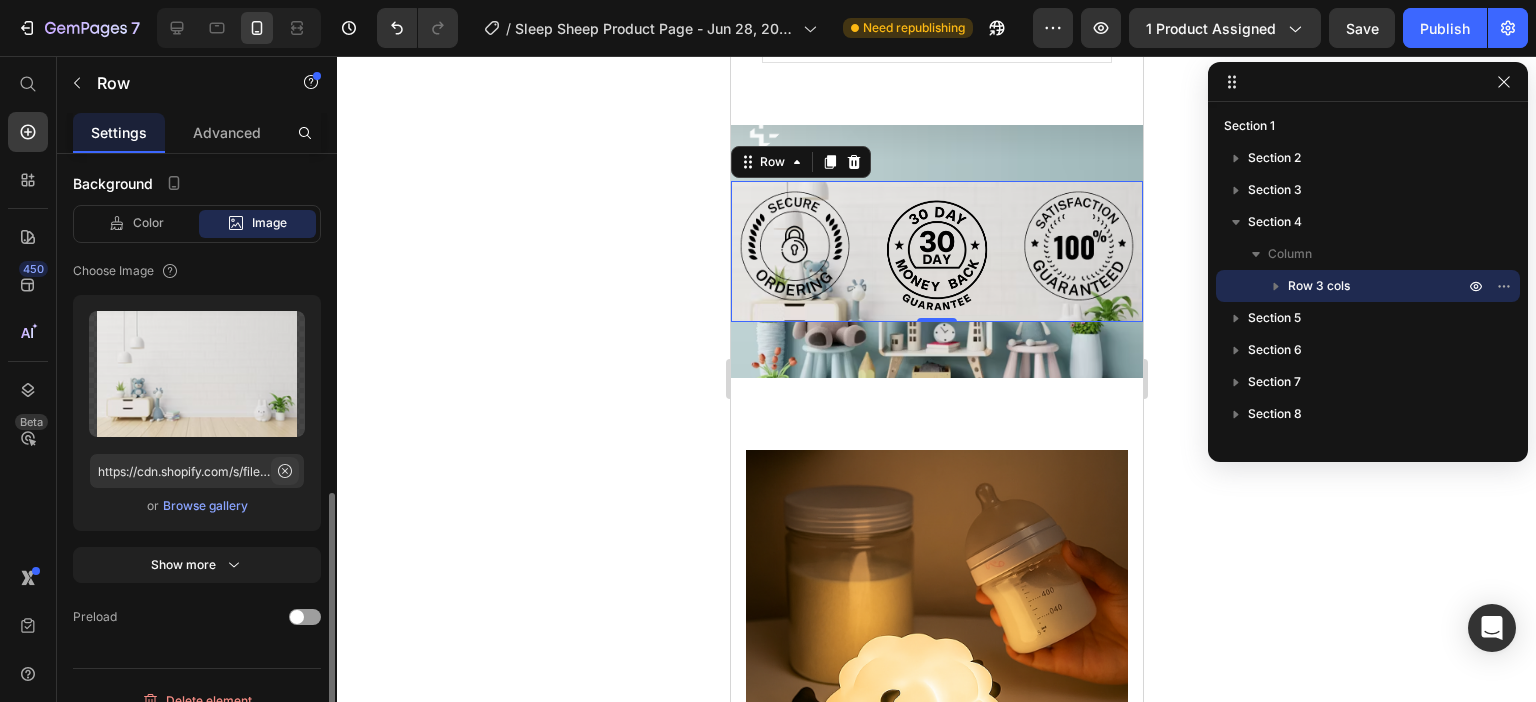 click 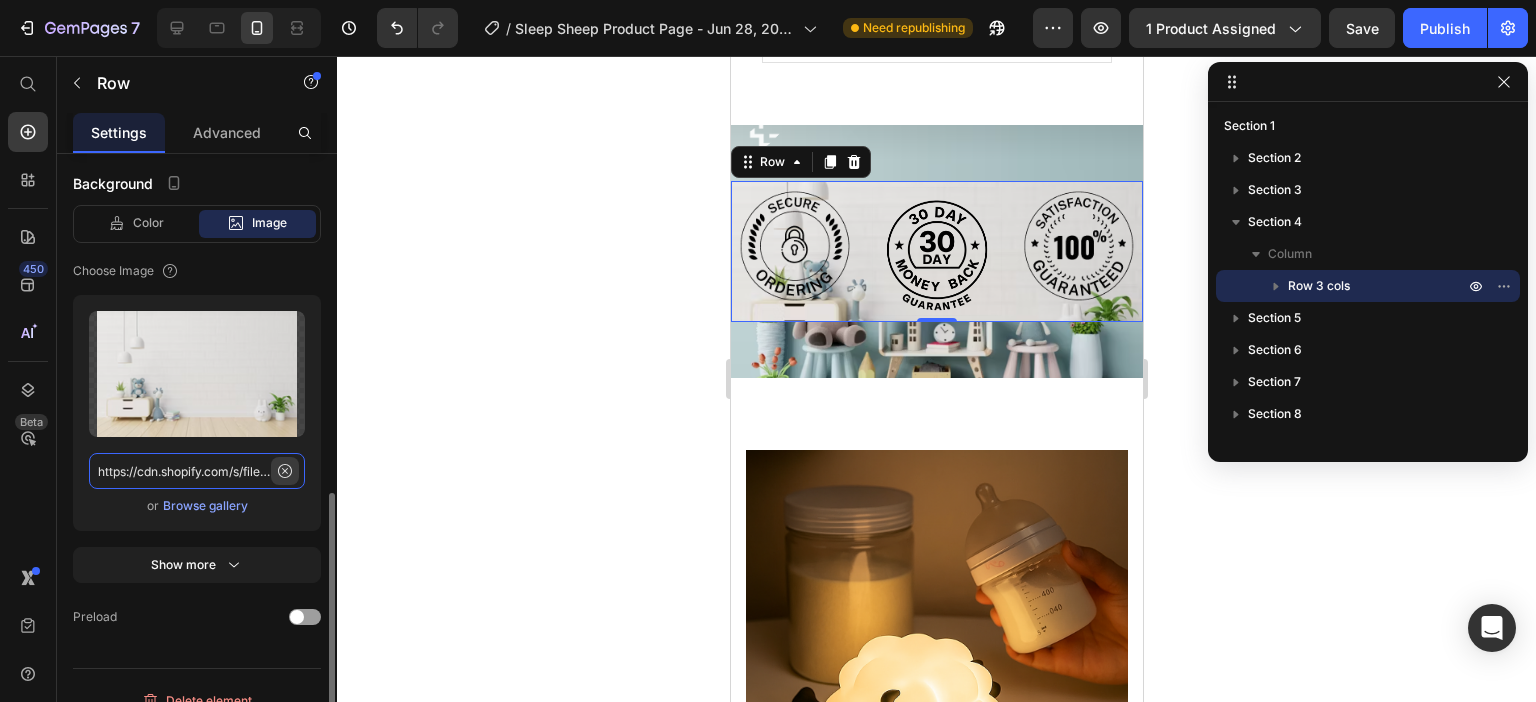 type 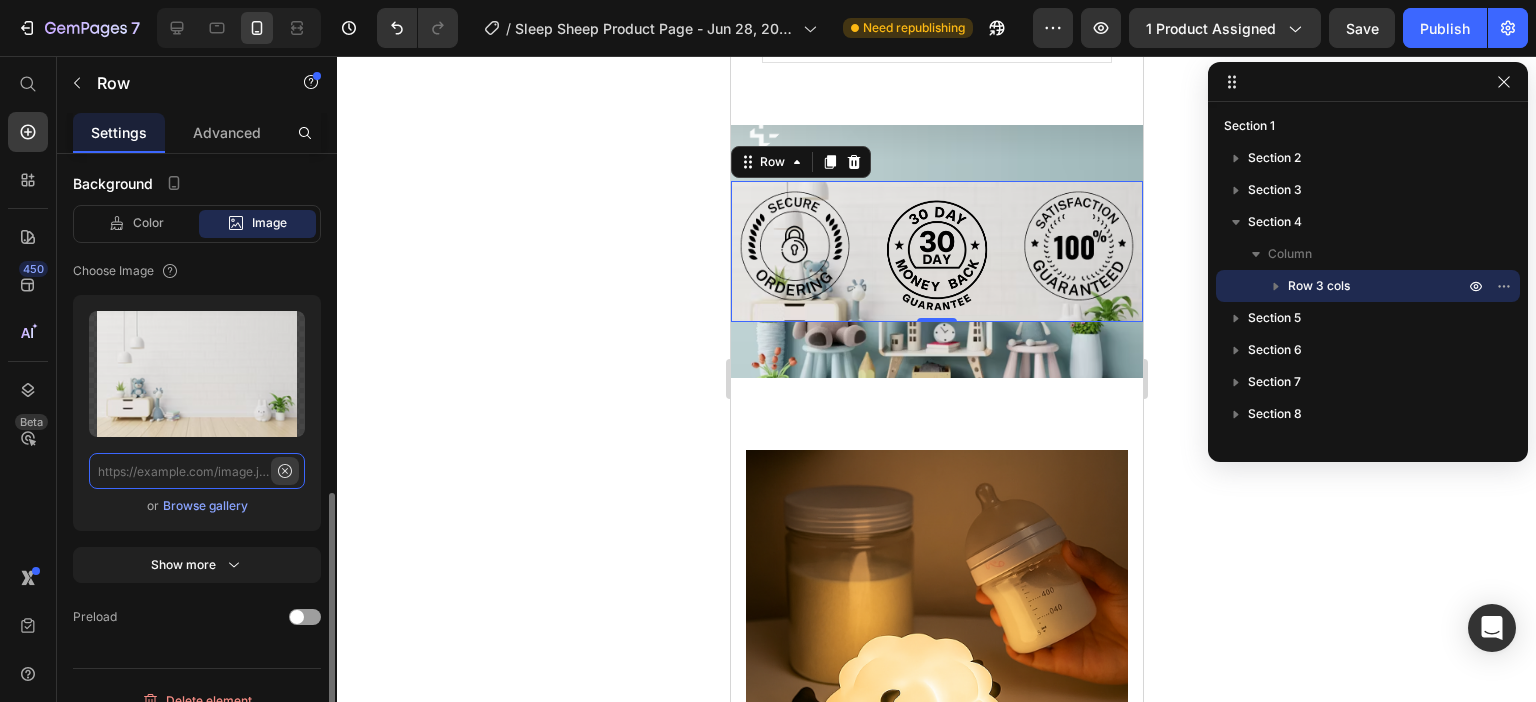 scroll, scrollTop: 0, scrollLeft: 0, axis: both 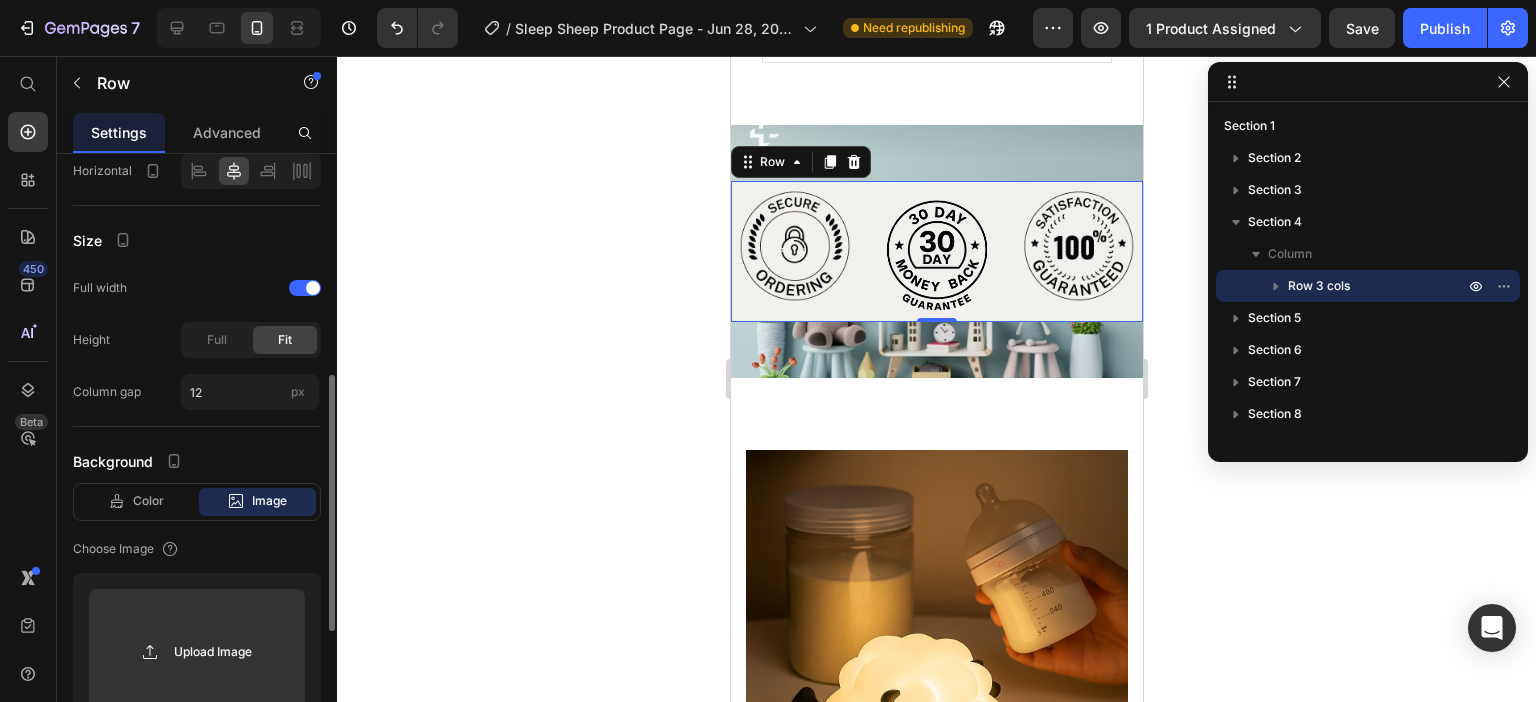 click on "Image Image Image Row   0" at bounding box center [936, 251] 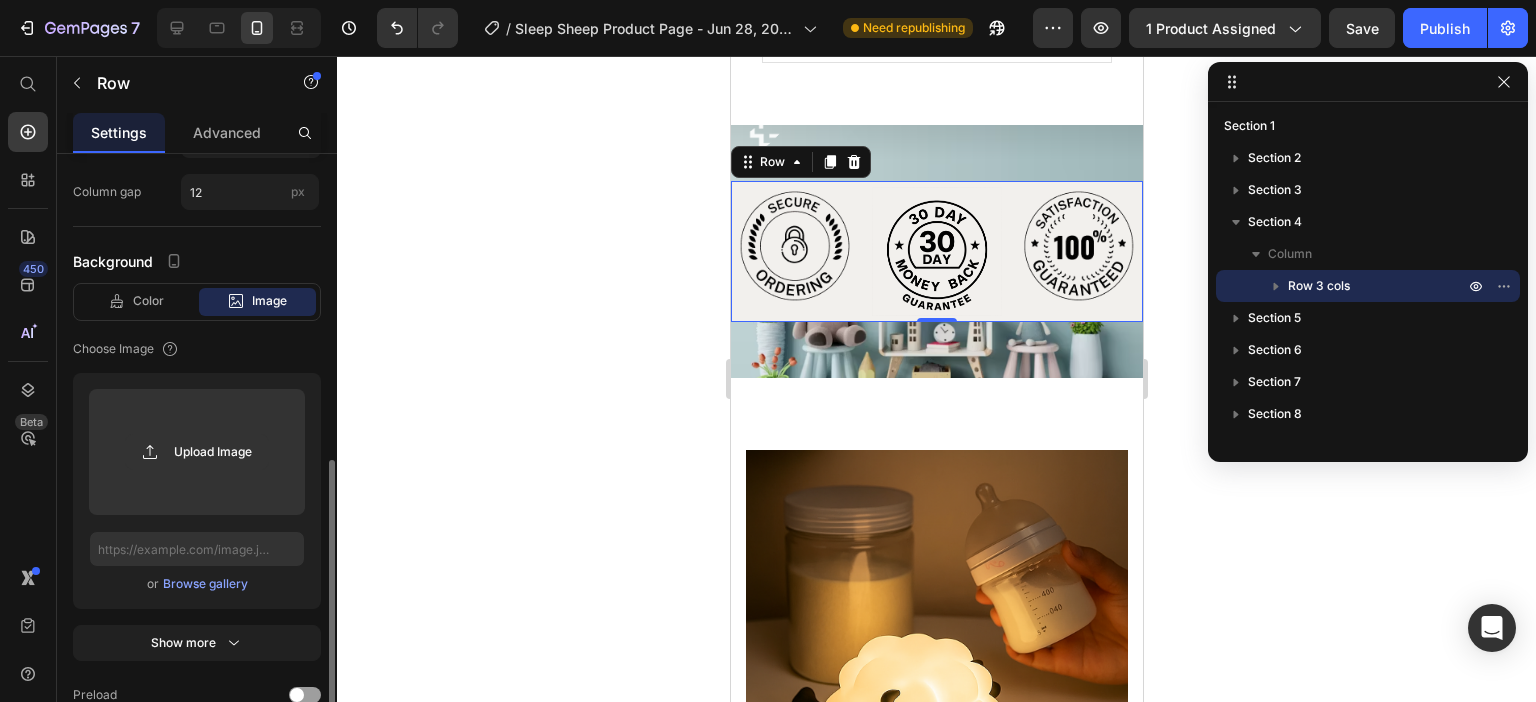 scroll, scrollTop: 822, scrollLeft: 0, axis: vertical 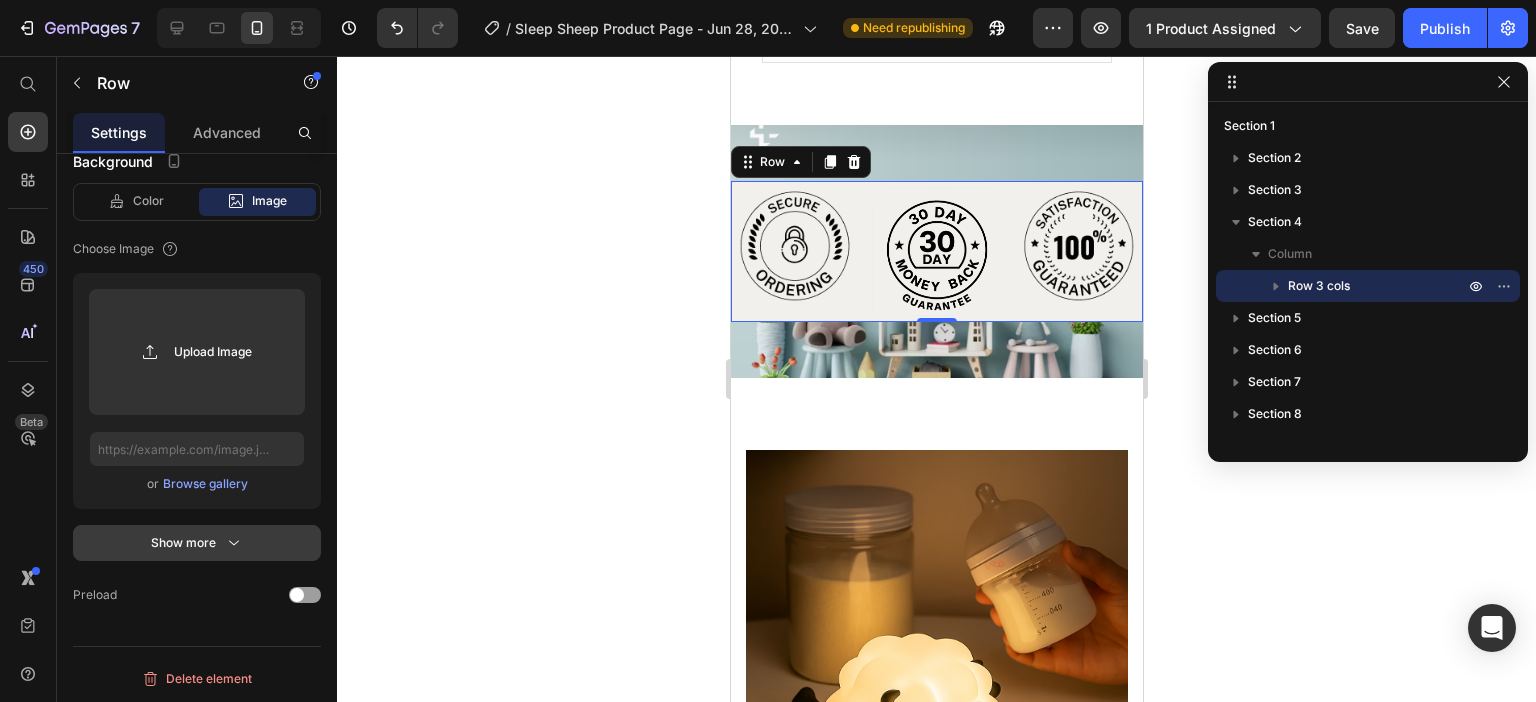 click on "Show more" at bounding box center (197, 543) 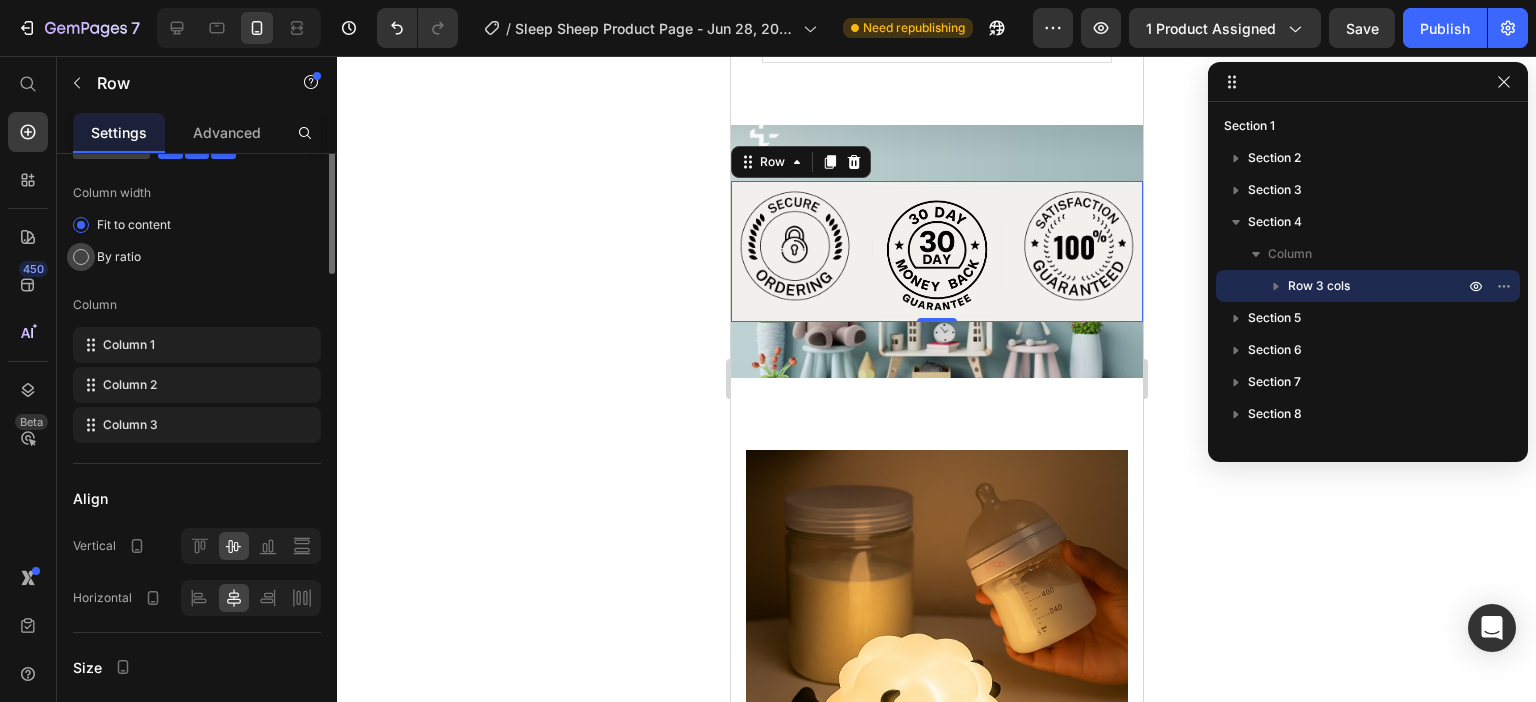 scroll, scrollTop: 0, scrollLeft: 0, axis: both 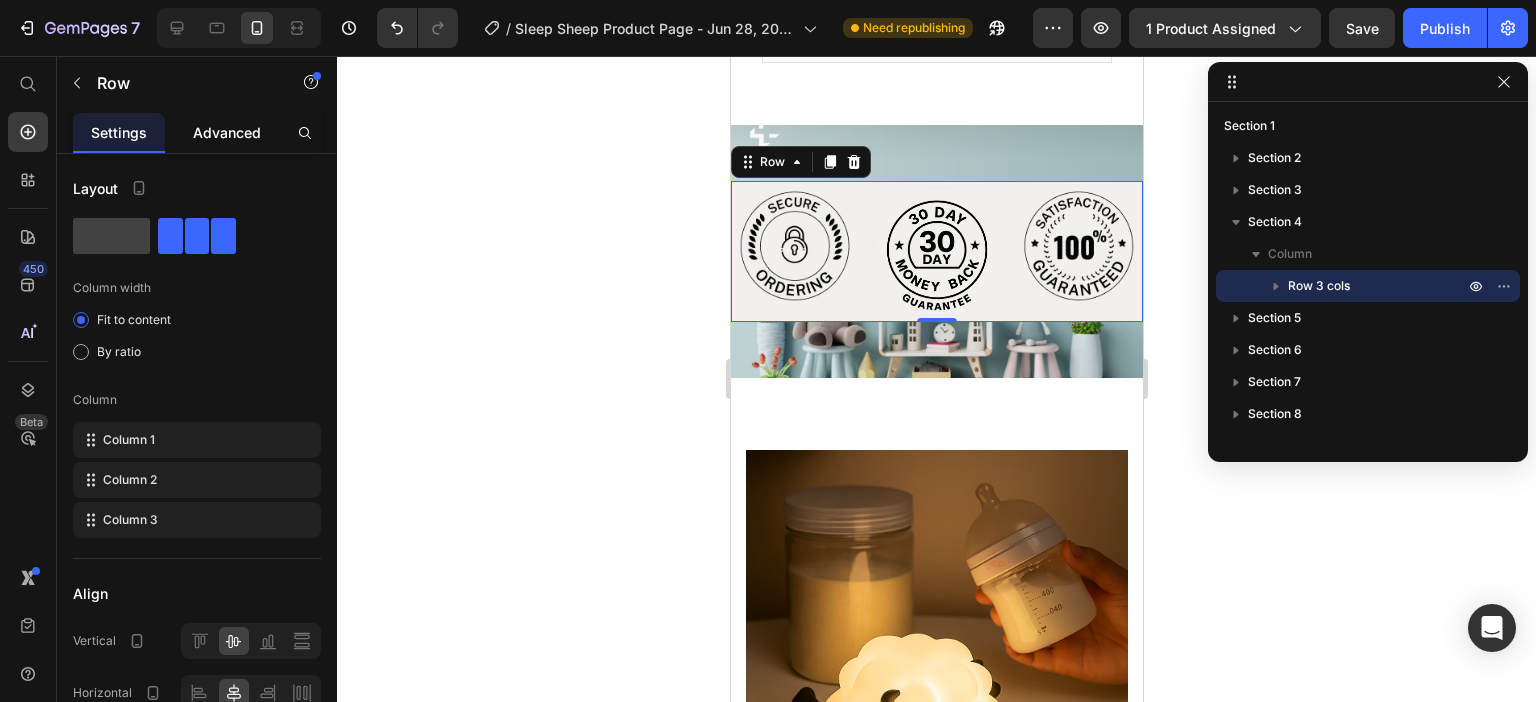 click on "Advanced" 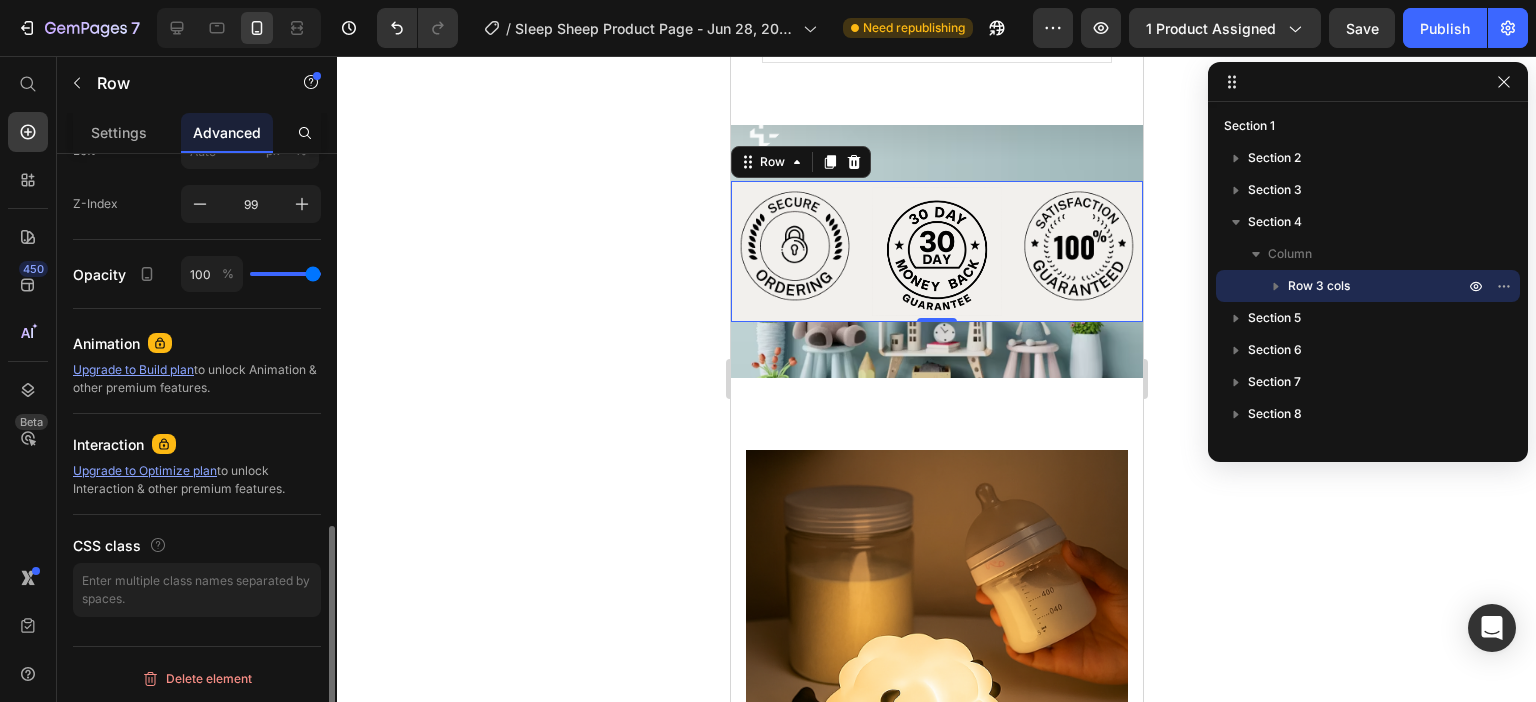 scroll, scrollTop: 760, scrollLeft: 0, axis: vertical 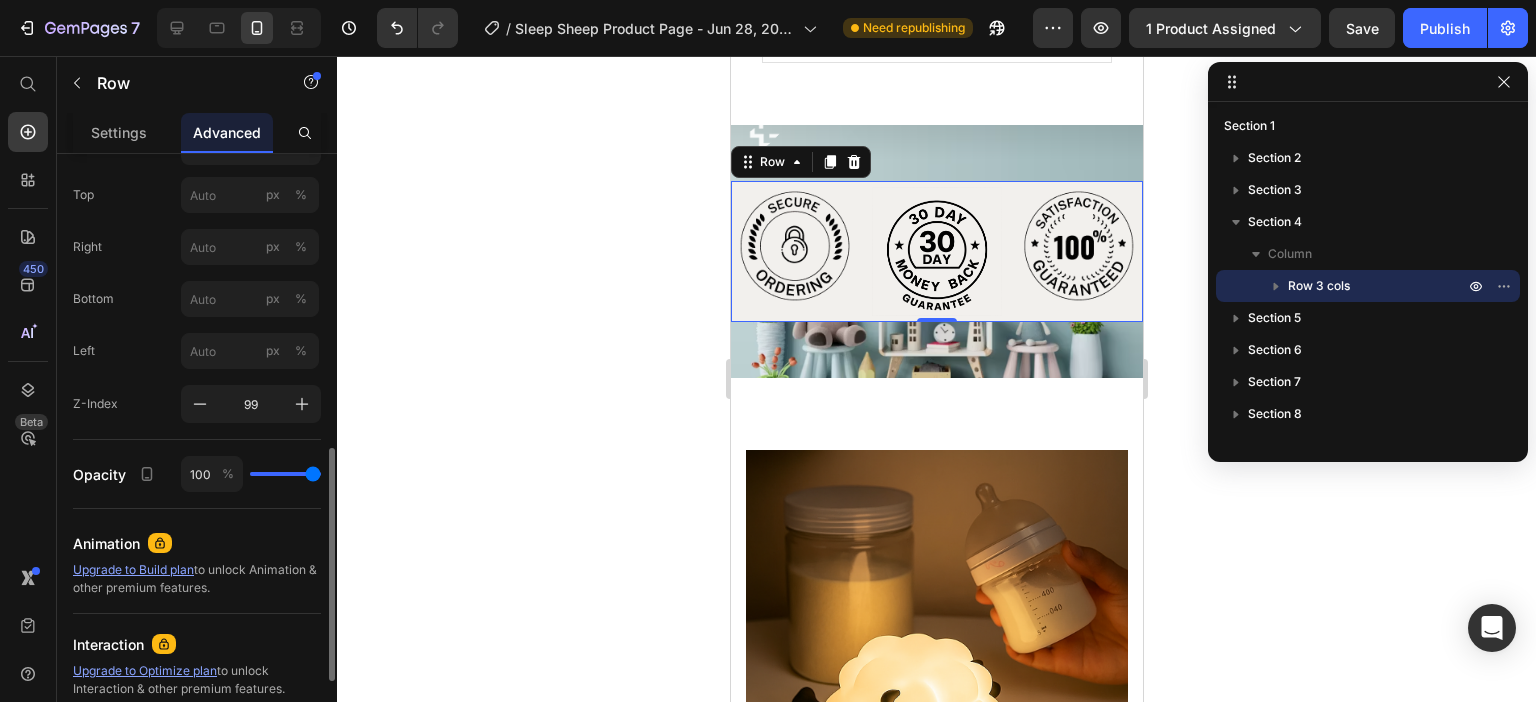 type on "87" 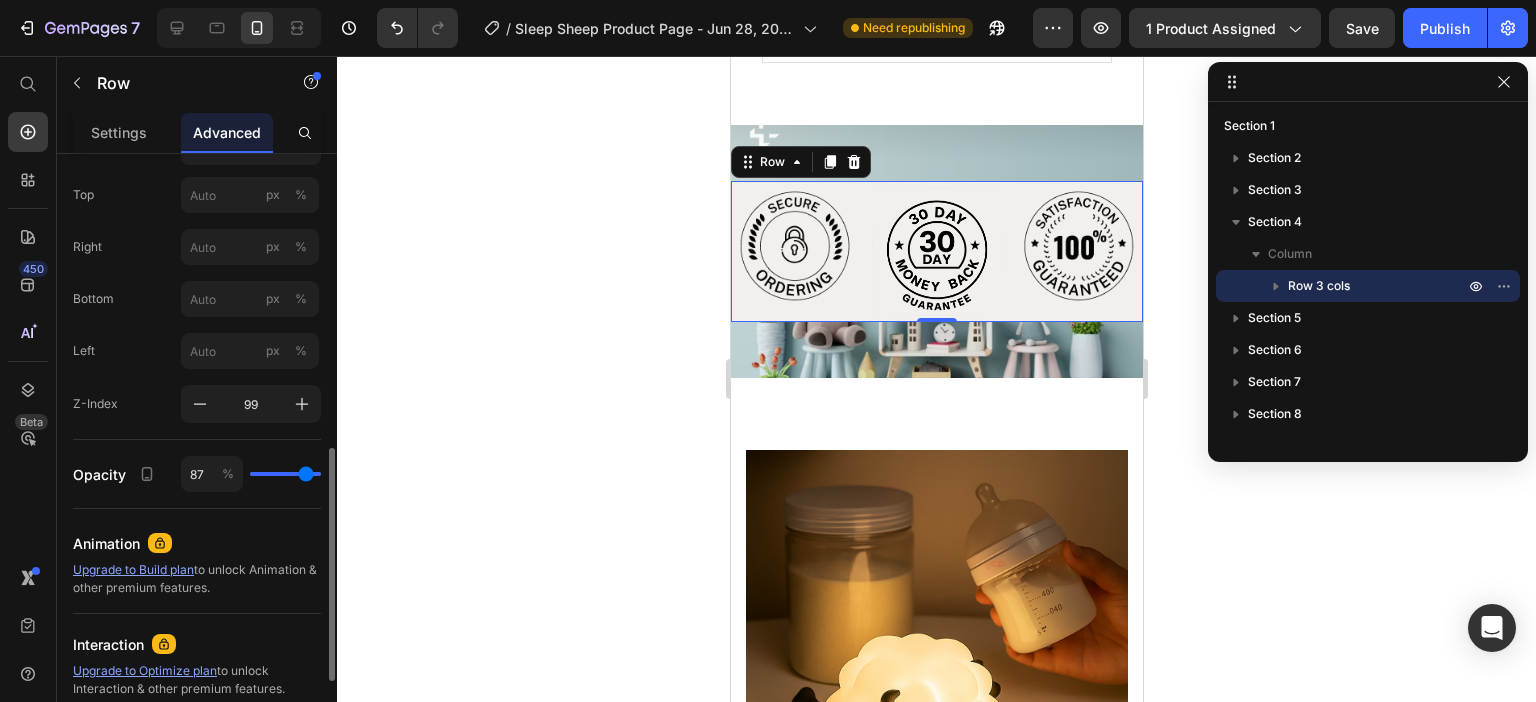 type on "85" 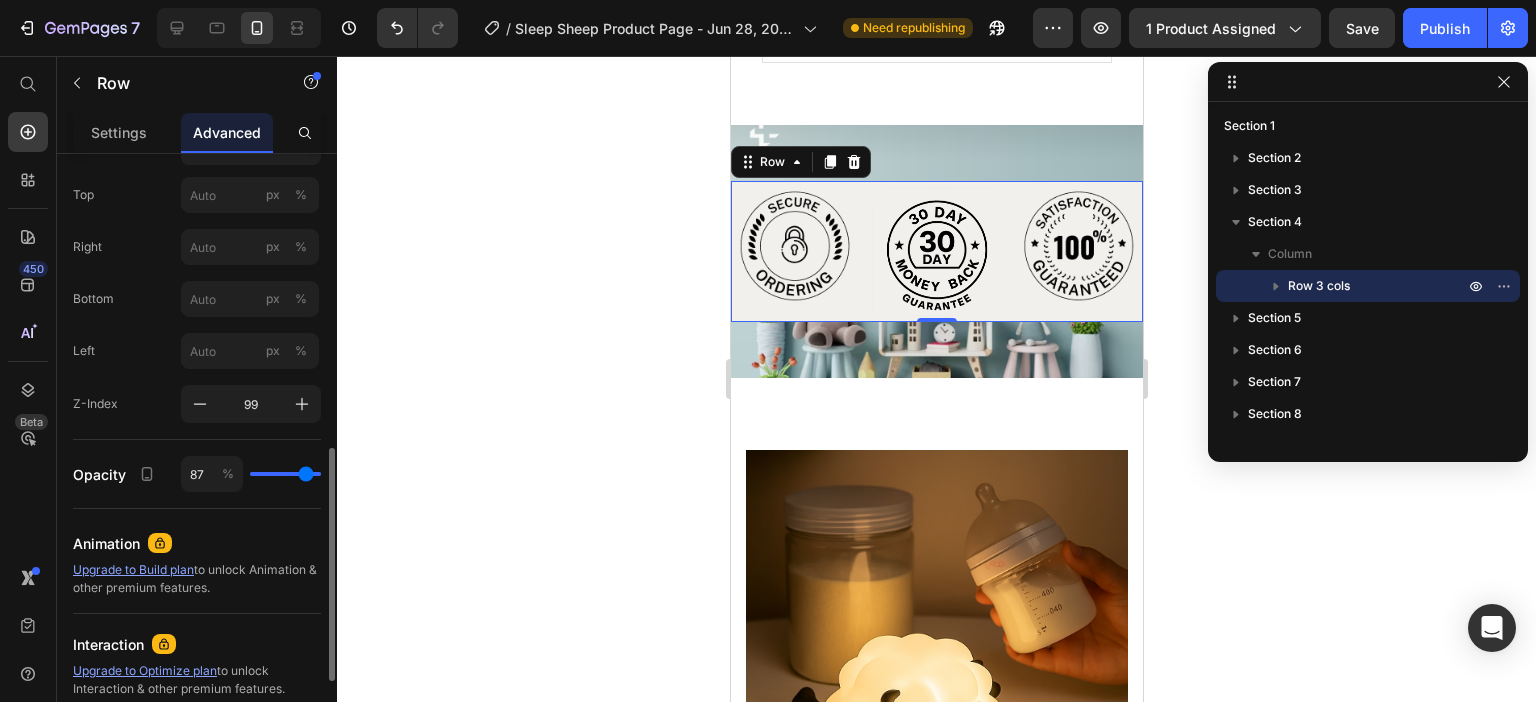 type on "85" 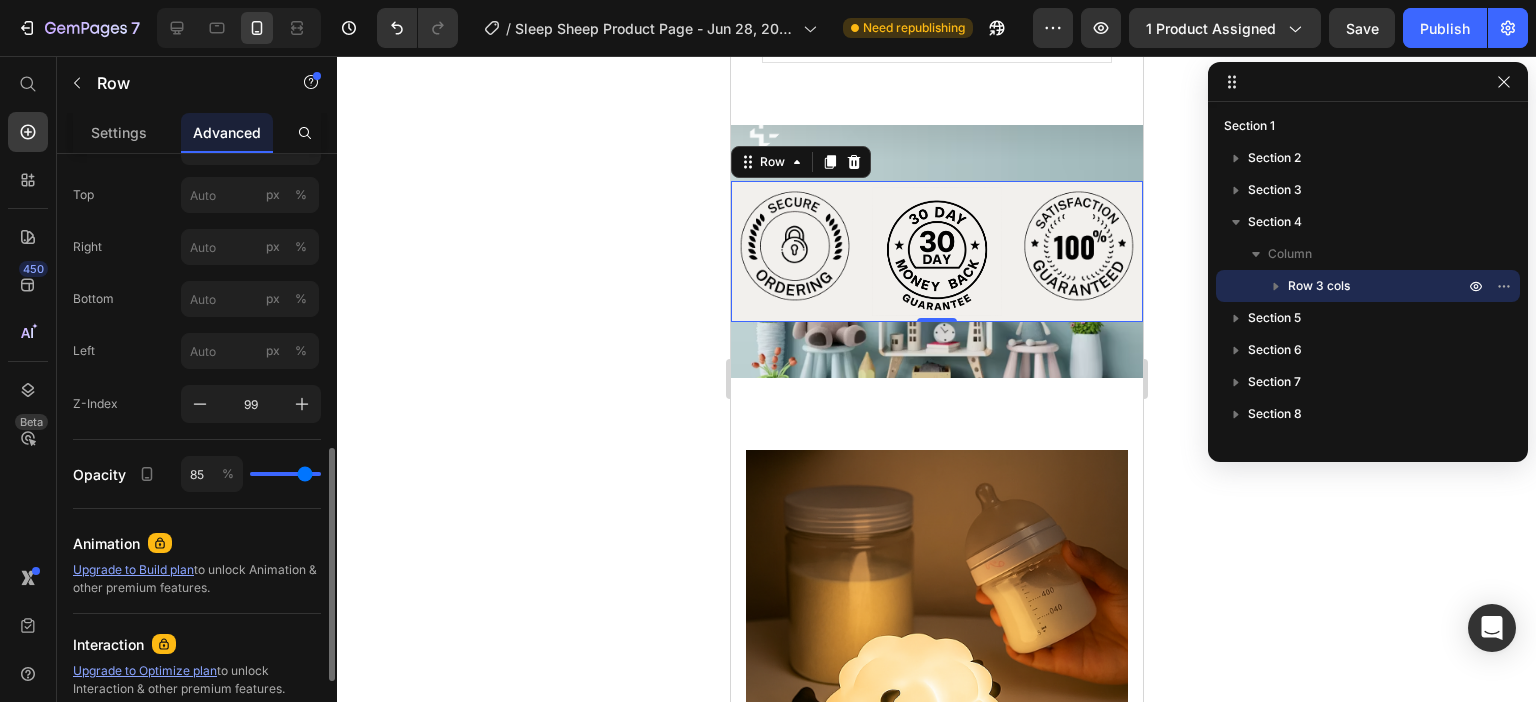 type on "79" 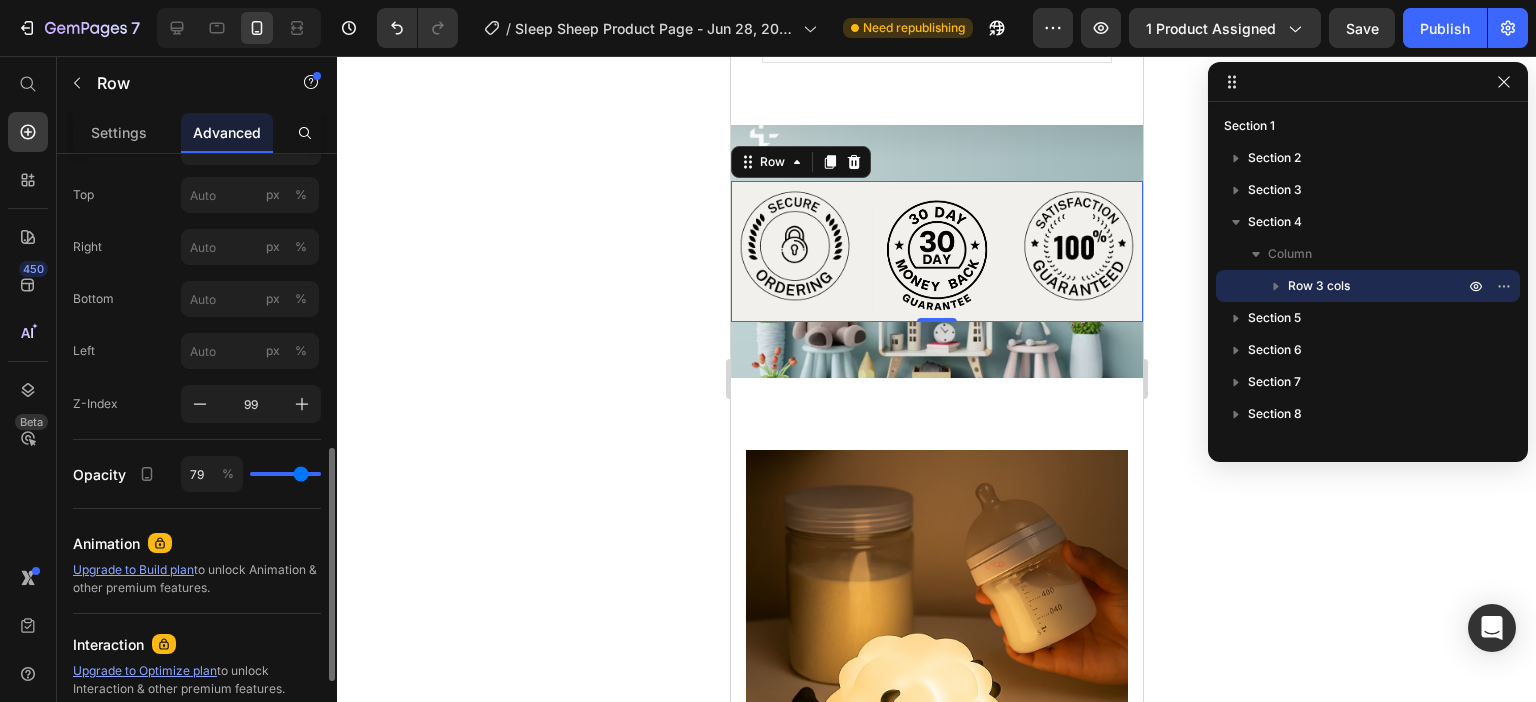 type on "68" 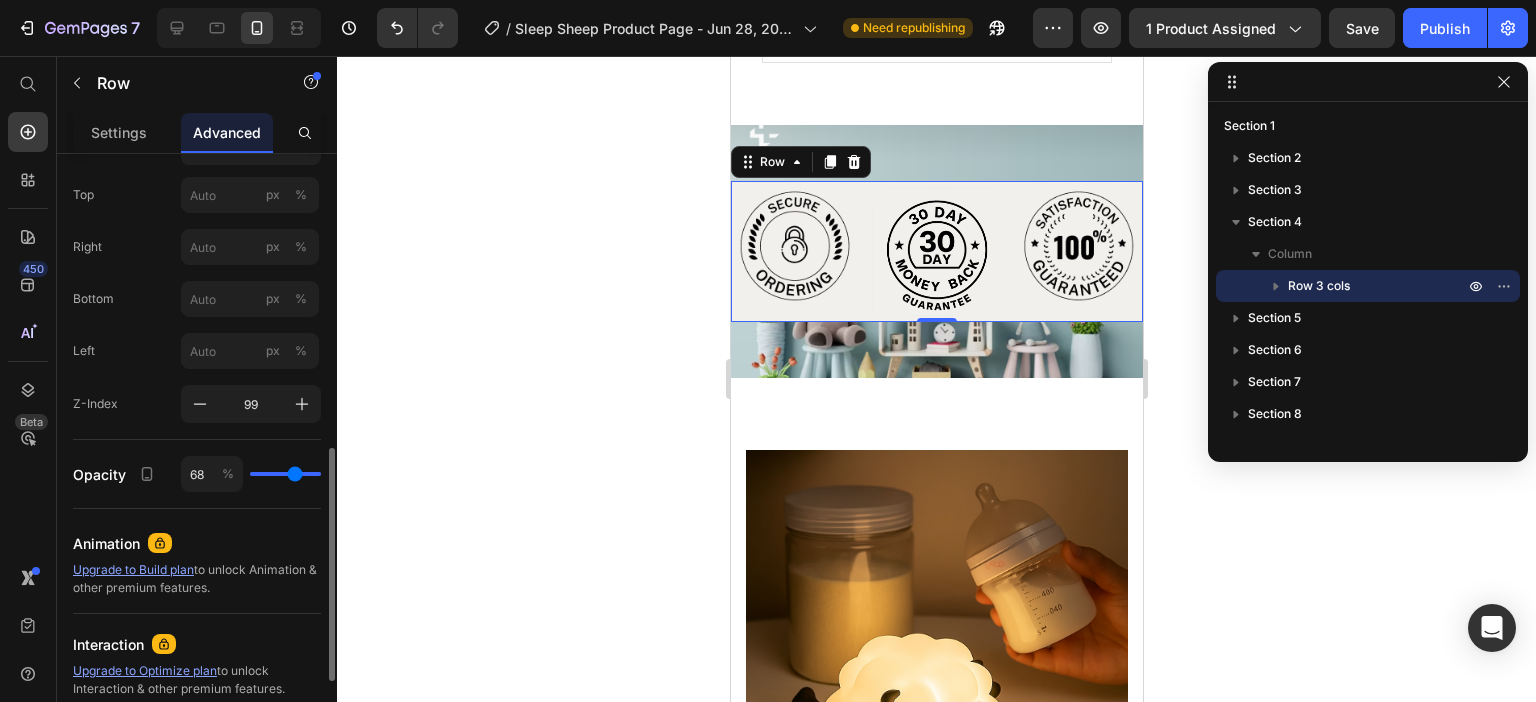 type on "53" 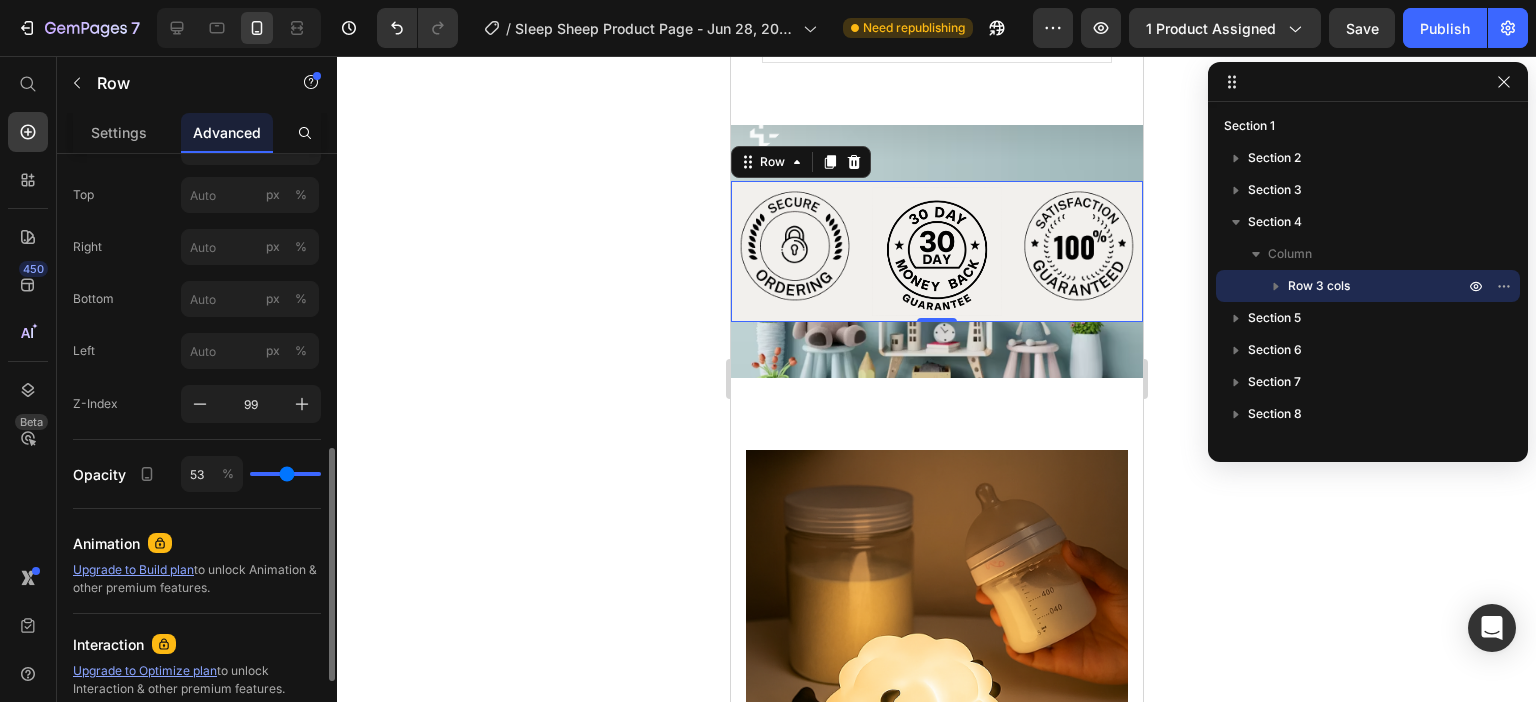 type on "43" 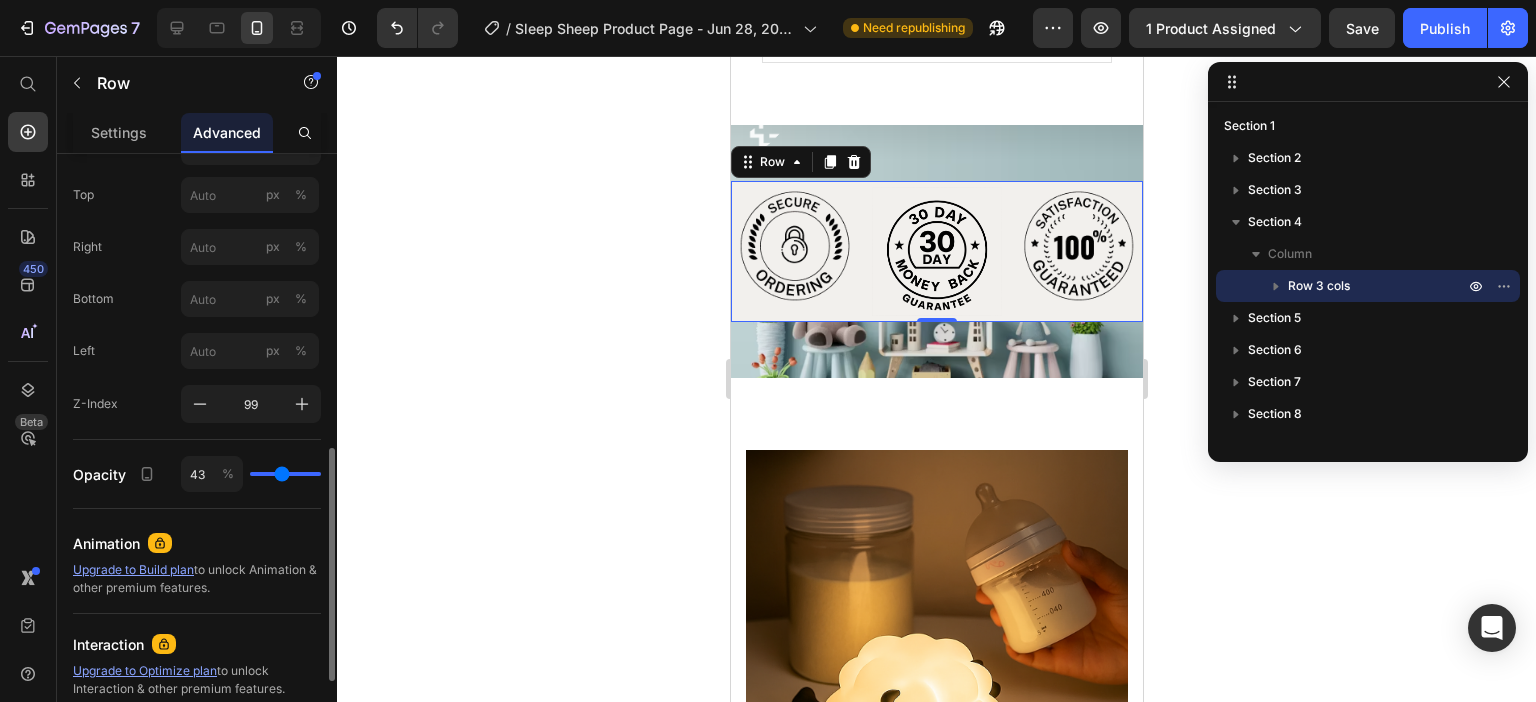 type on "34" 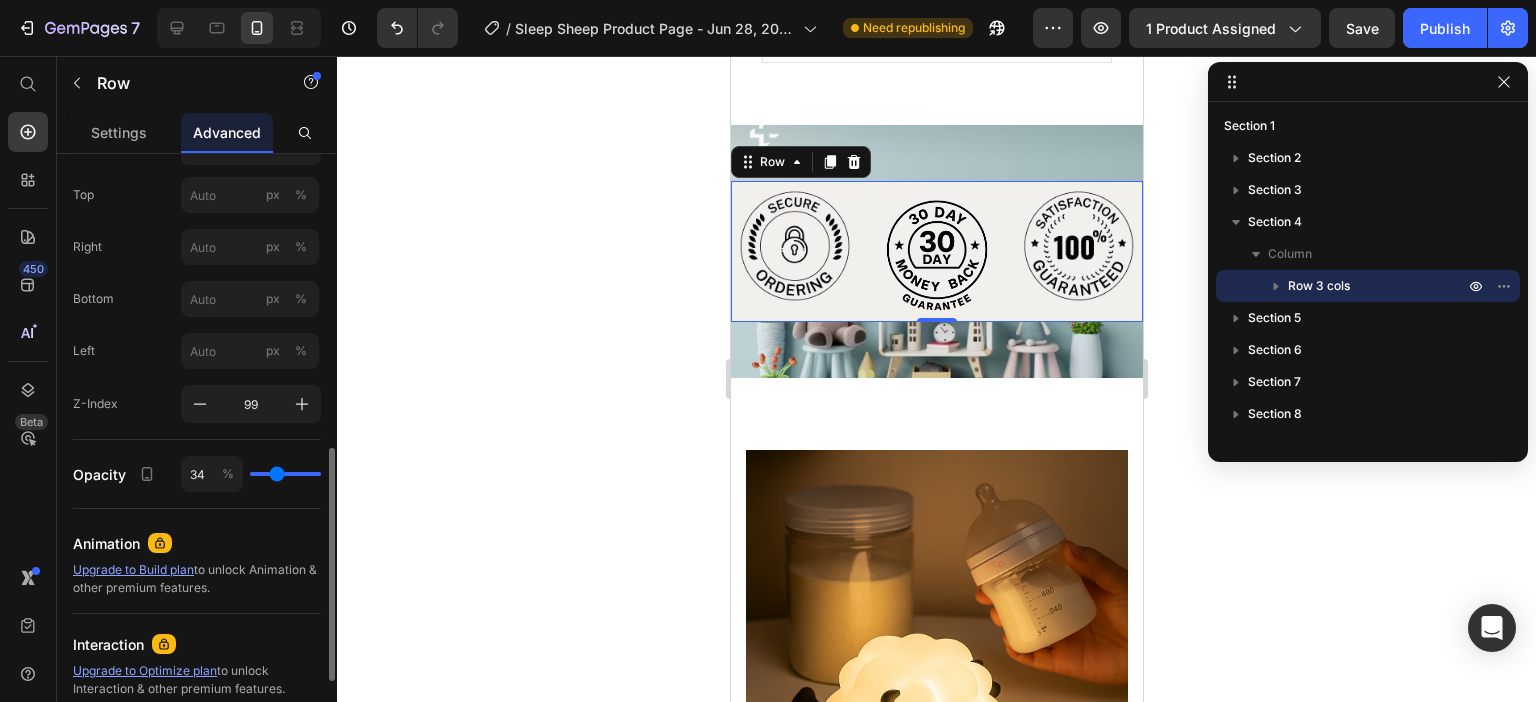 type on "27" 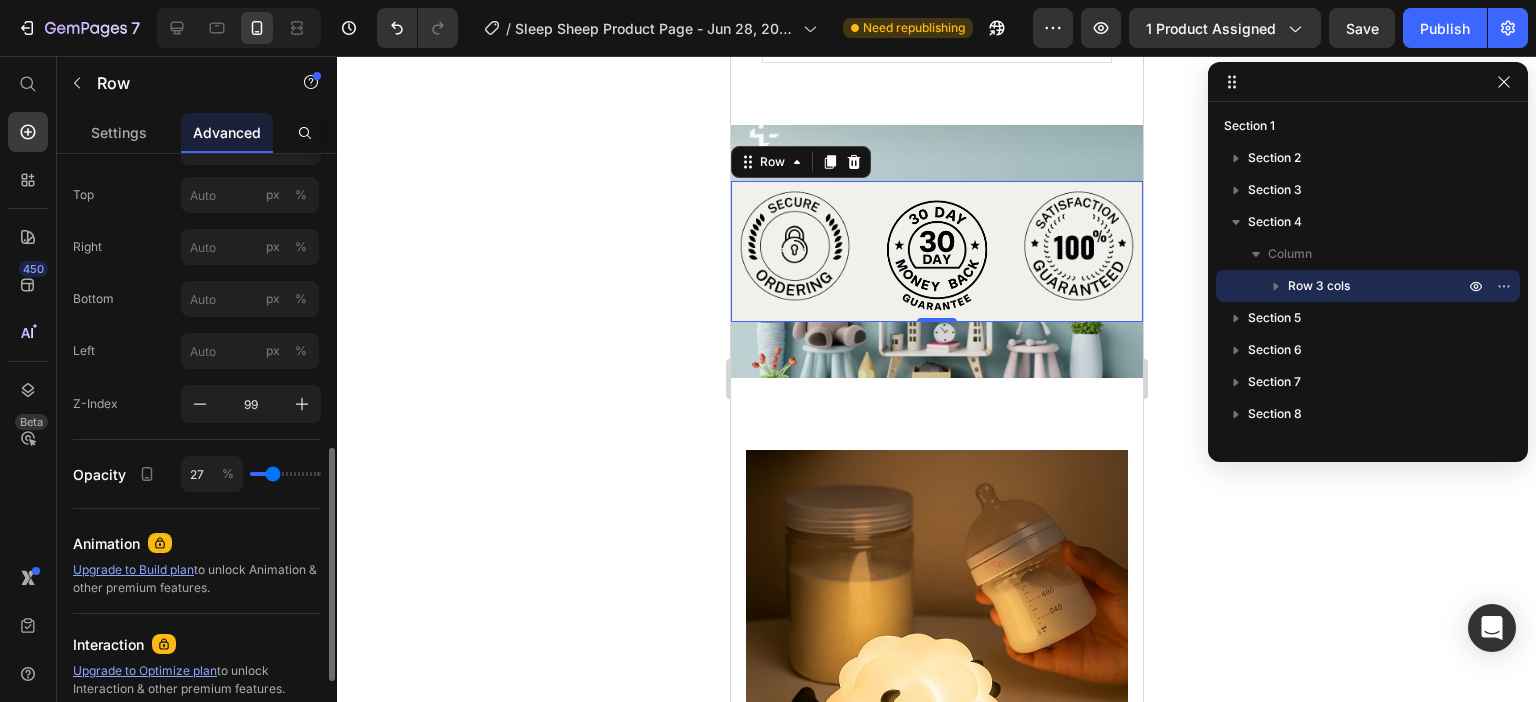 type on "18" 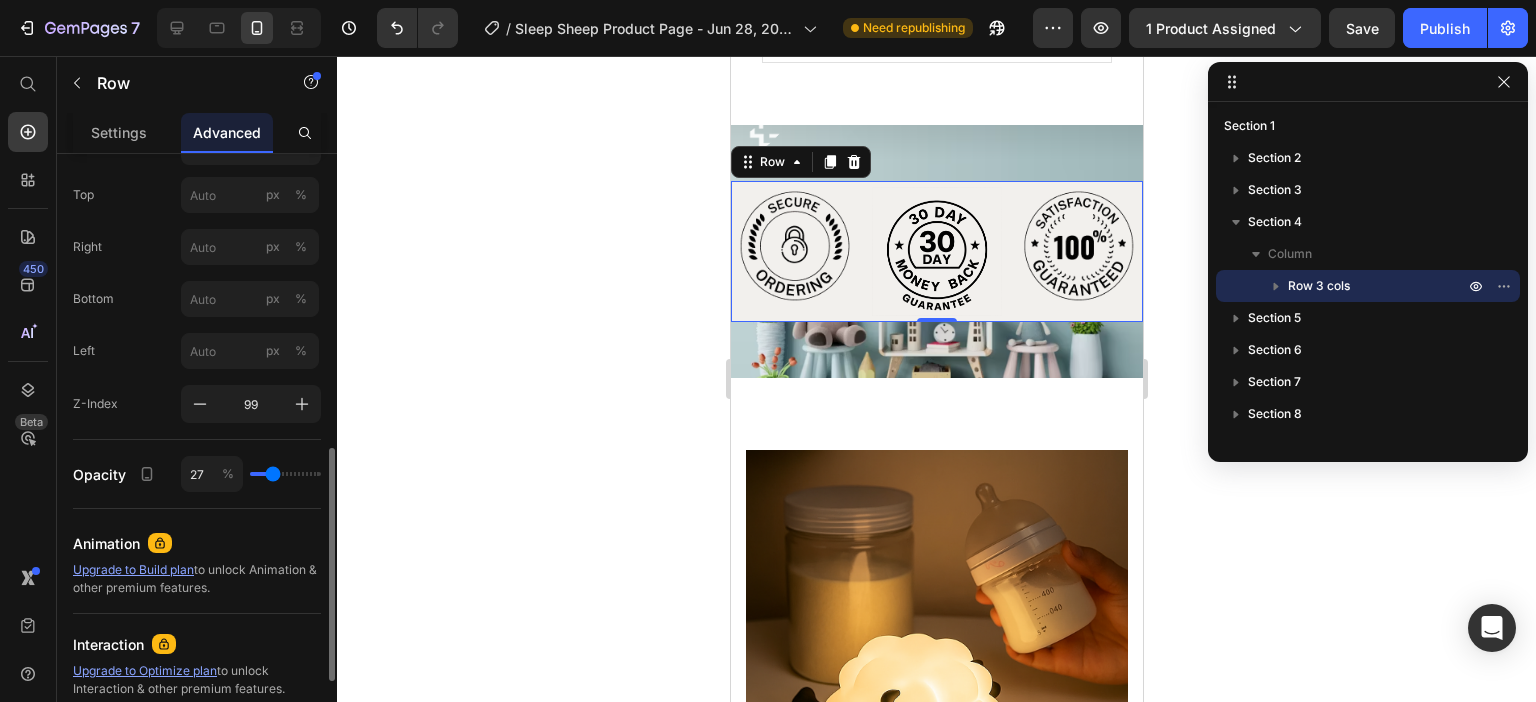 type on "18" 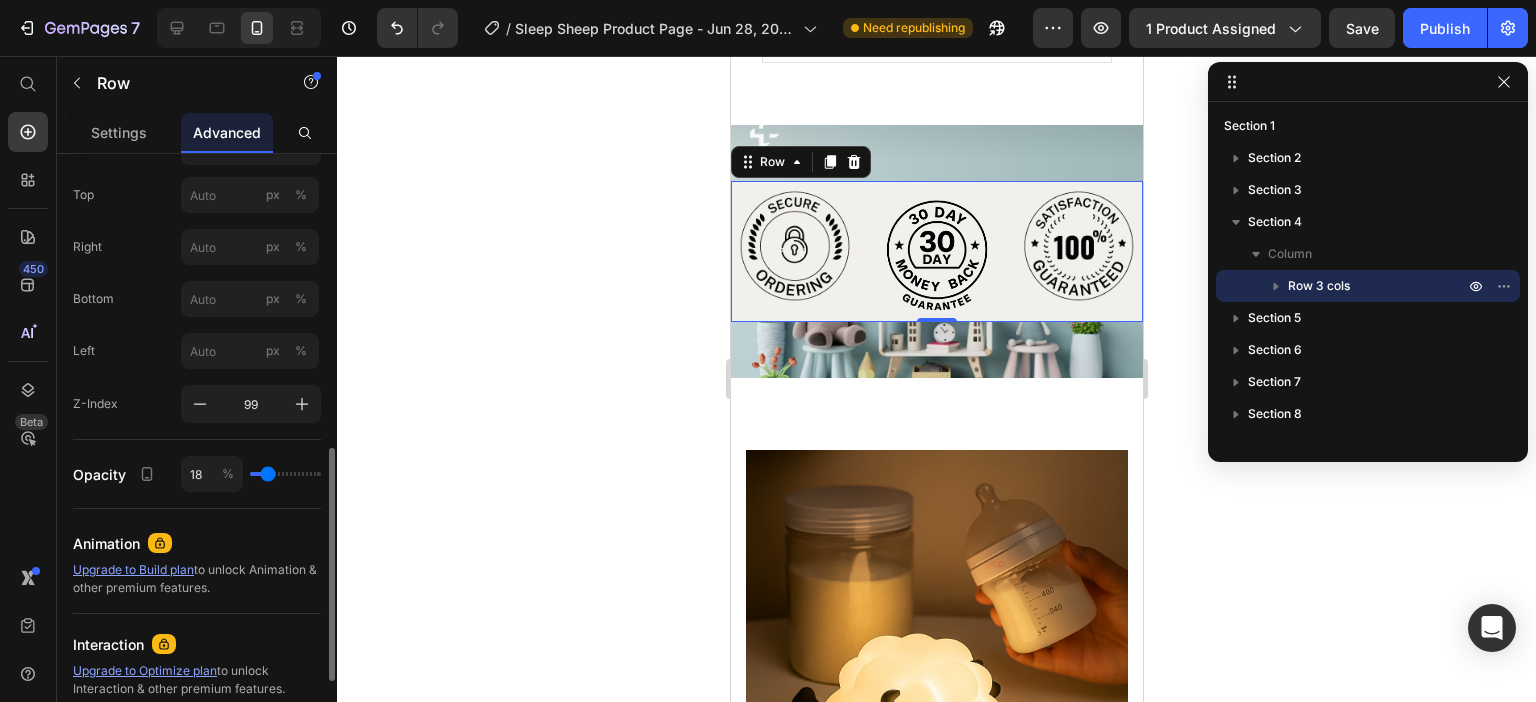 type on "12" 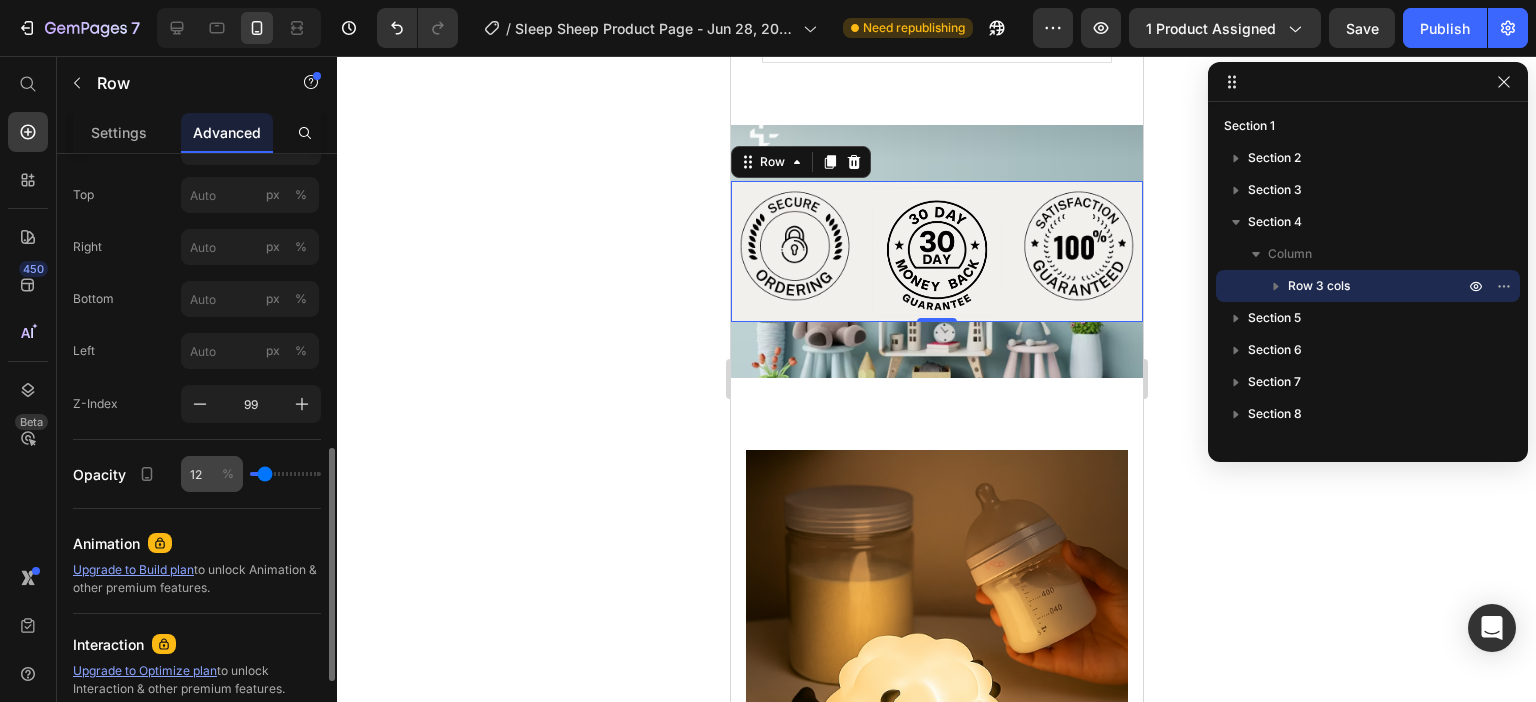 type on "4" 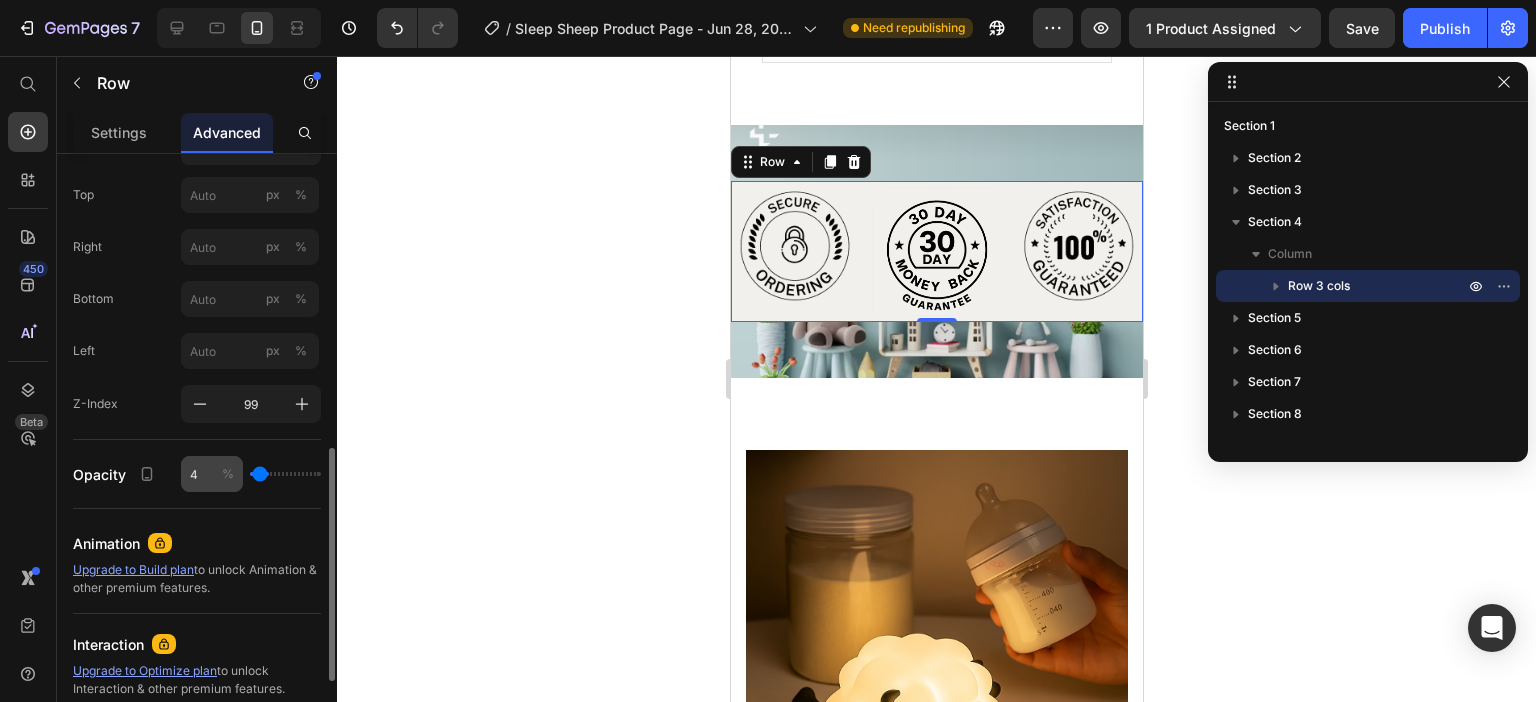 type on "0" 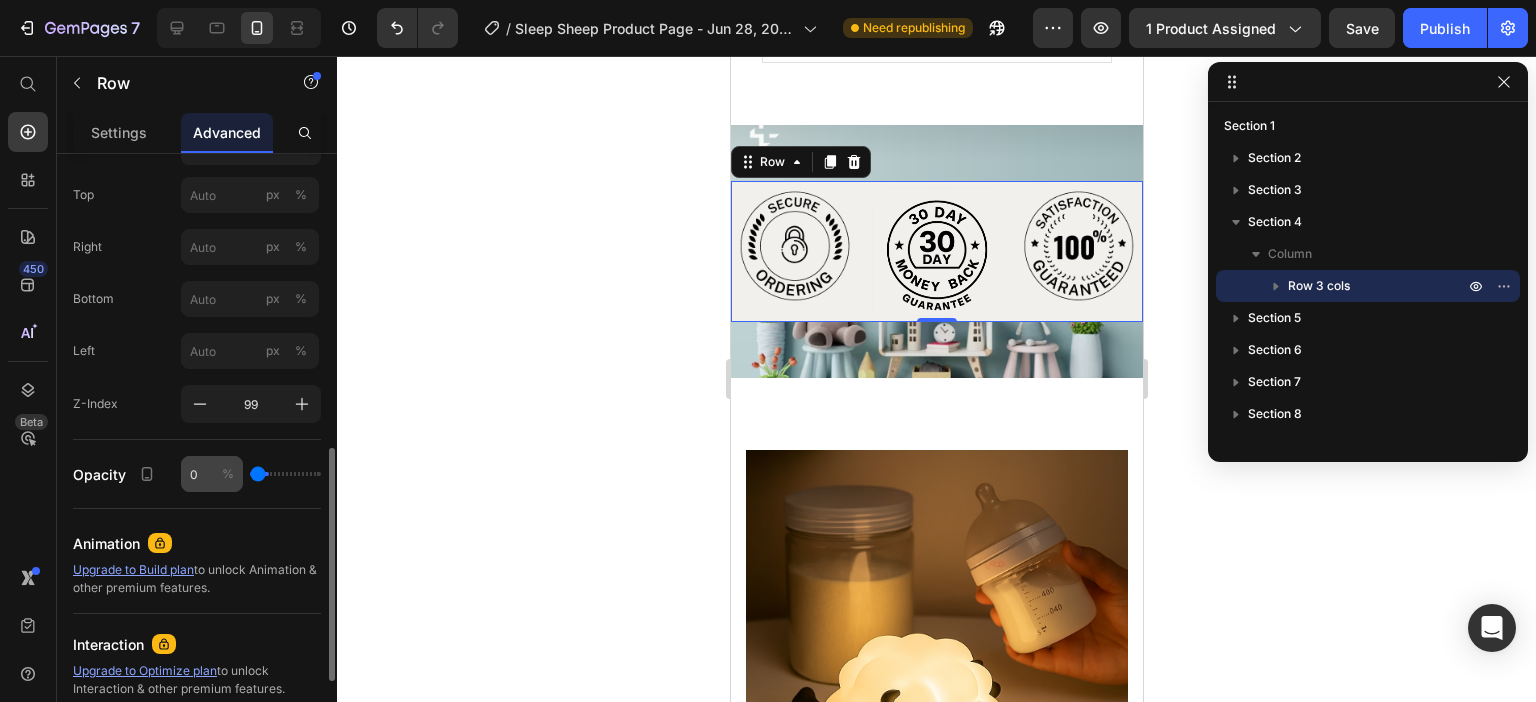 drag, startPoint x: 306, startPoint y: 473, endPoint x: 242, endPoint y: 469, distance: 64.12488 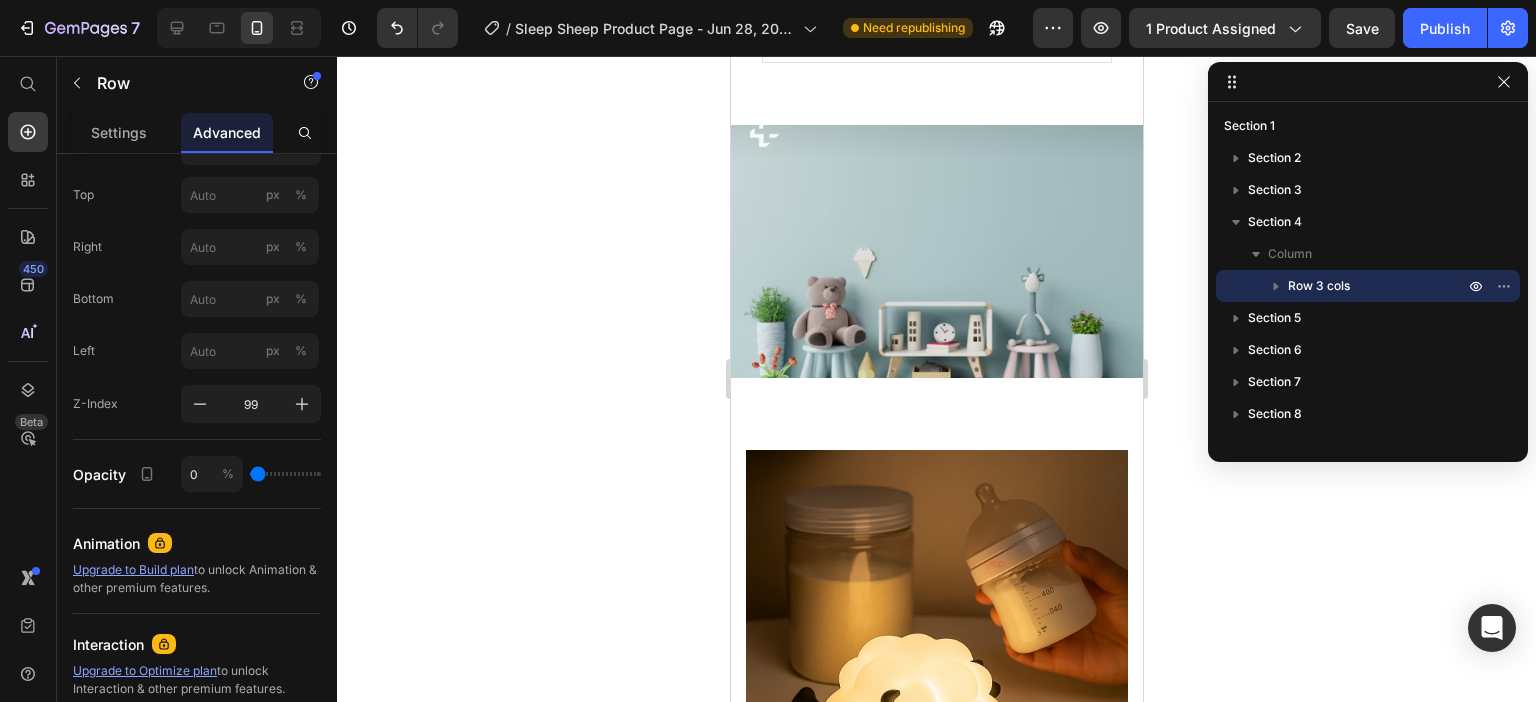 click on "7   /  Sleep Sheep Product Page - Jun 28, 20:09:30 Need republishing Preview 1 product assigned  Save   Publish  450 Beta Start with Sections Elements Hero Section Product Detail Brands Trusted Badges Guarantee Product Breakdown How to use Testimonials Compare Bundle FAQs Social Proof Brand Story Product List Collection Blog List Contact Sticky Add to Cart Custom Footer Browse Library 450 Layout
Row
Row
Row
Row Text
Heading
Text Block Button
Button
Button
Sticky Back to top Media" 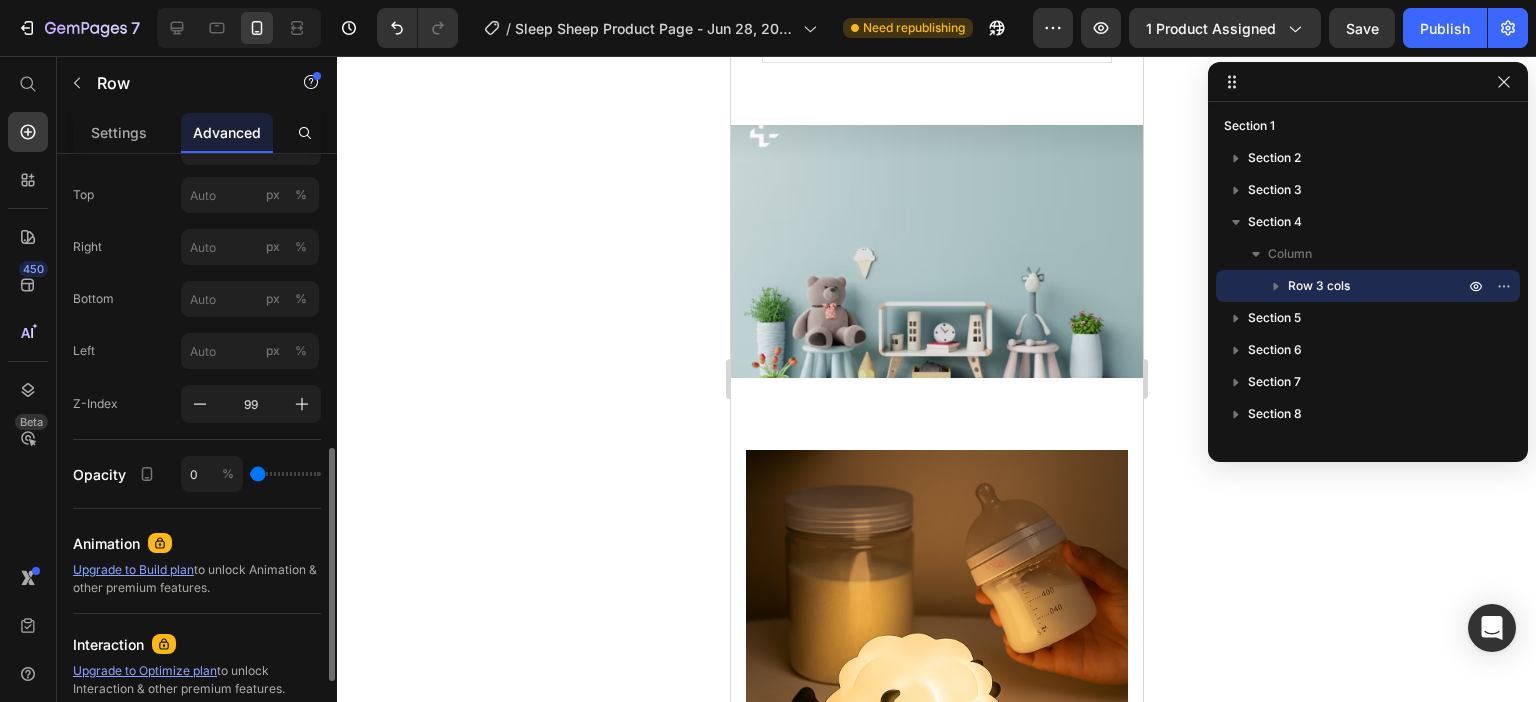 type on "18" 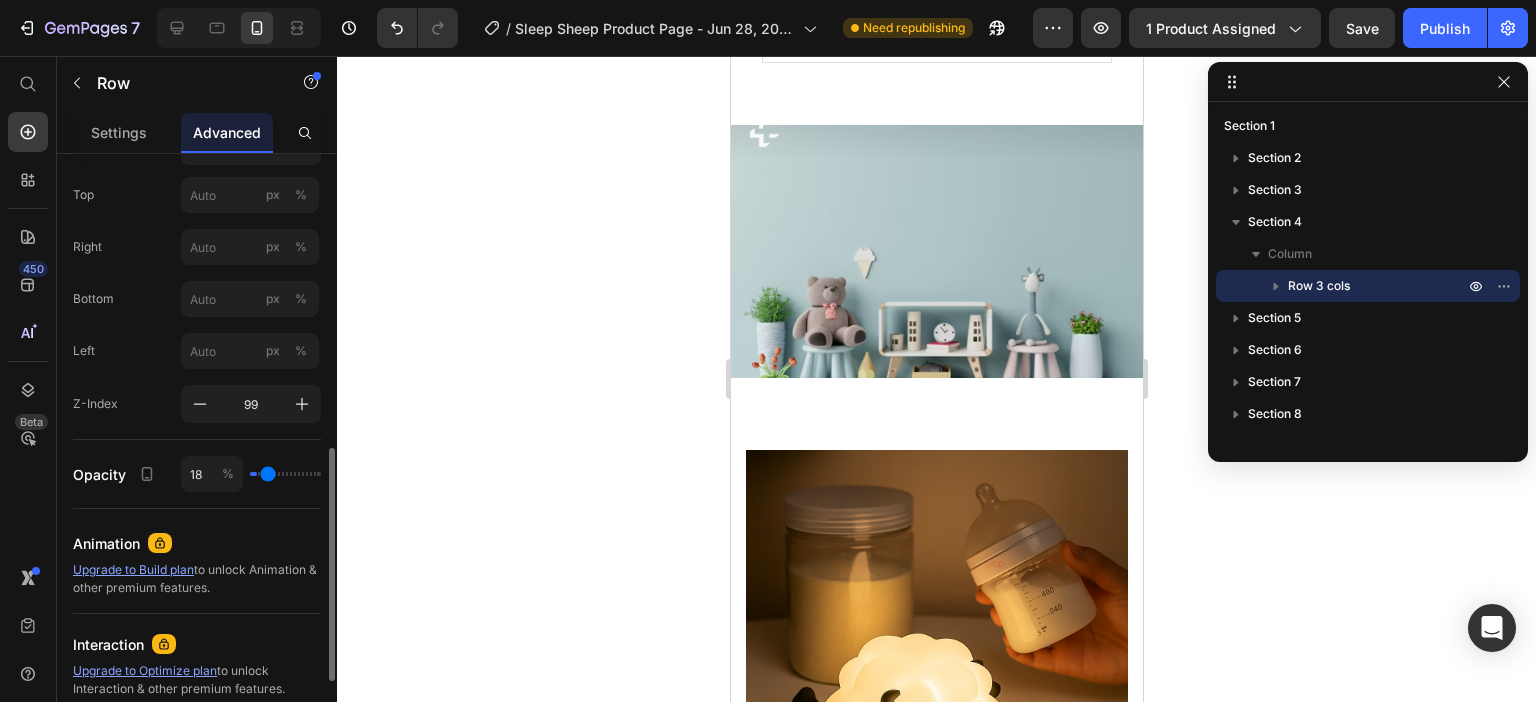 type on "53" 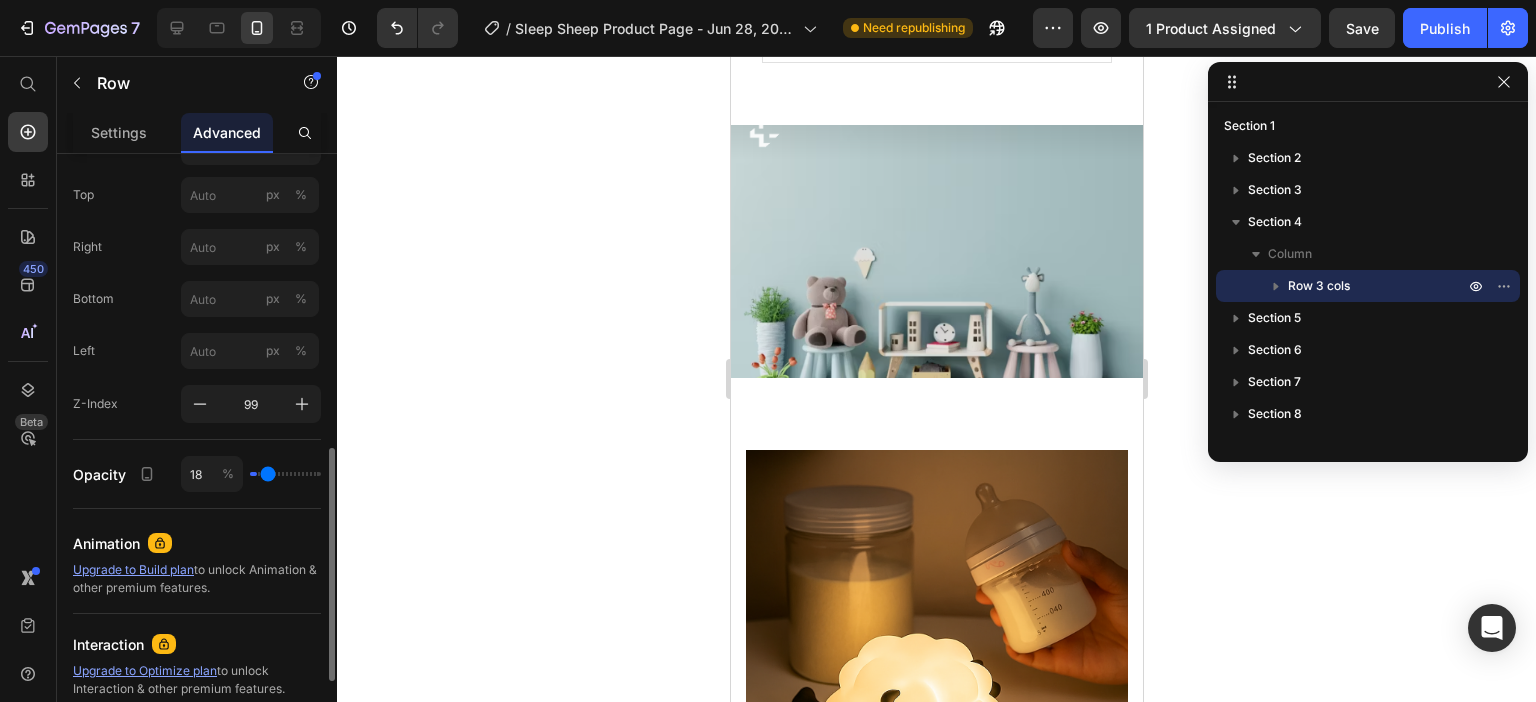 type on "53" 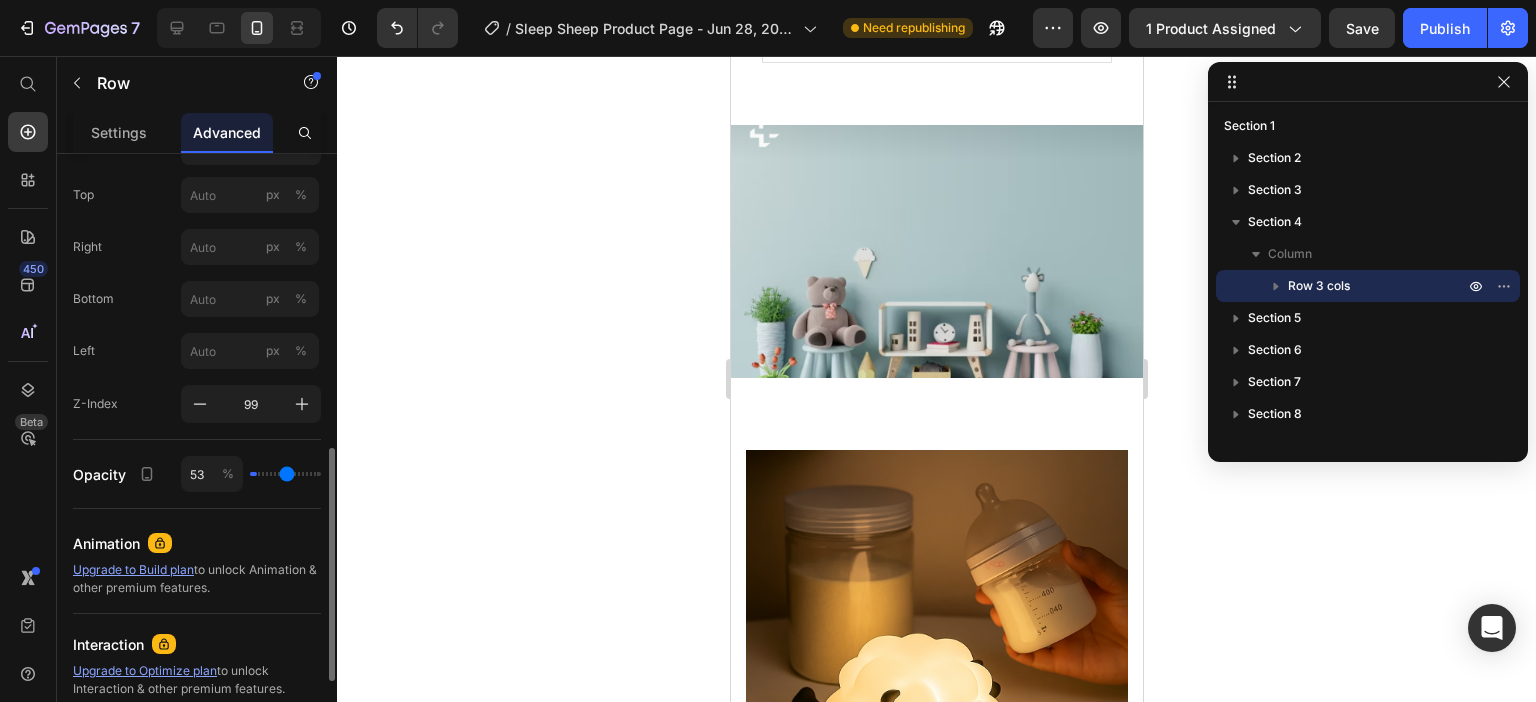 type on "100" 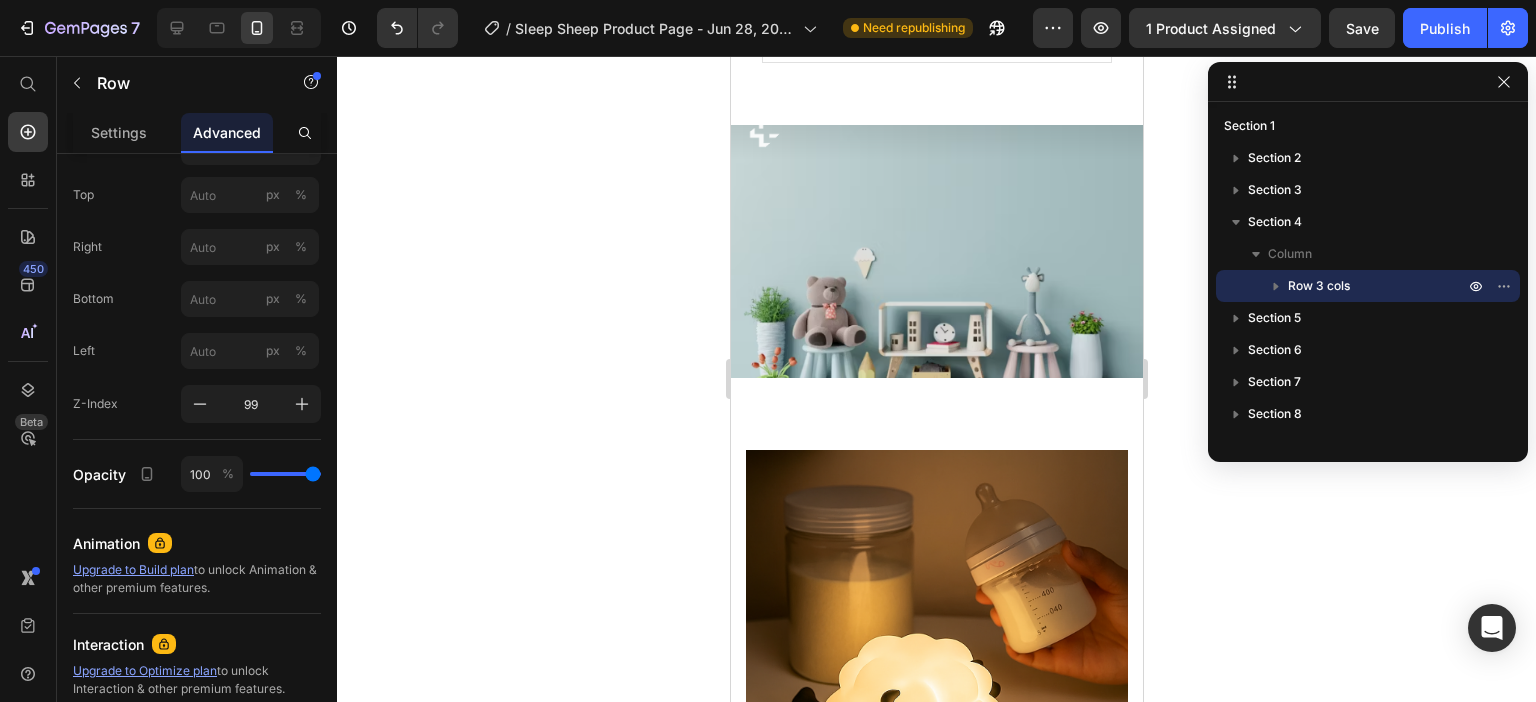 drag, startPoint x: 260, startPoint y: 468, endPoint x: 452, endPoint y: 473, distance: 192.0651 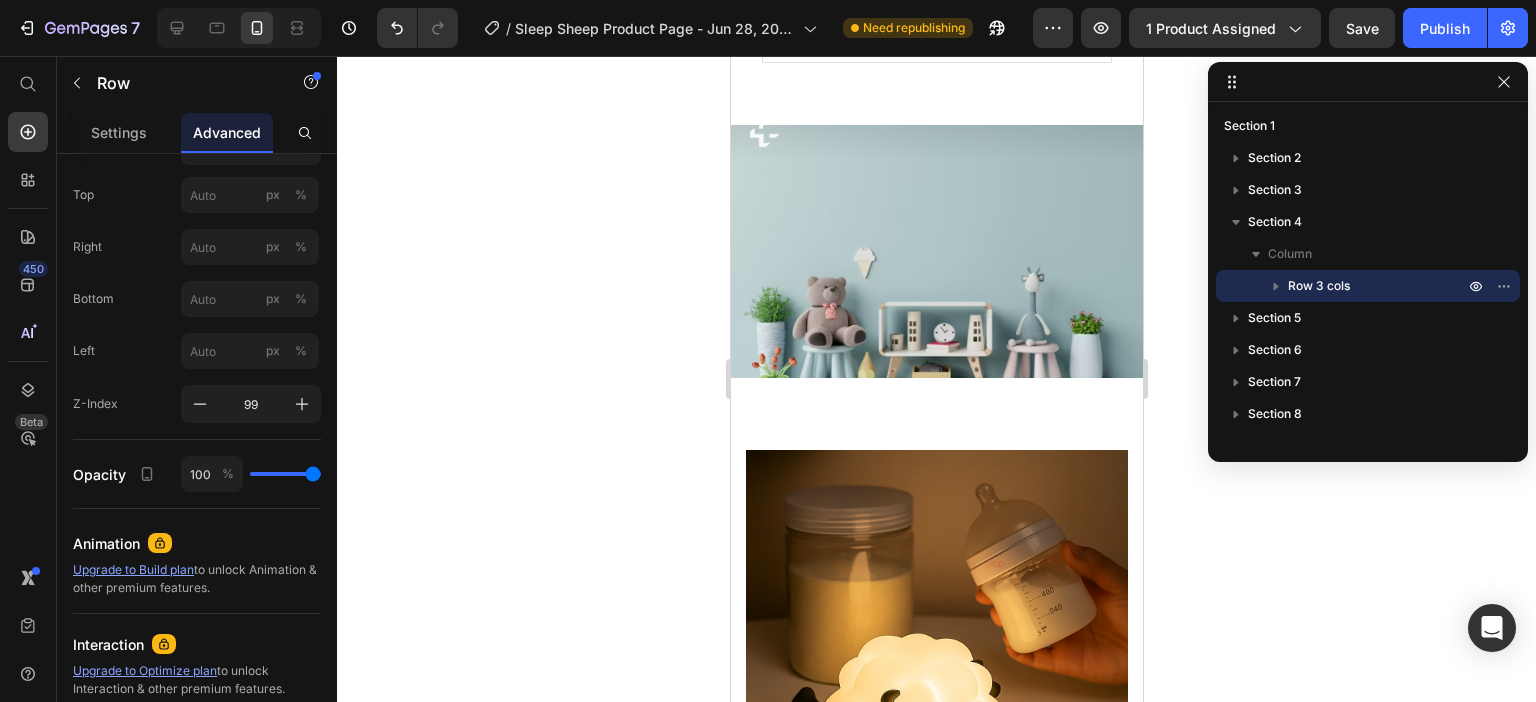 type on "100" 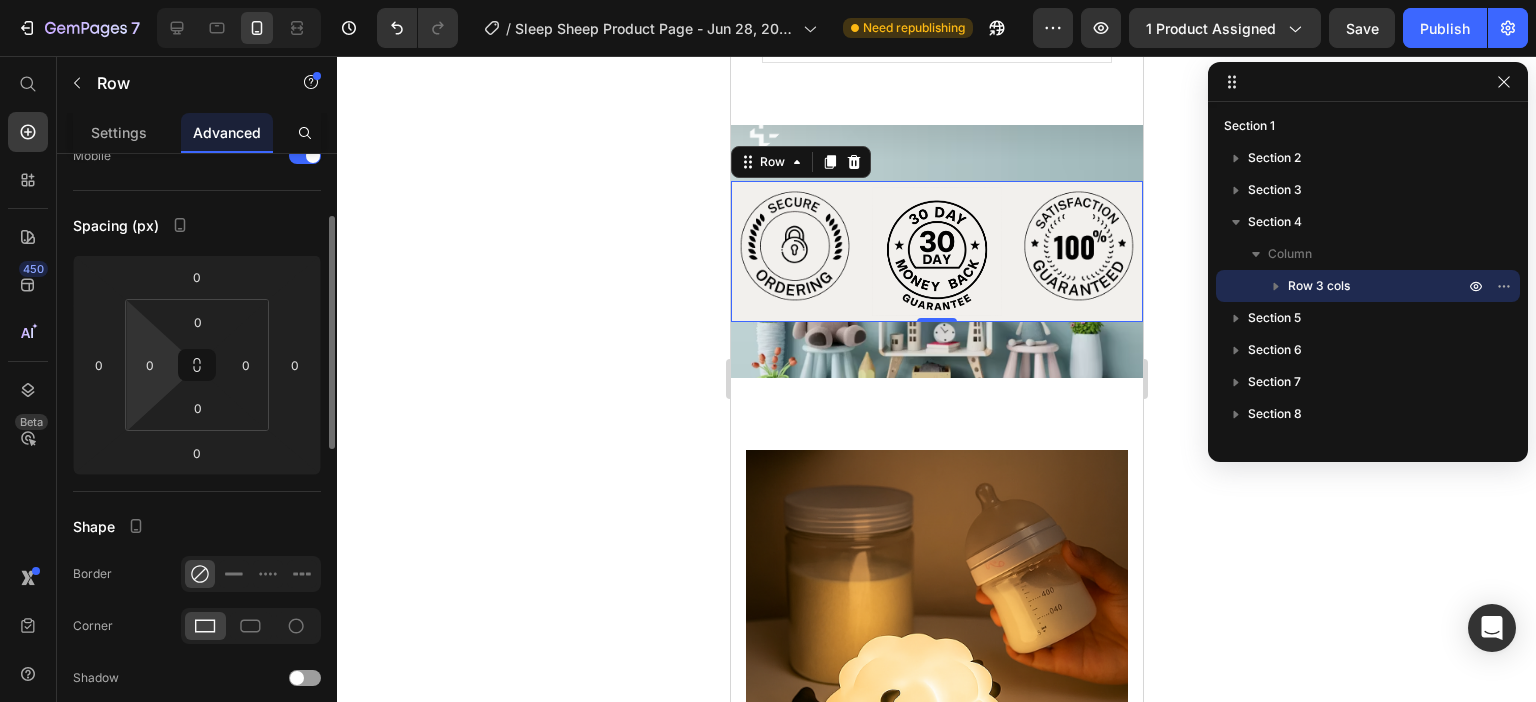 scroll, scrollTop: 0, scrollLeft: 0, axis: both 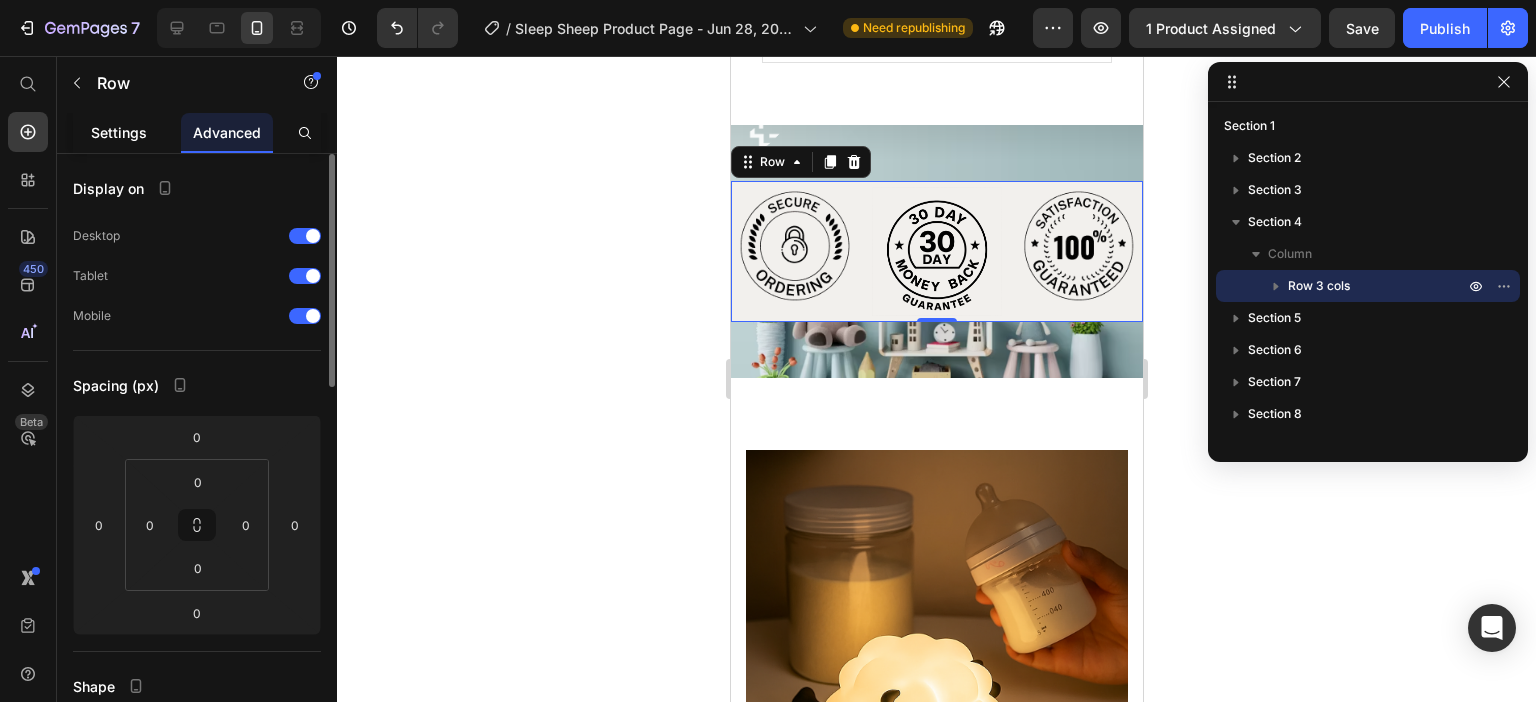 click on "Settings" at bounding box center [119, 132] 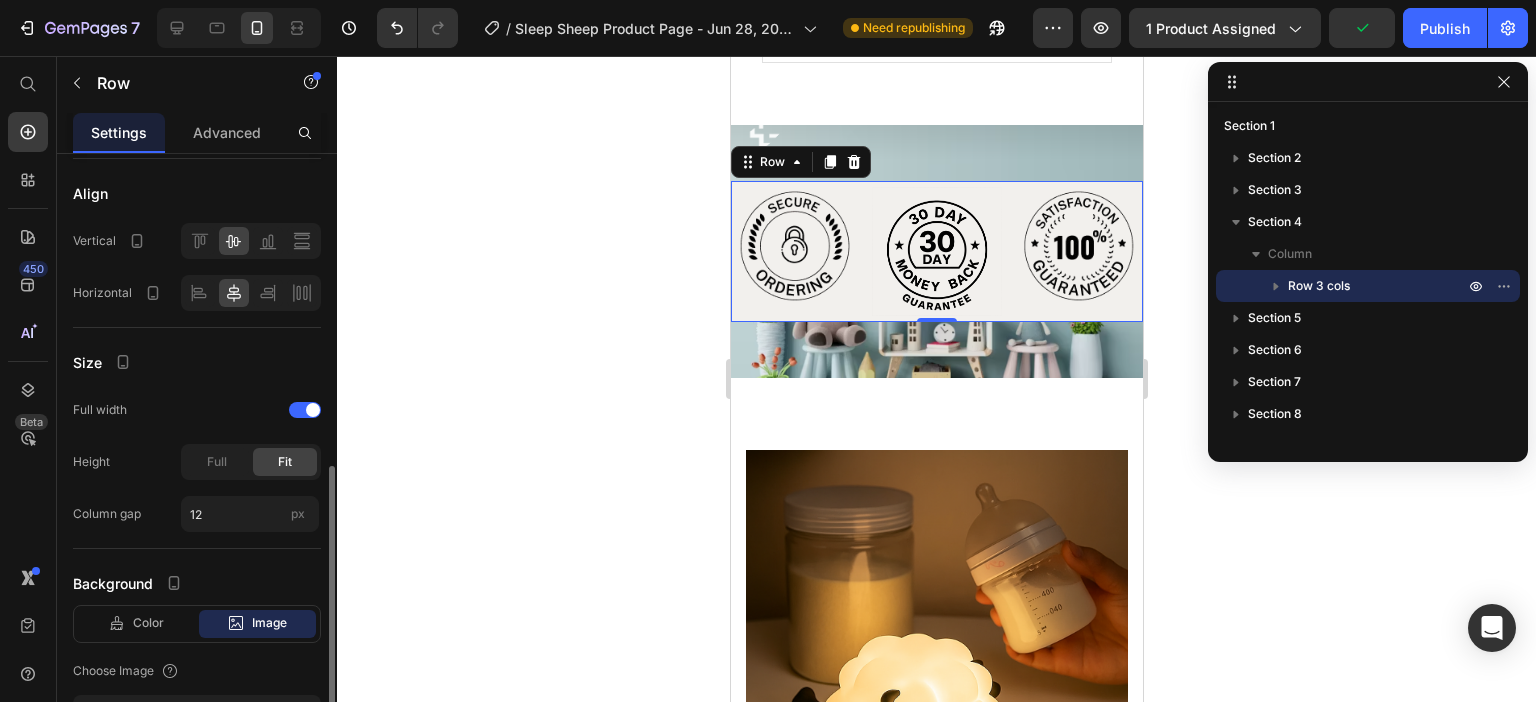 scroll, scrollTop: 500, scrollLeft: 0, axis: vertical 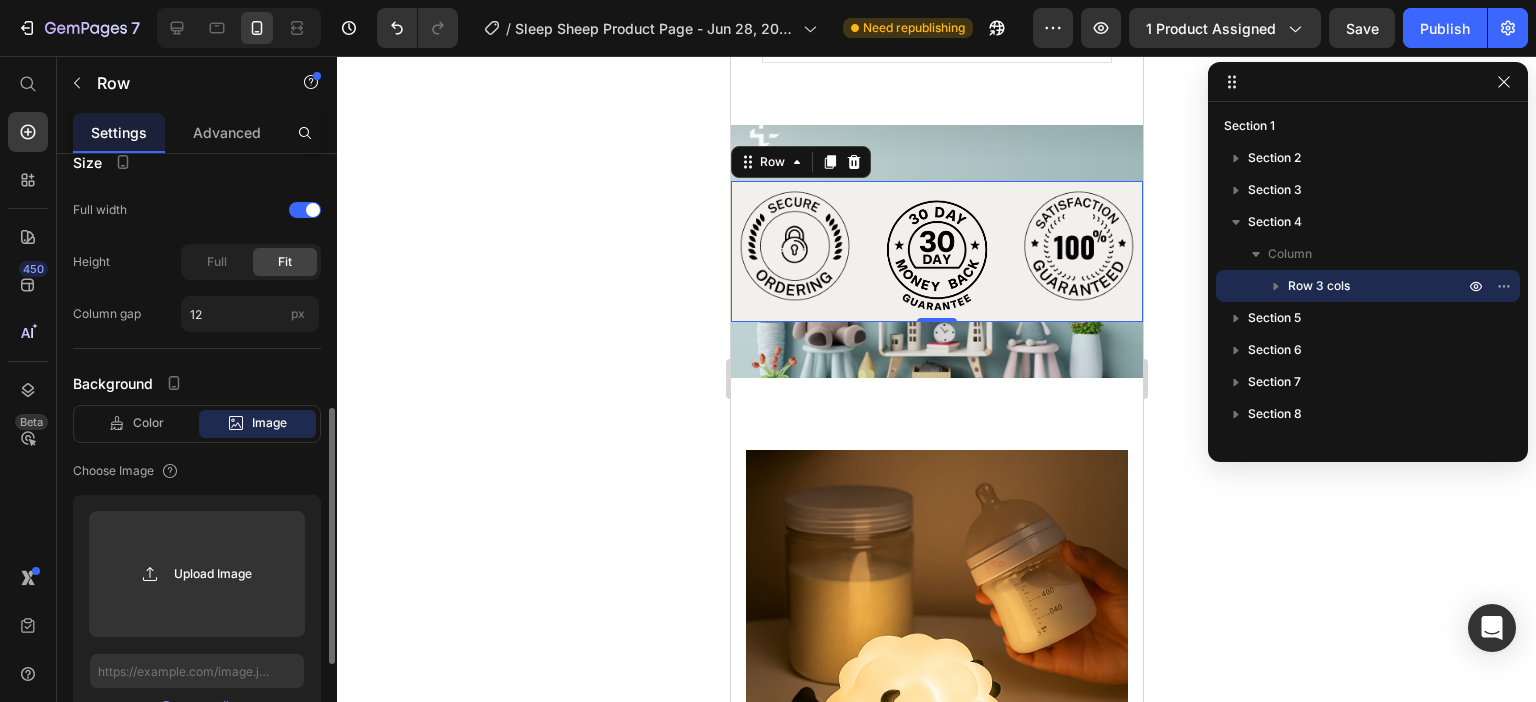 click on "Color" at bounding box center (148, 423) 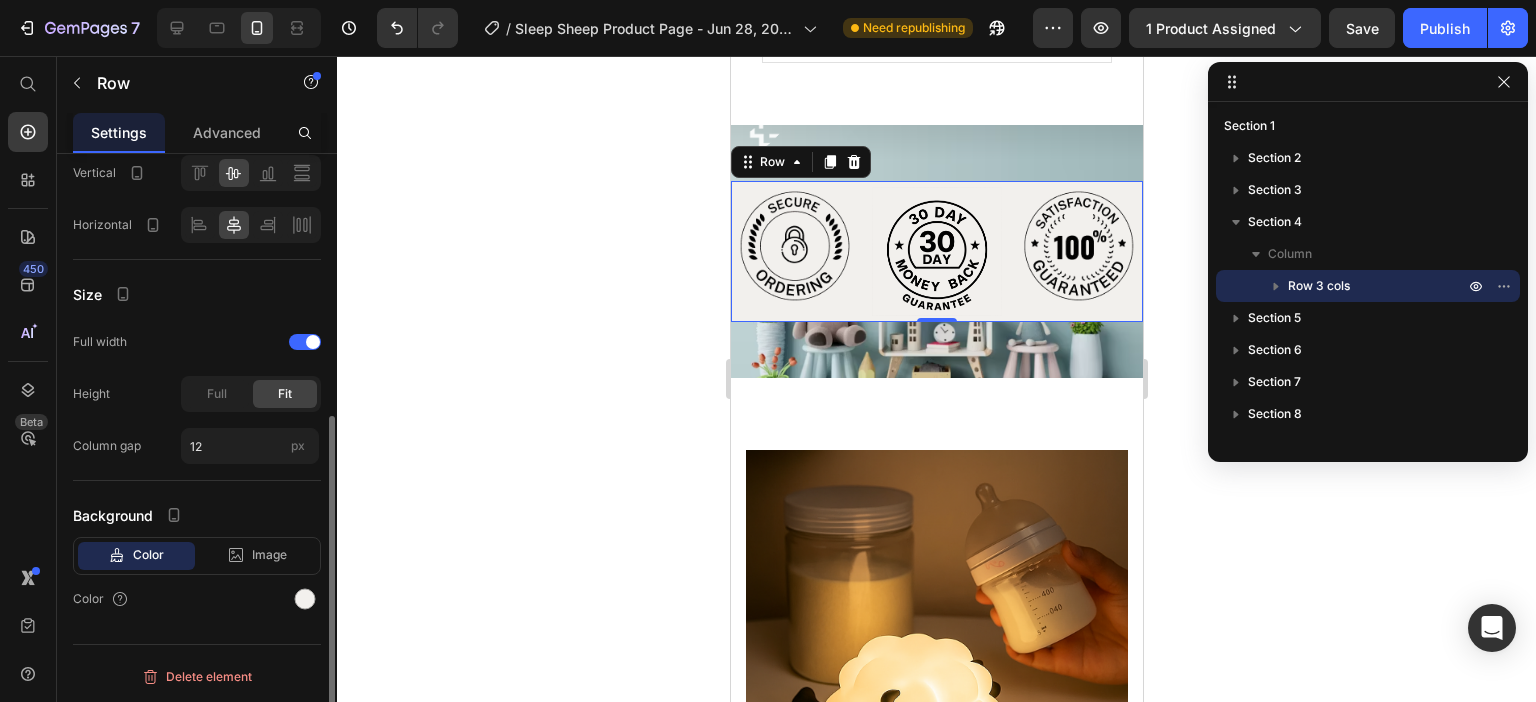 scroll, scrollTop: 466, scrollLeft: 0, axis: vertical 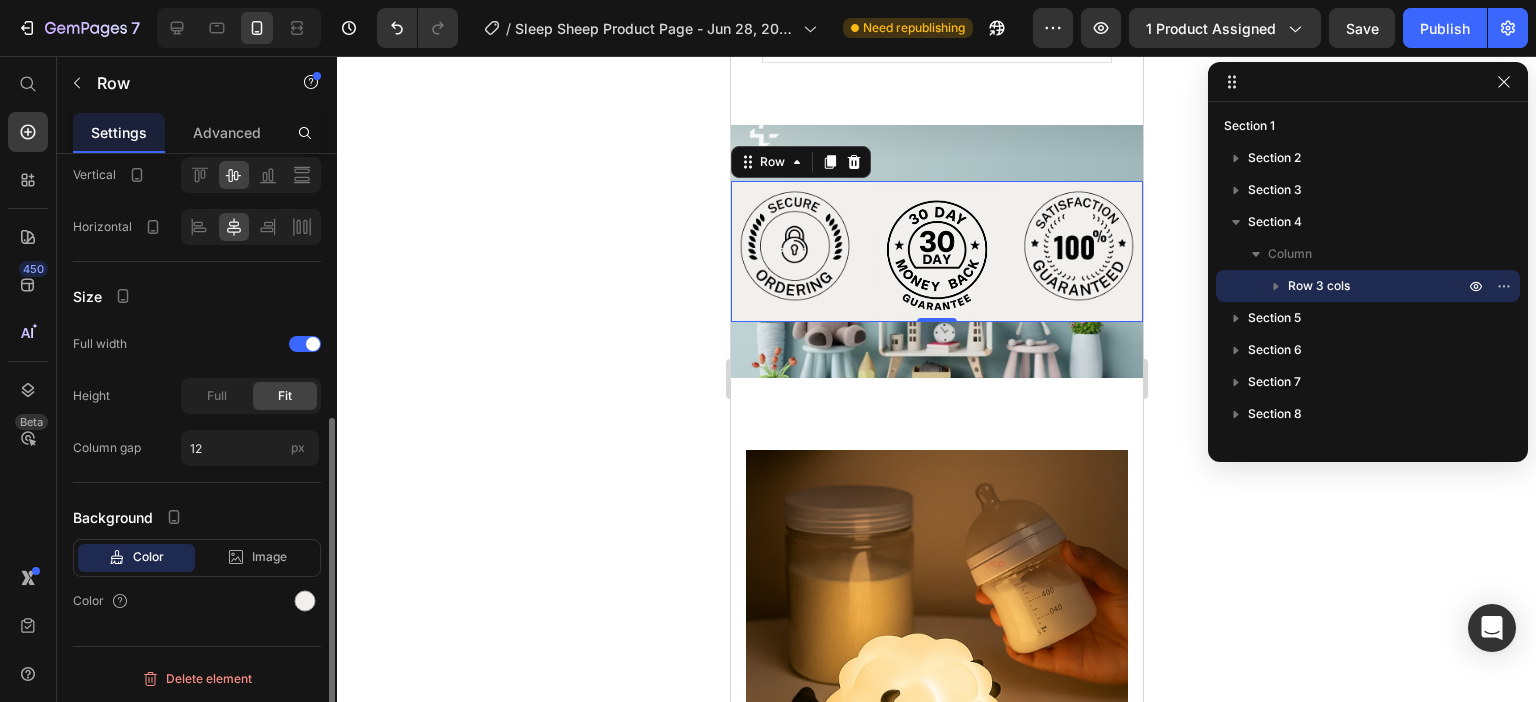click on "Background Color Image Video  Color" 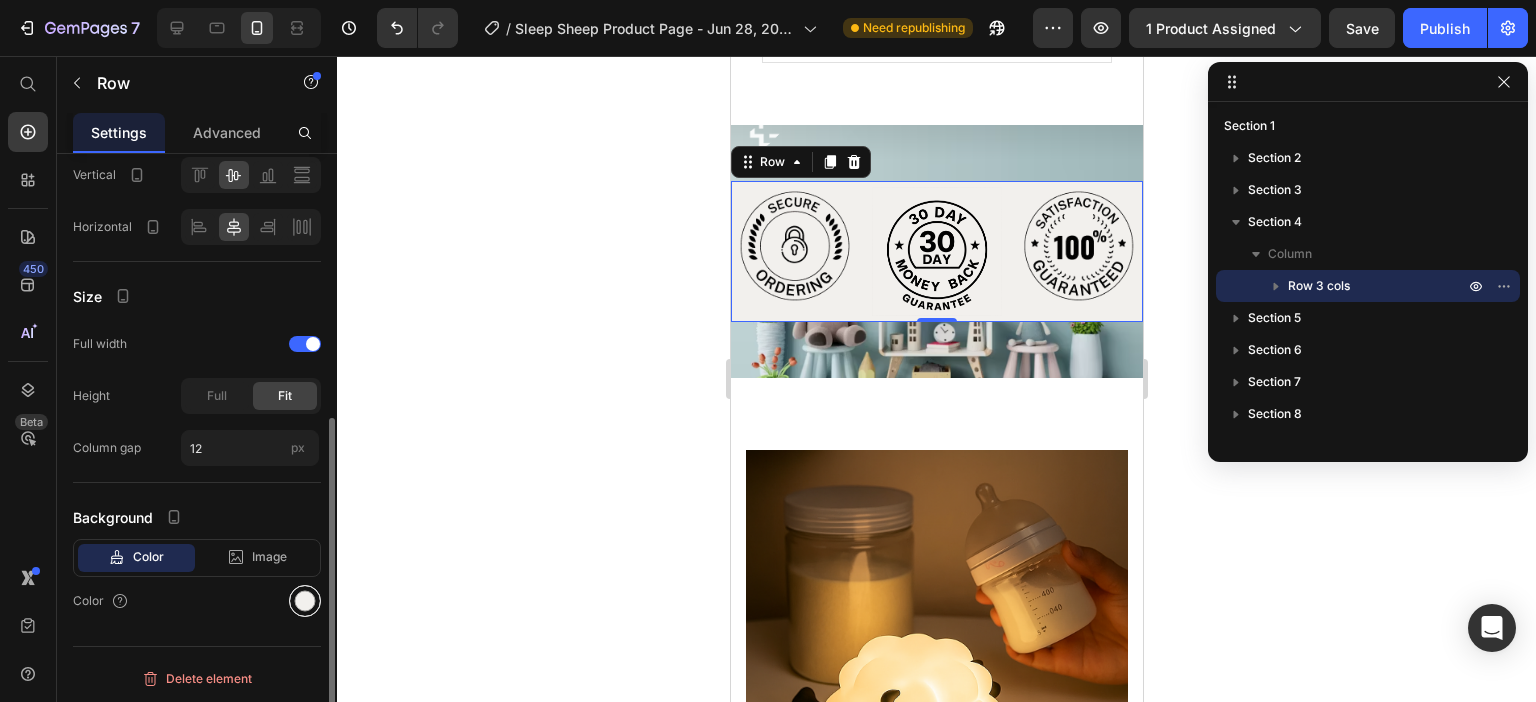 click at bounding box center [305, 601] 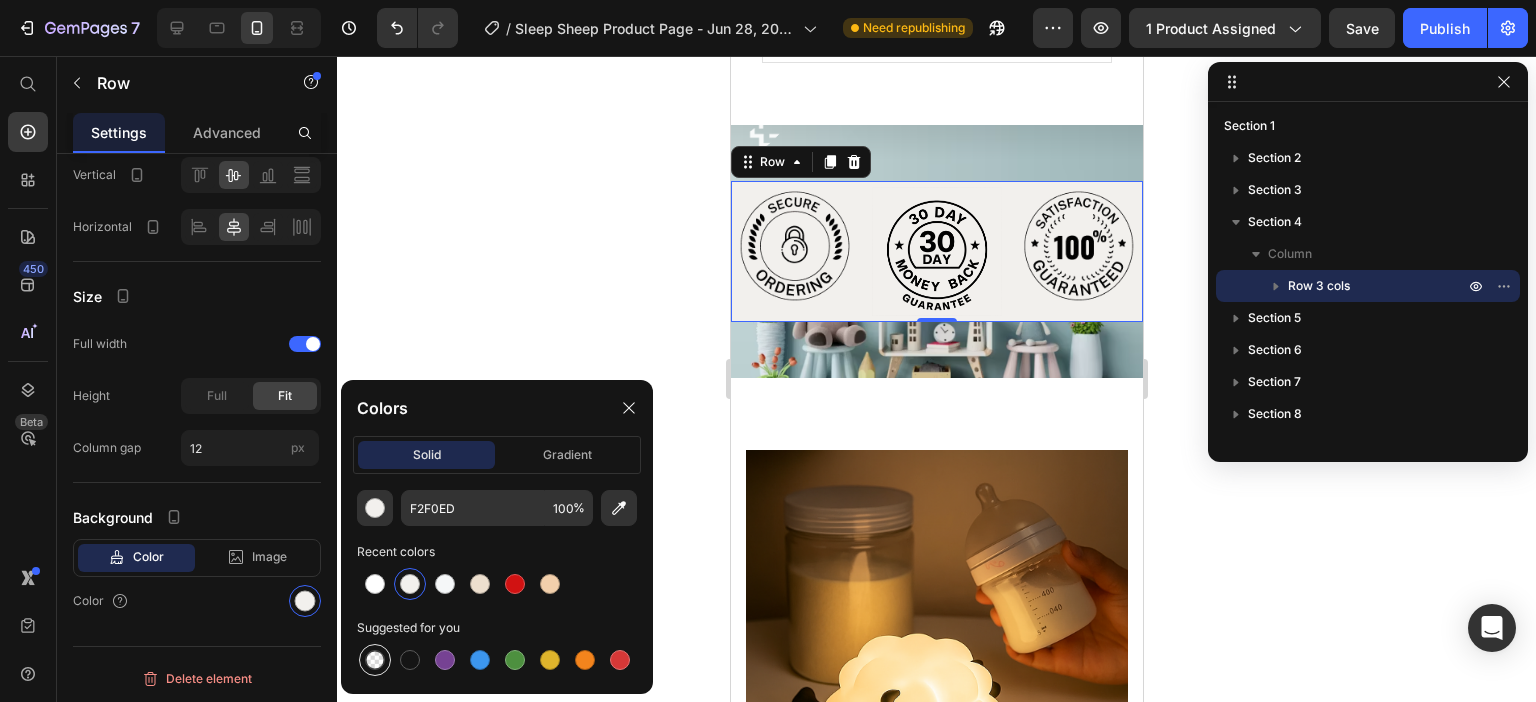 click at bounding box center (375, 660) 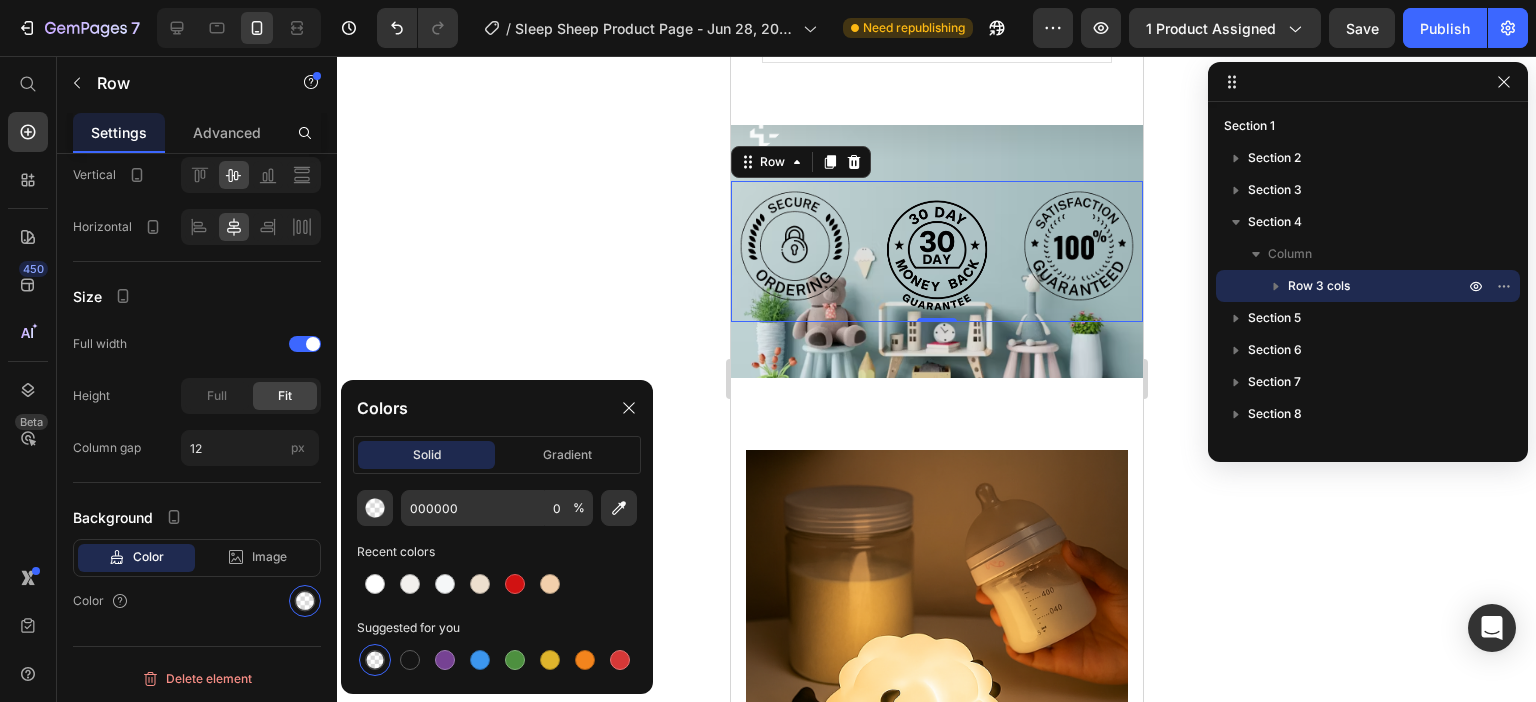 click 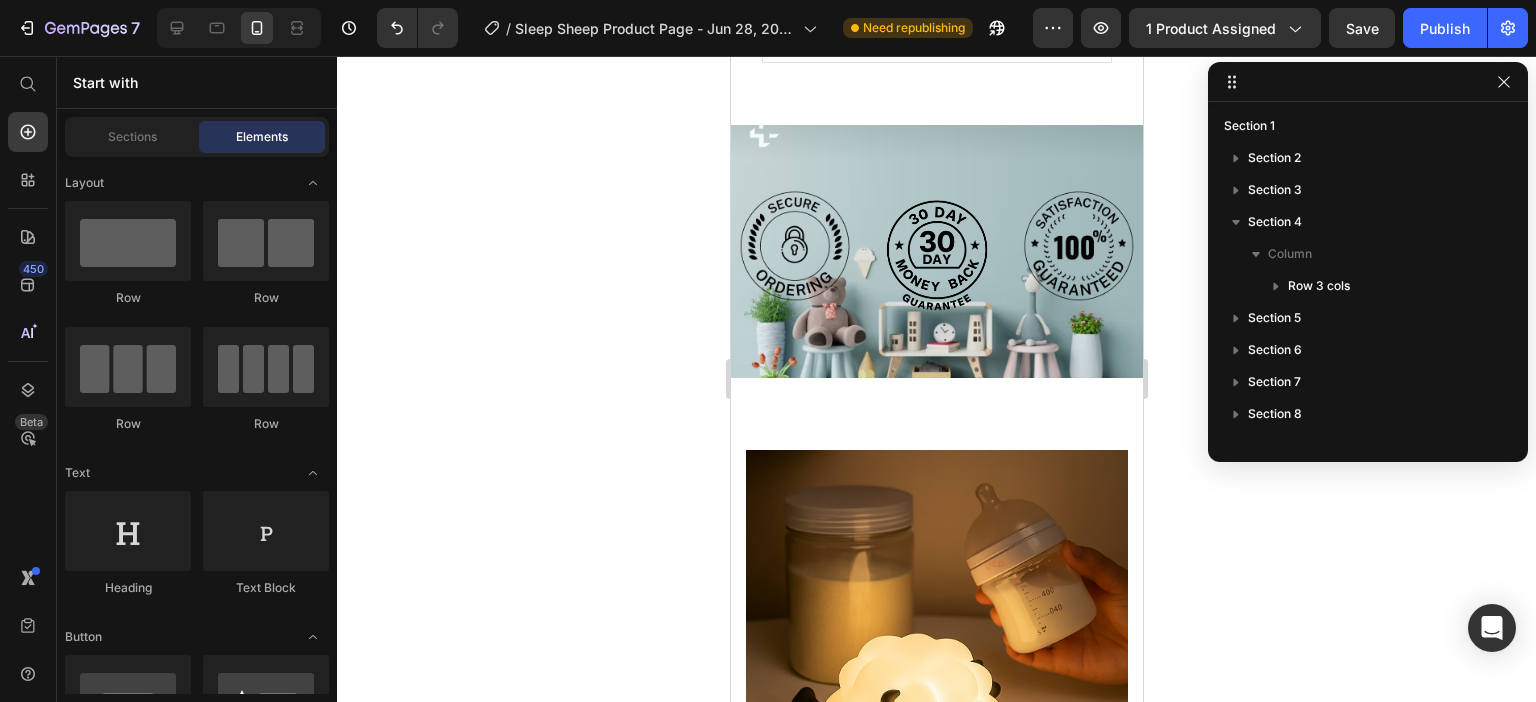 click 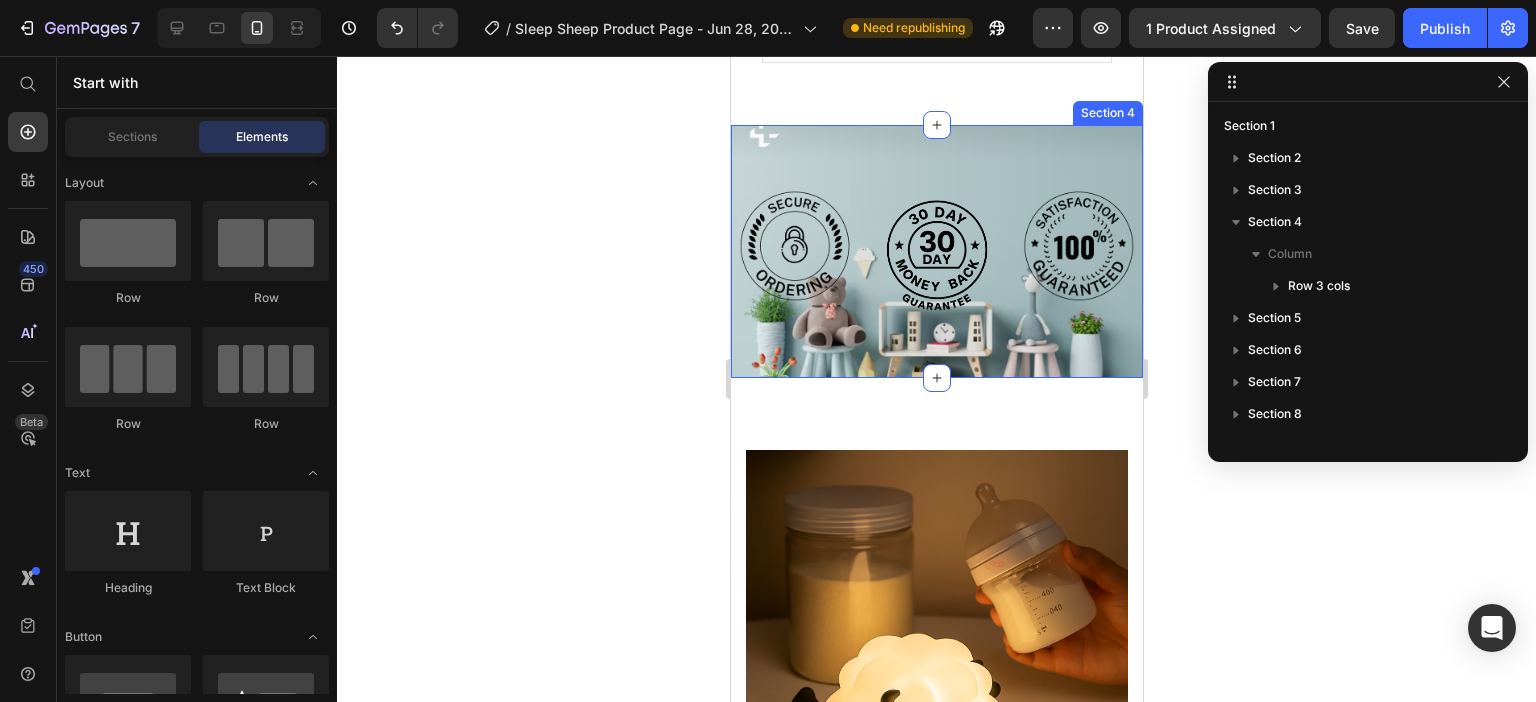 click on "Image Image Image Row Section 4" at bounding box center (936, 251) 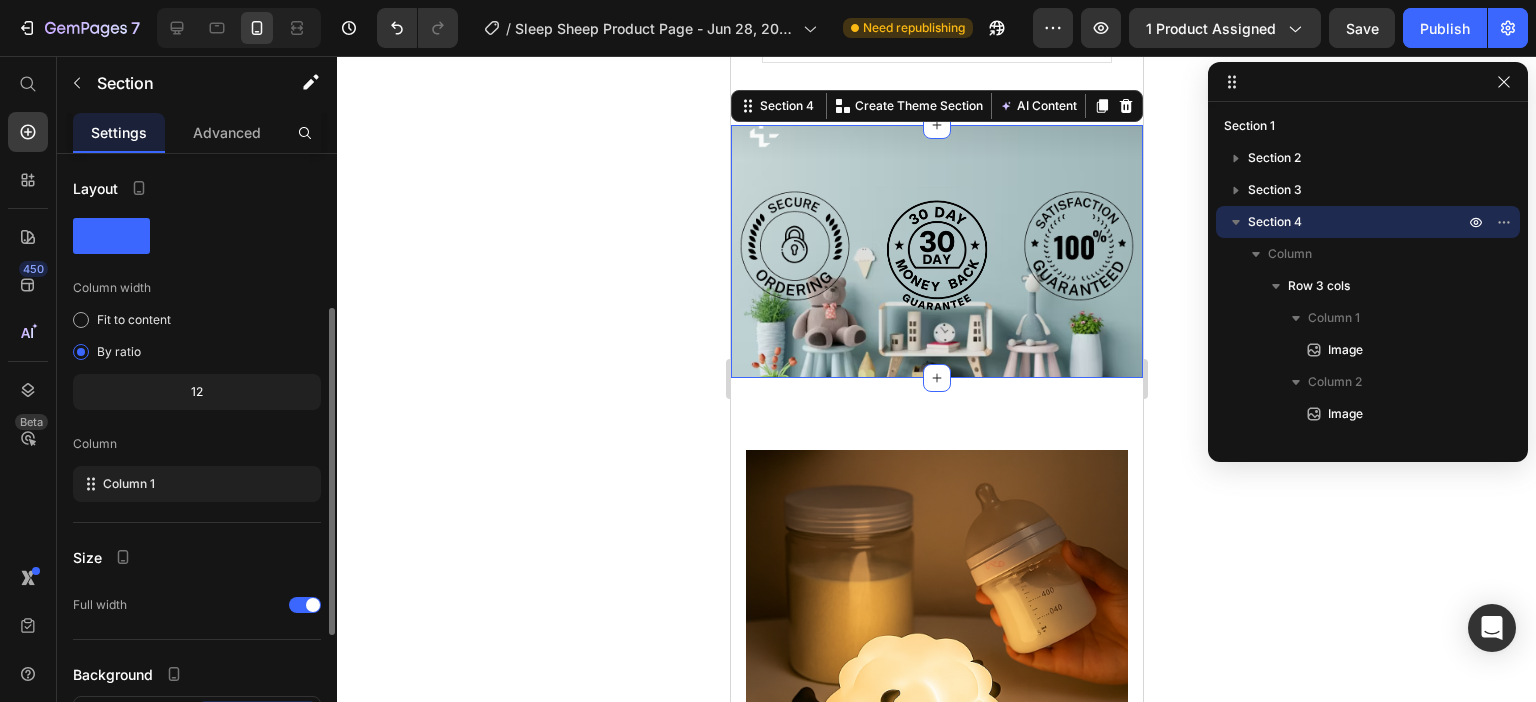 scroll, scrollTop: 300, scrollLeft: 0, axis: vertical 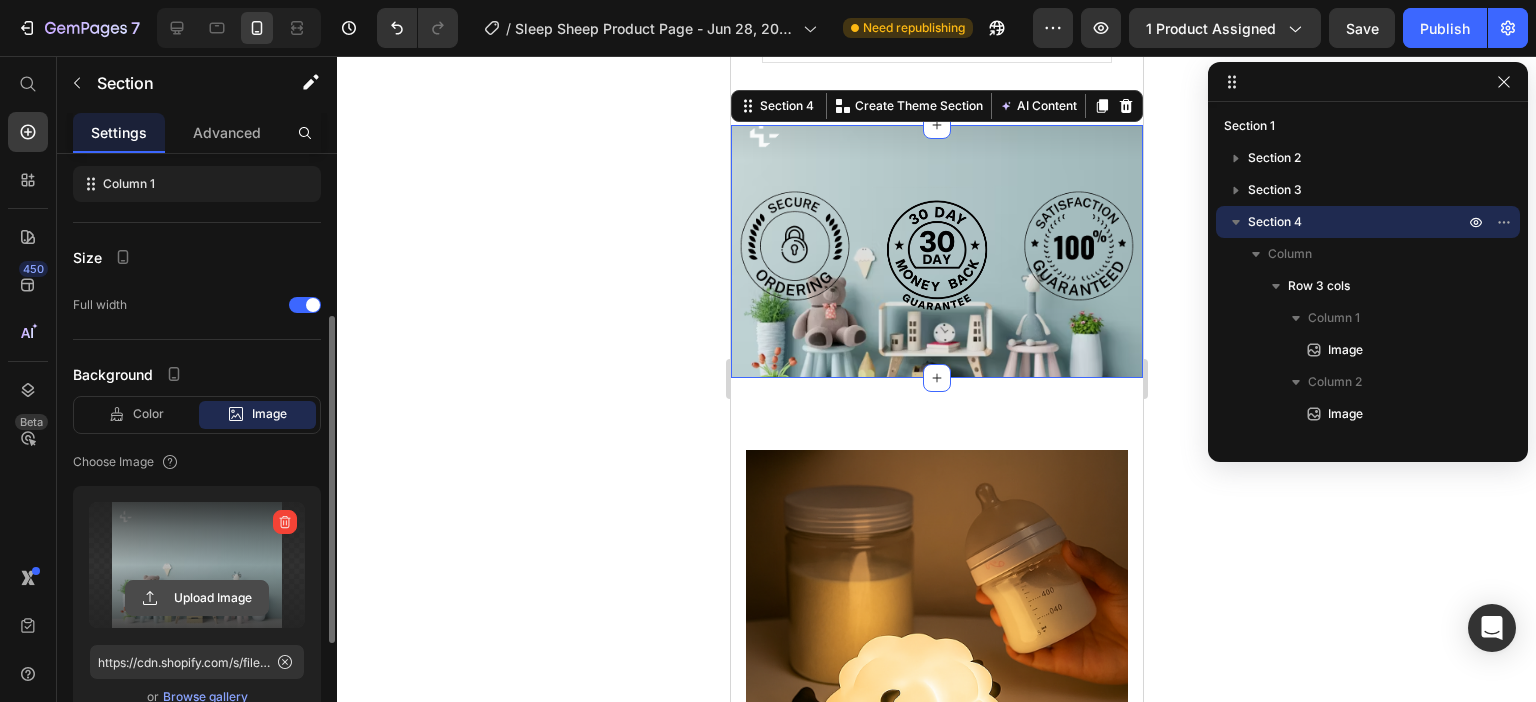 click 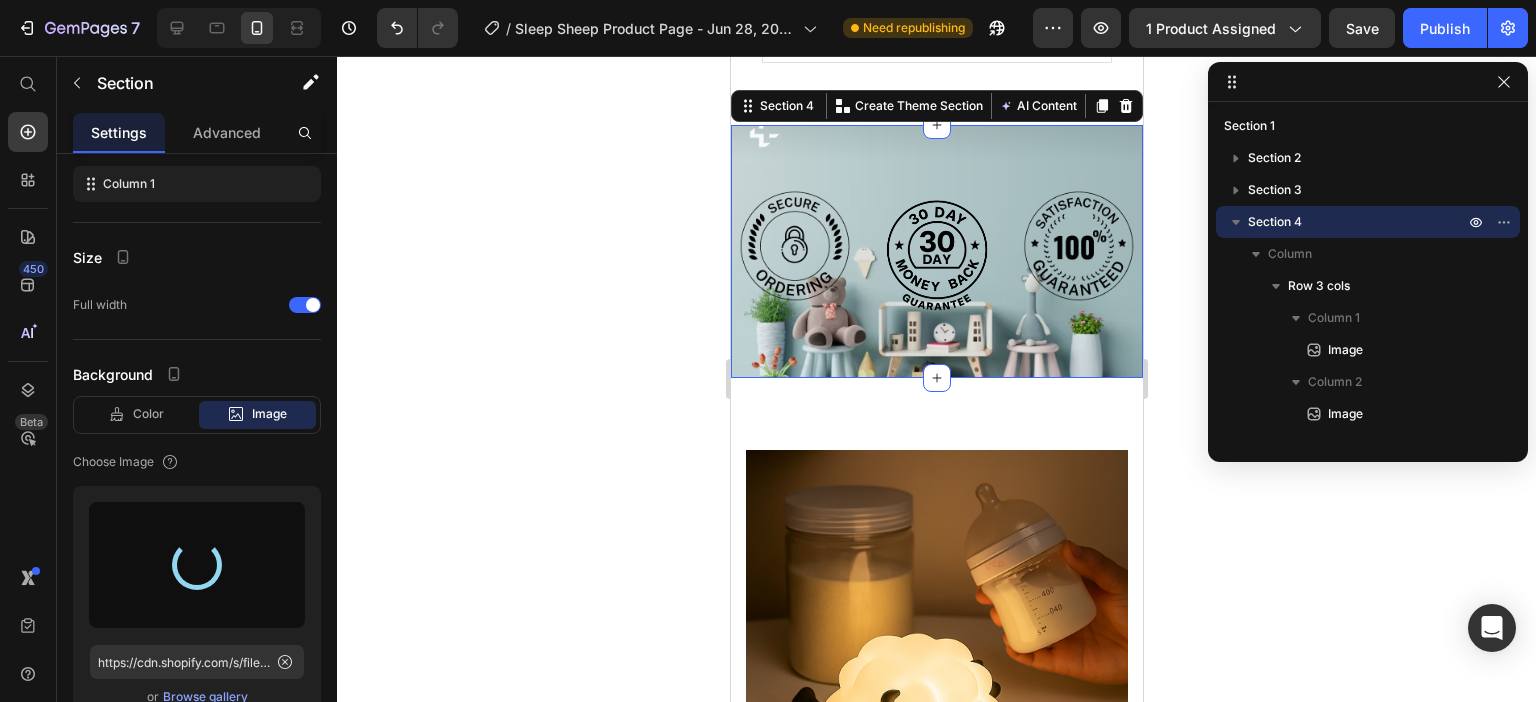 type on "https://cdn.shopify.com/s/files/1/0671/7649/7327/files/gempages_552700203736499315-1a66dd87-bd38-4108-9651-ecbf89a97735.jpg" 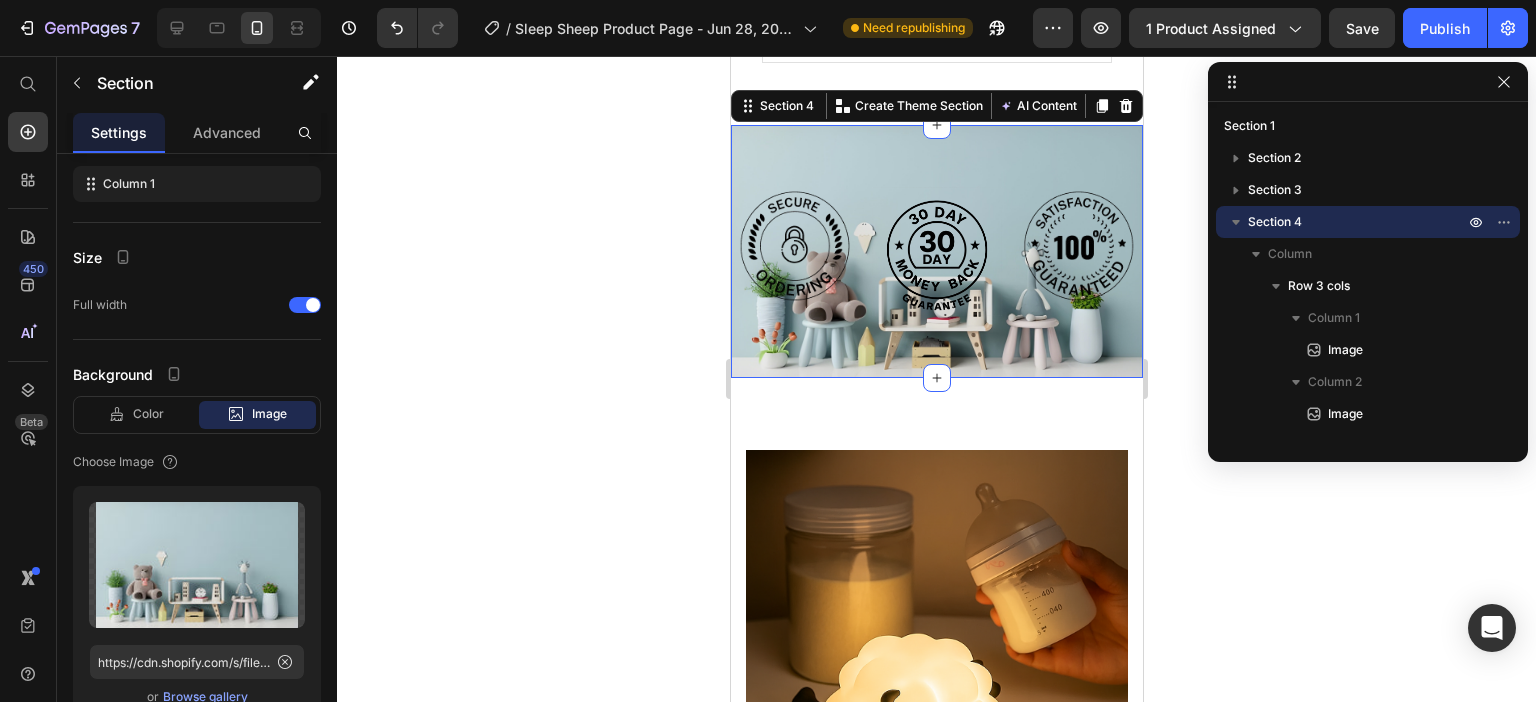 click 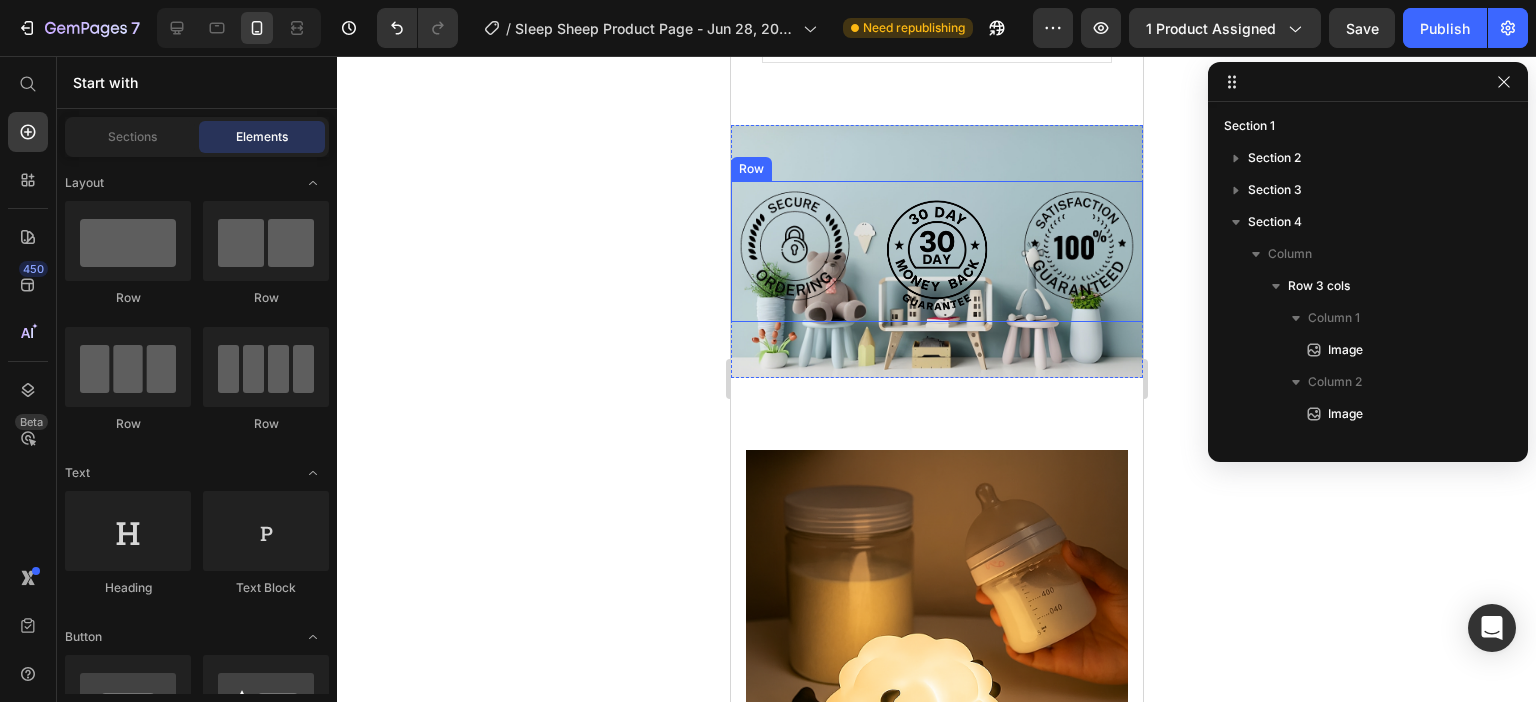 click on "Image Image Image Row" at bounding box center [936, 251] 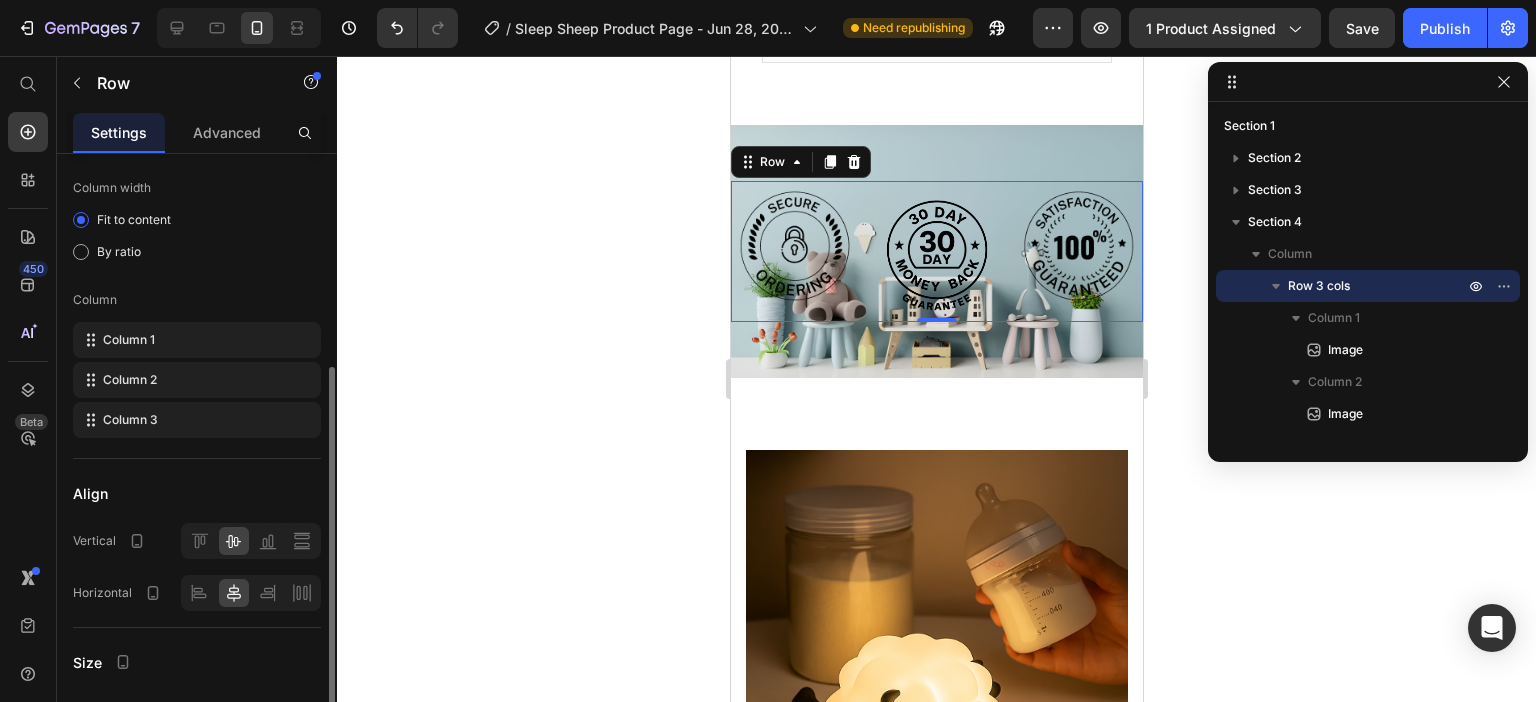 scroll, scrollTop: 200, scrollLeft: 0, axis: vertical 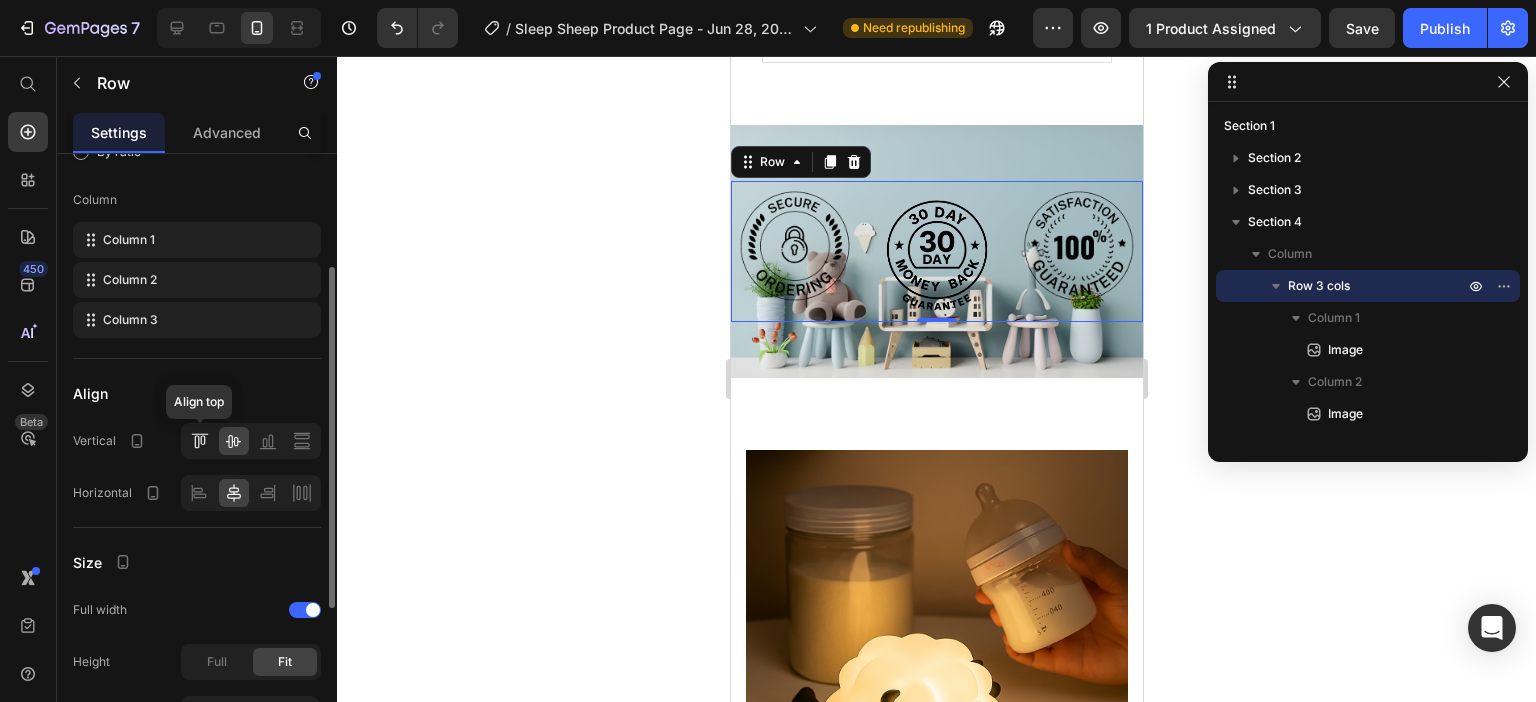 click 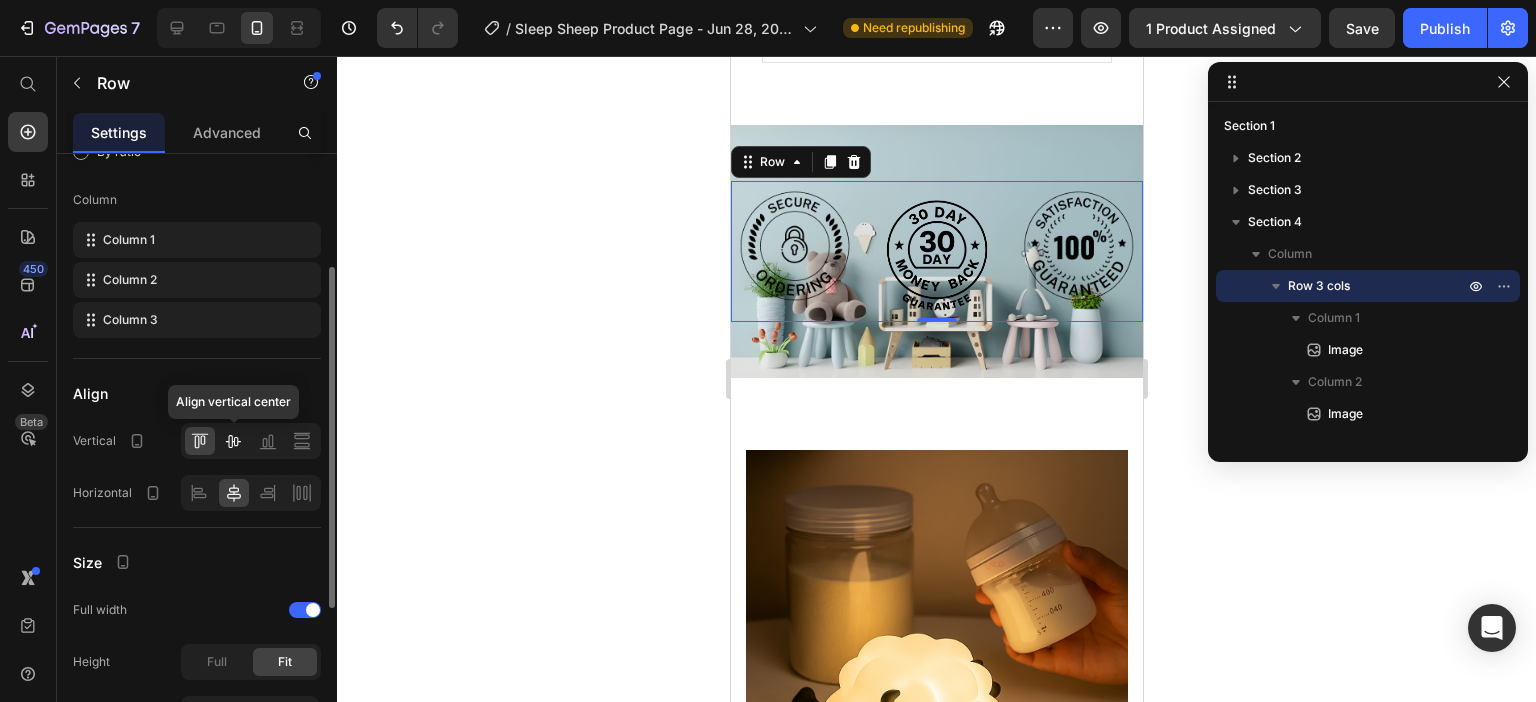 click 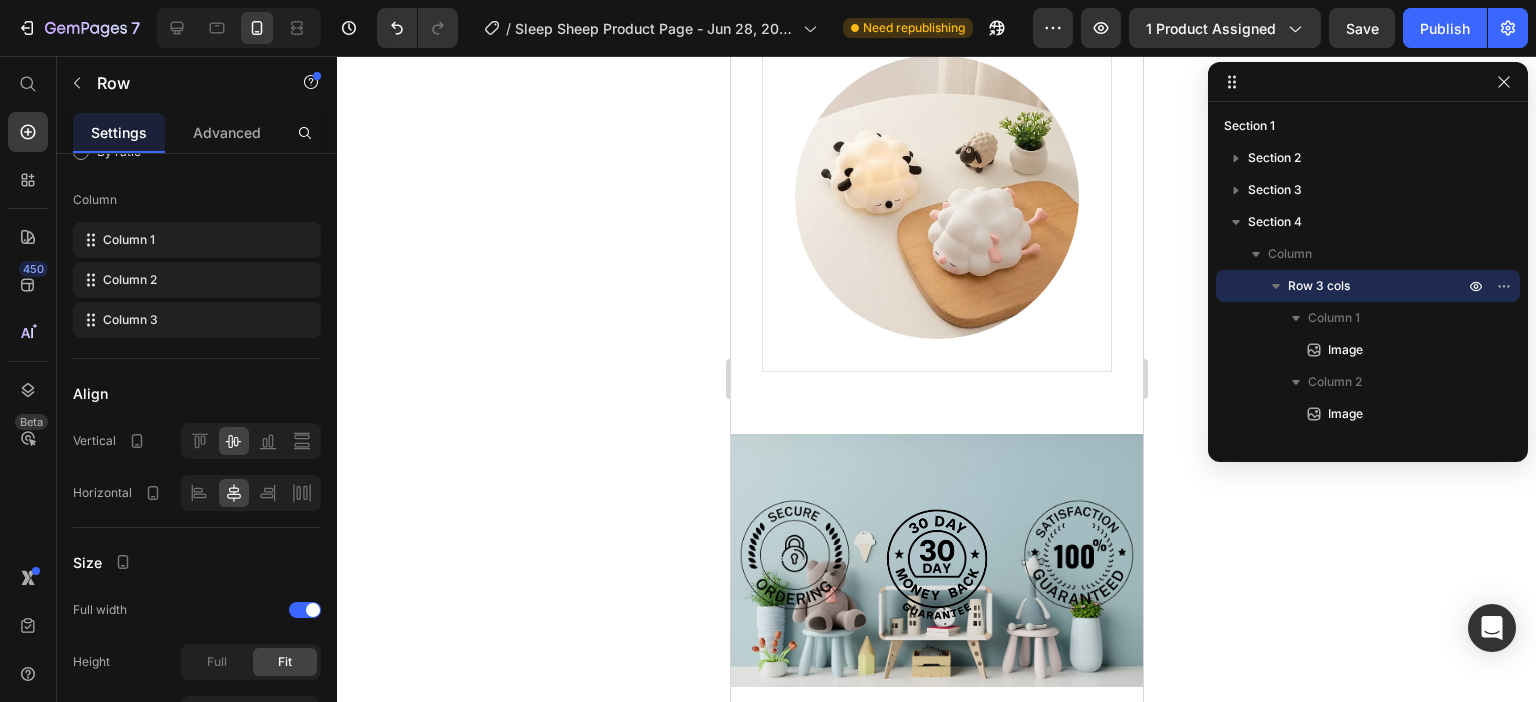 scroll, scrollTop: 3837, scrollLeft: 0, axis: vertical 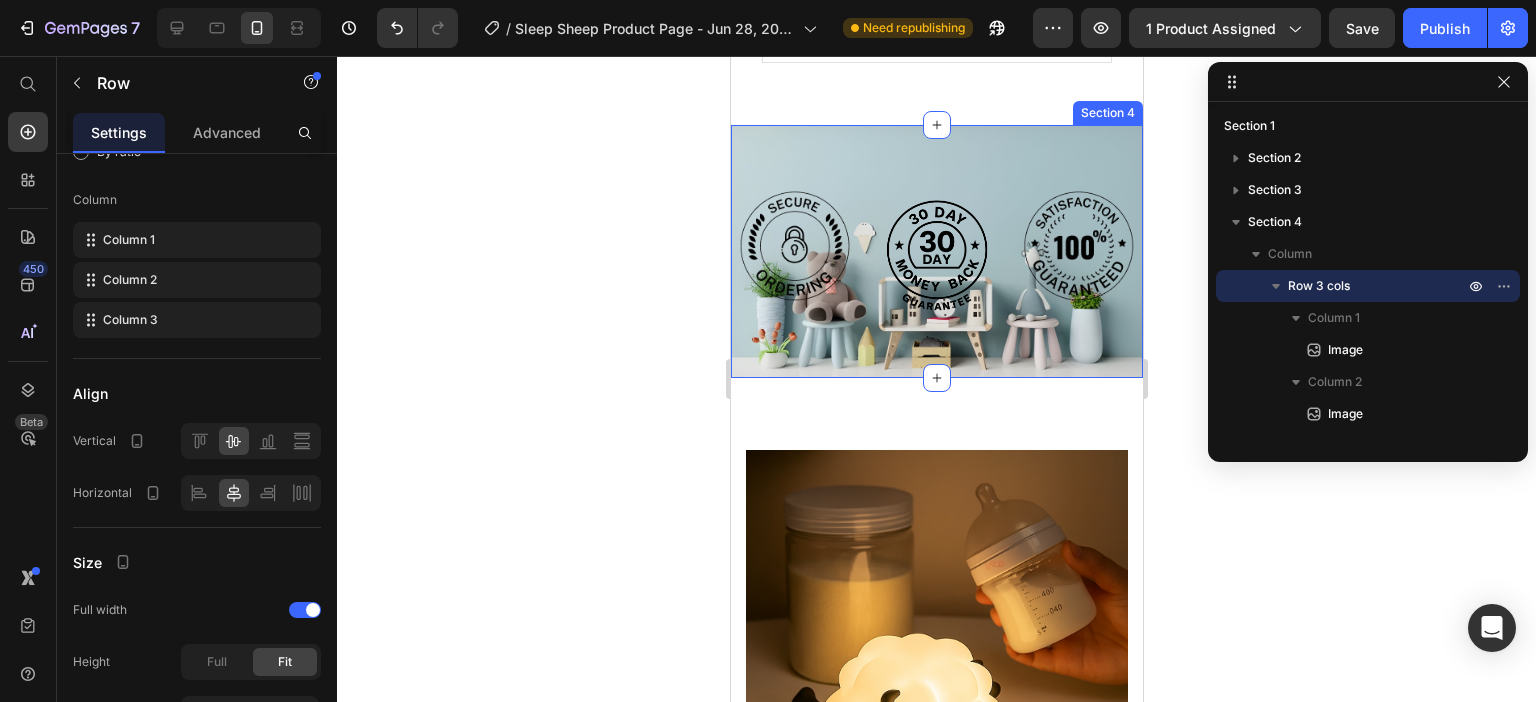 click on "Image Image Image Row Section 4" at bounding box center [936, 251] 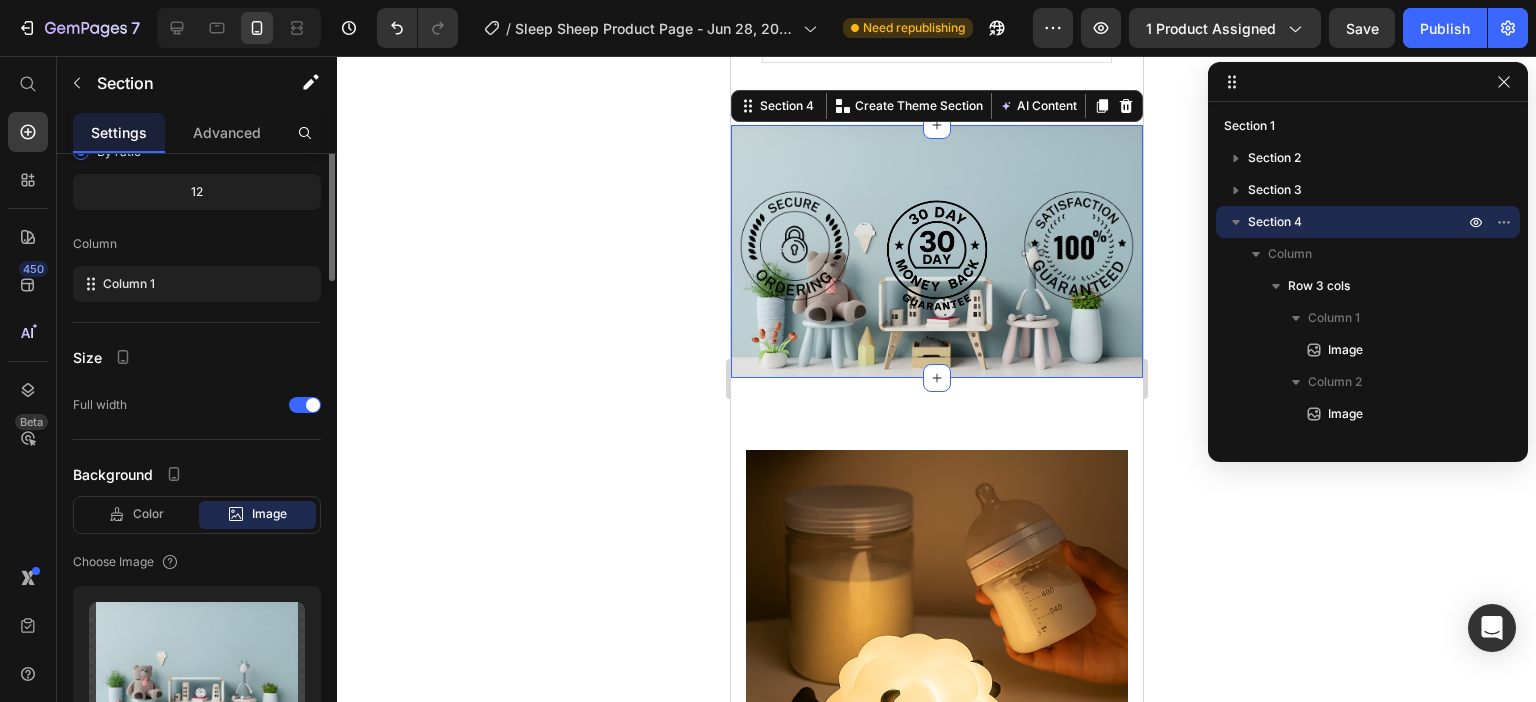 scroll, scrollTop: 0, scrollLeft: 0, axis: both 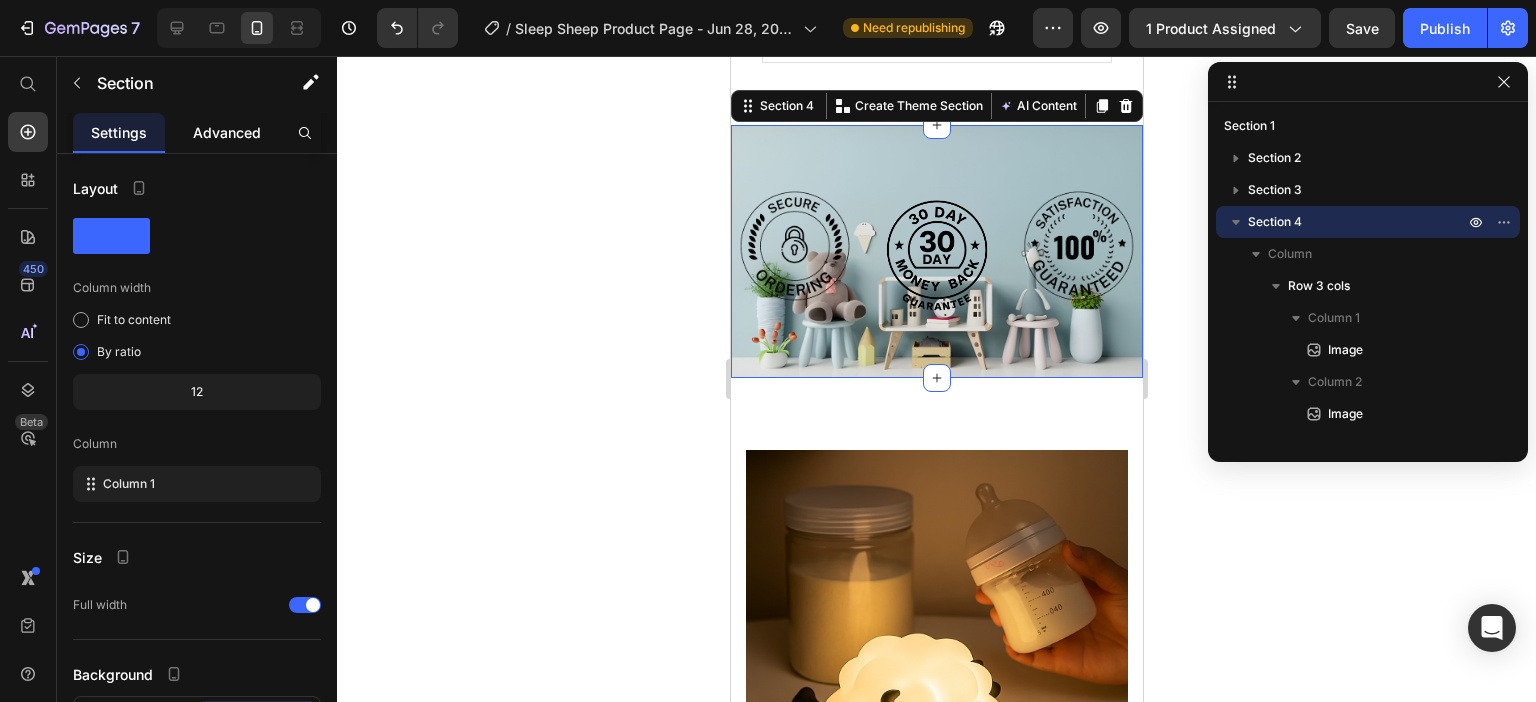 click on "Advanced" at bounding box center (227, 132) 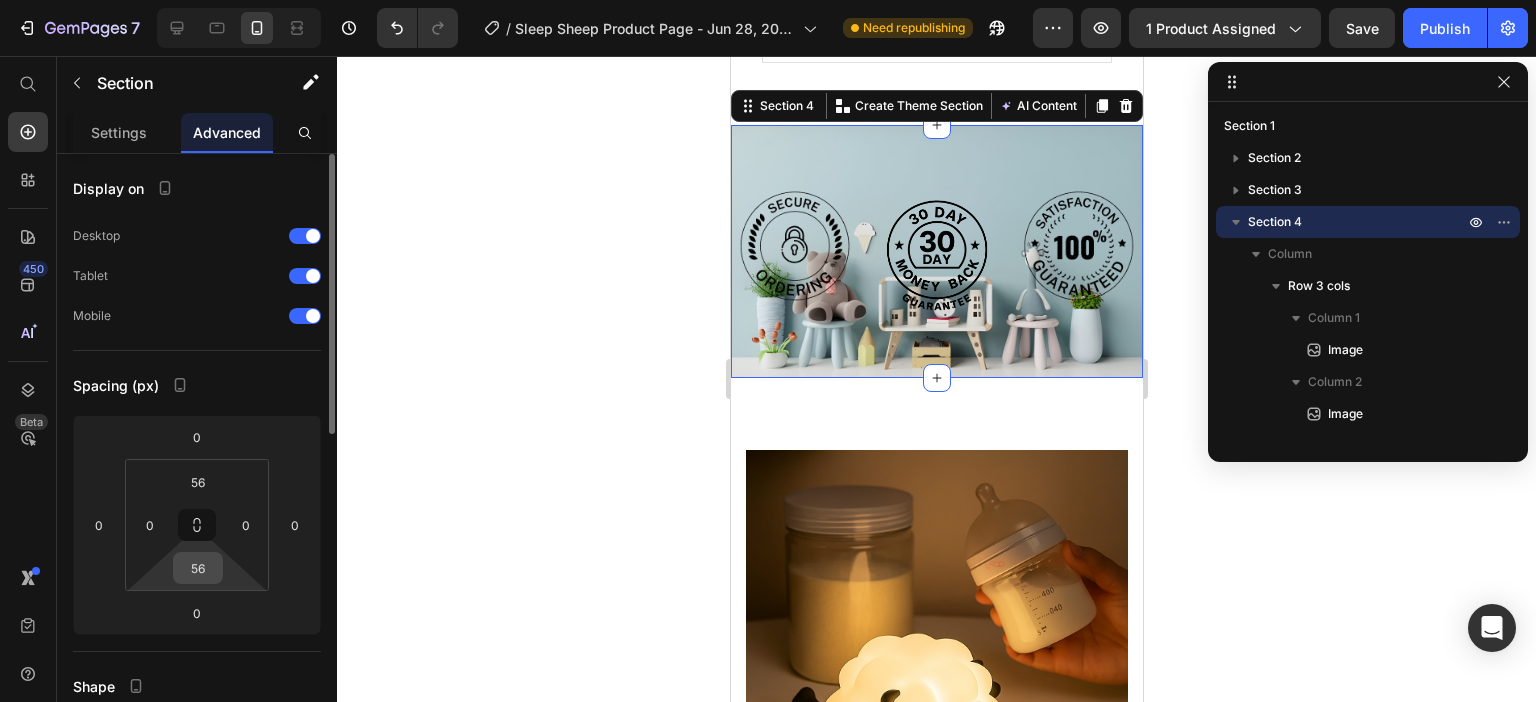 click on "56" at bounding box center [198, 568] 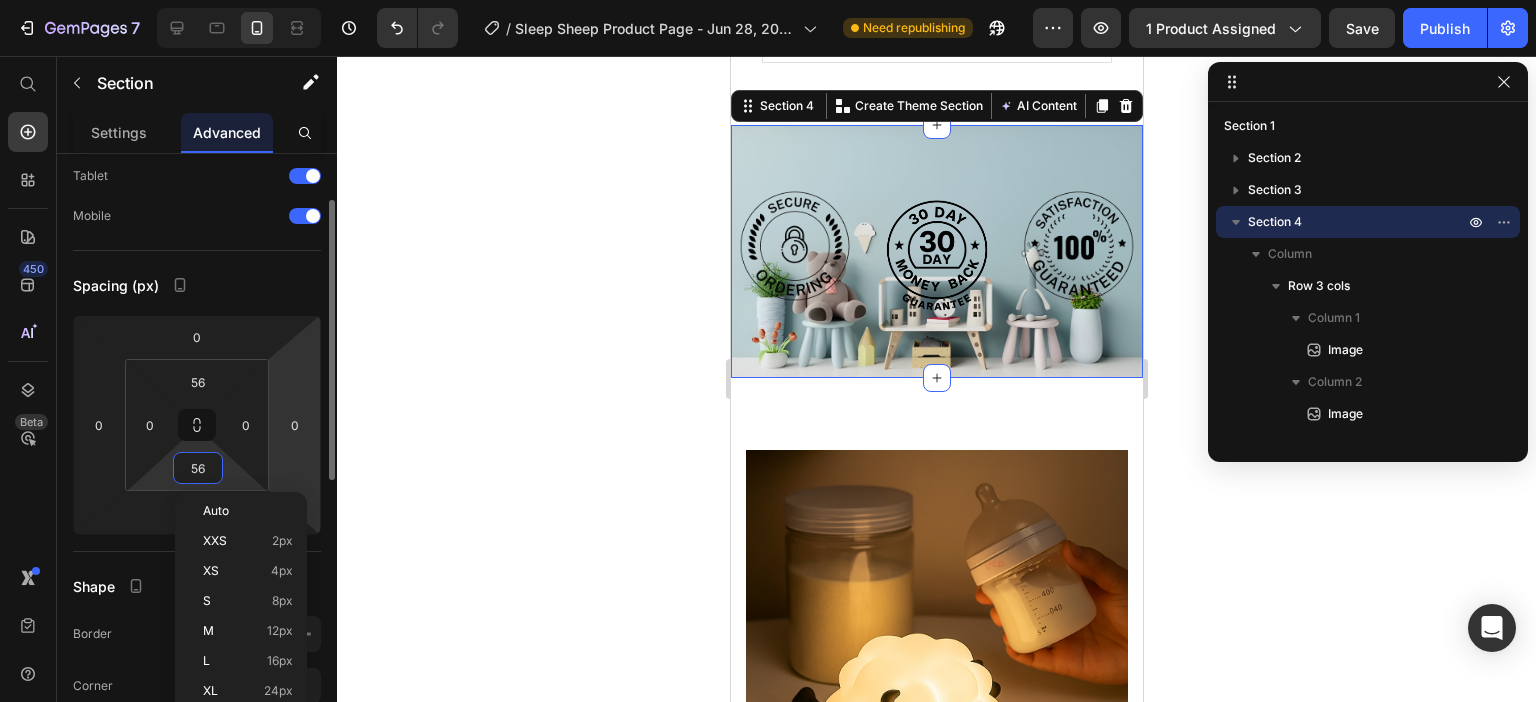scroll, scrollTop: 300, scrollLeft: 0, axis: vertical 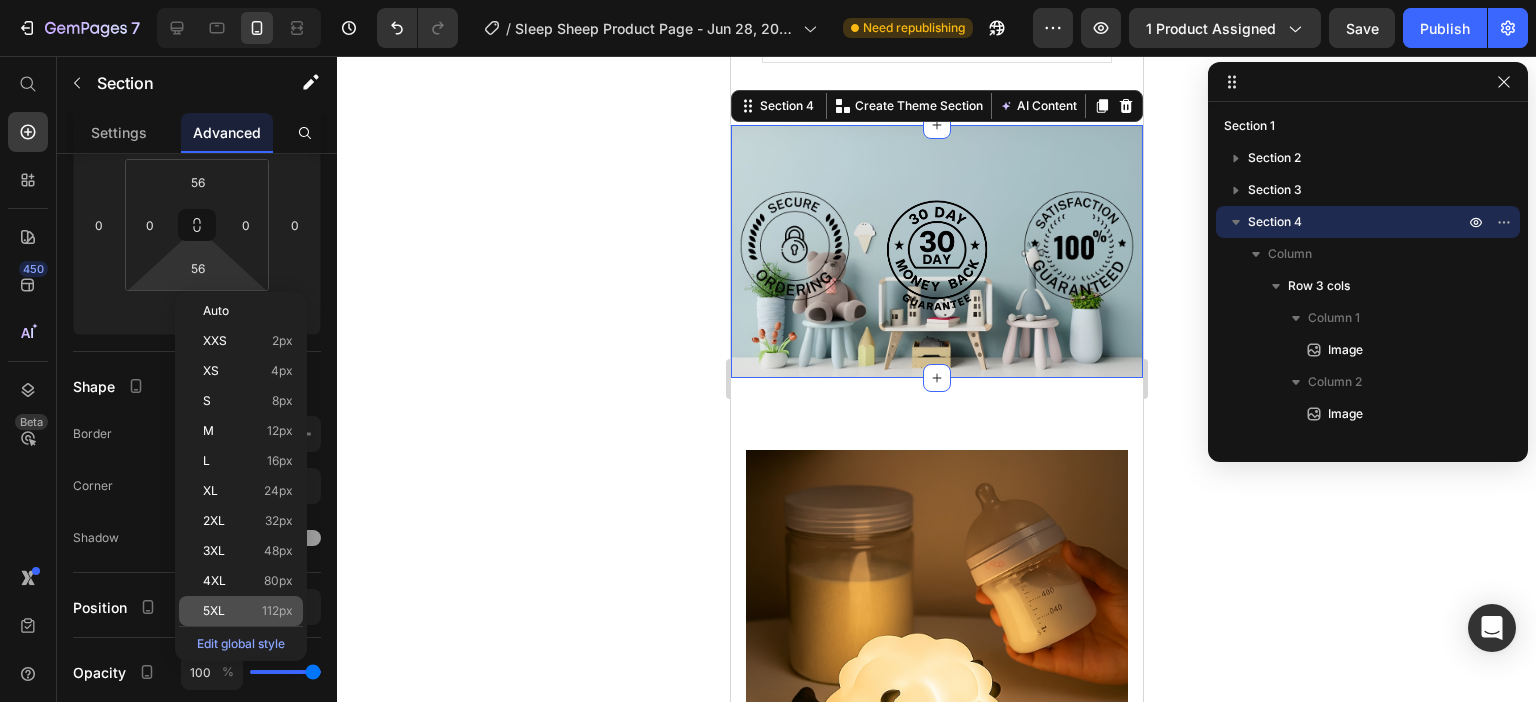 click on "5XL 112px" at bounding box center (248, 611) 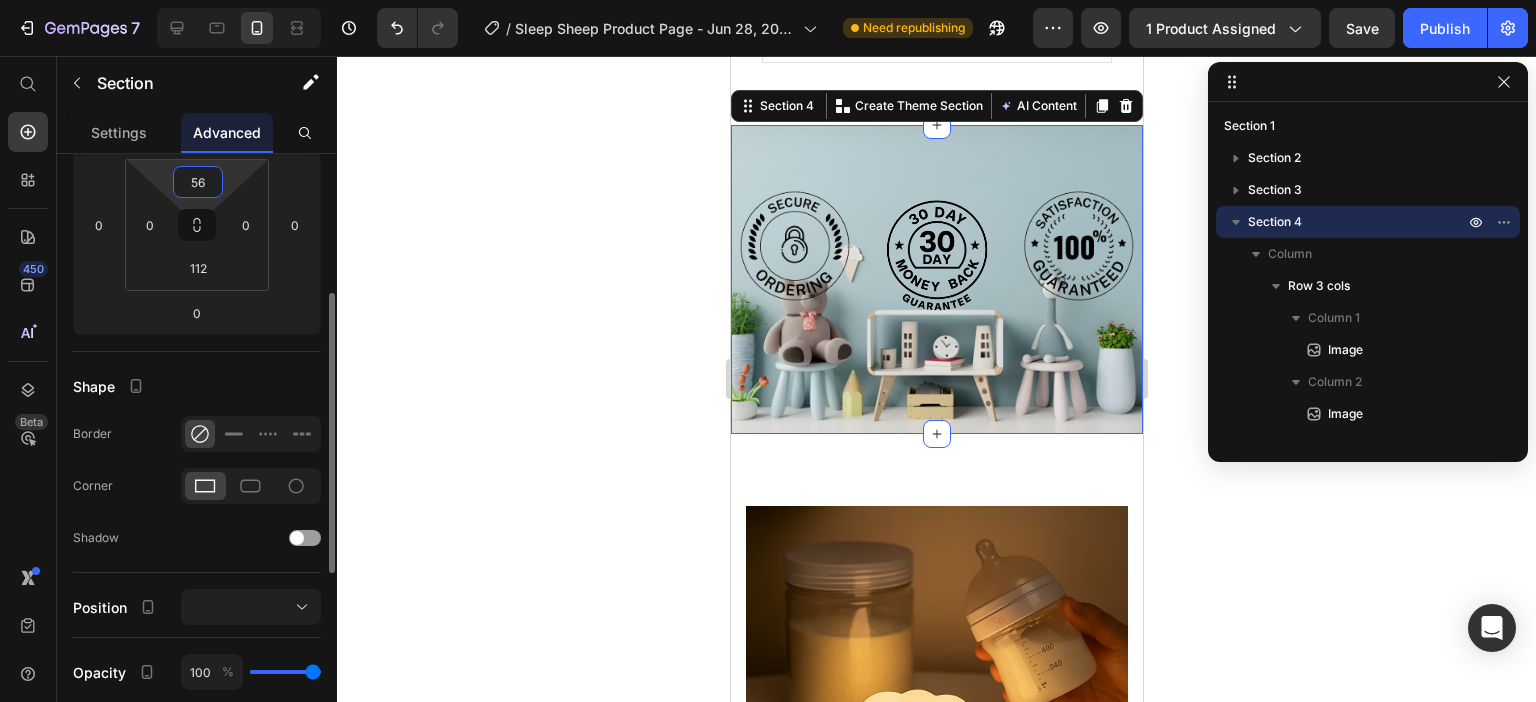 click on "56" at bounding box center (198, 182) 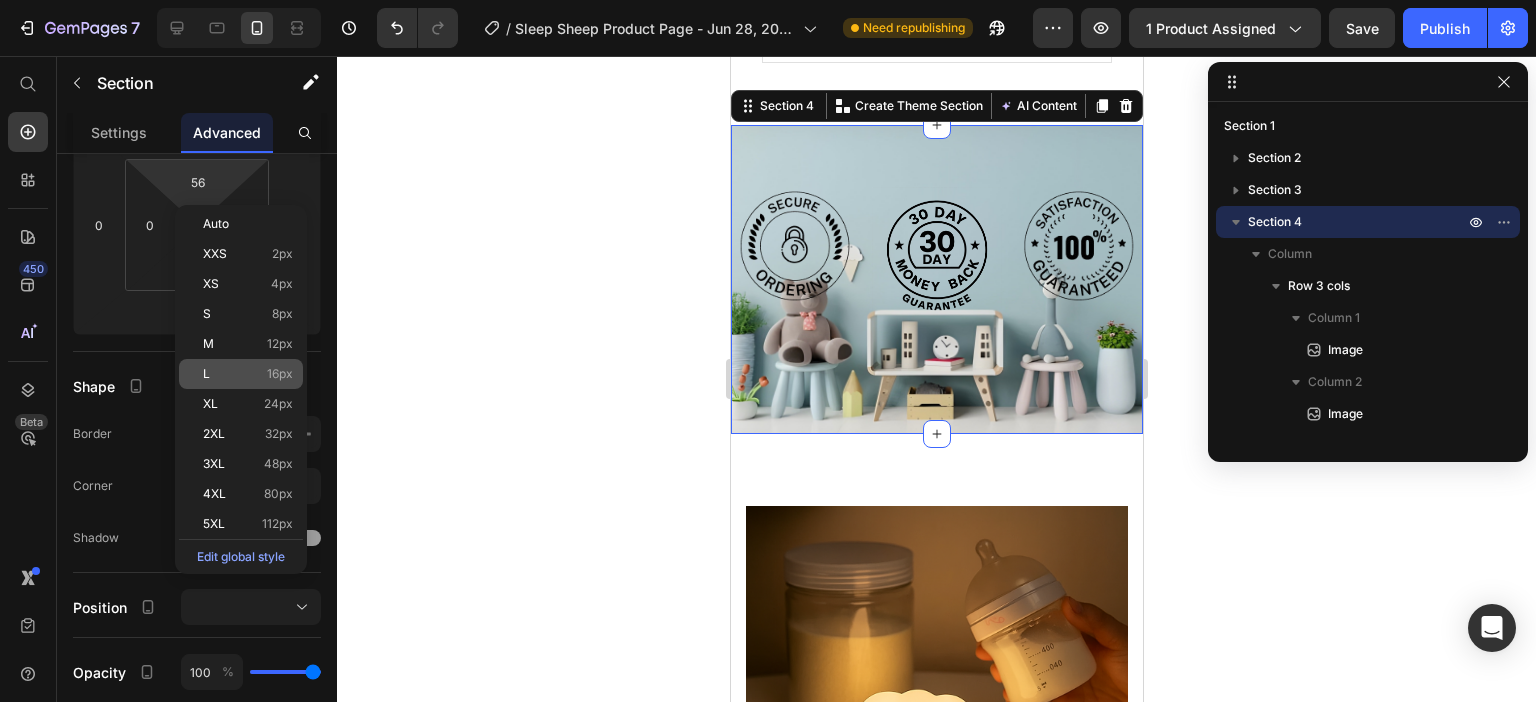 click on "L 16px" at bounding box center [248, 374] 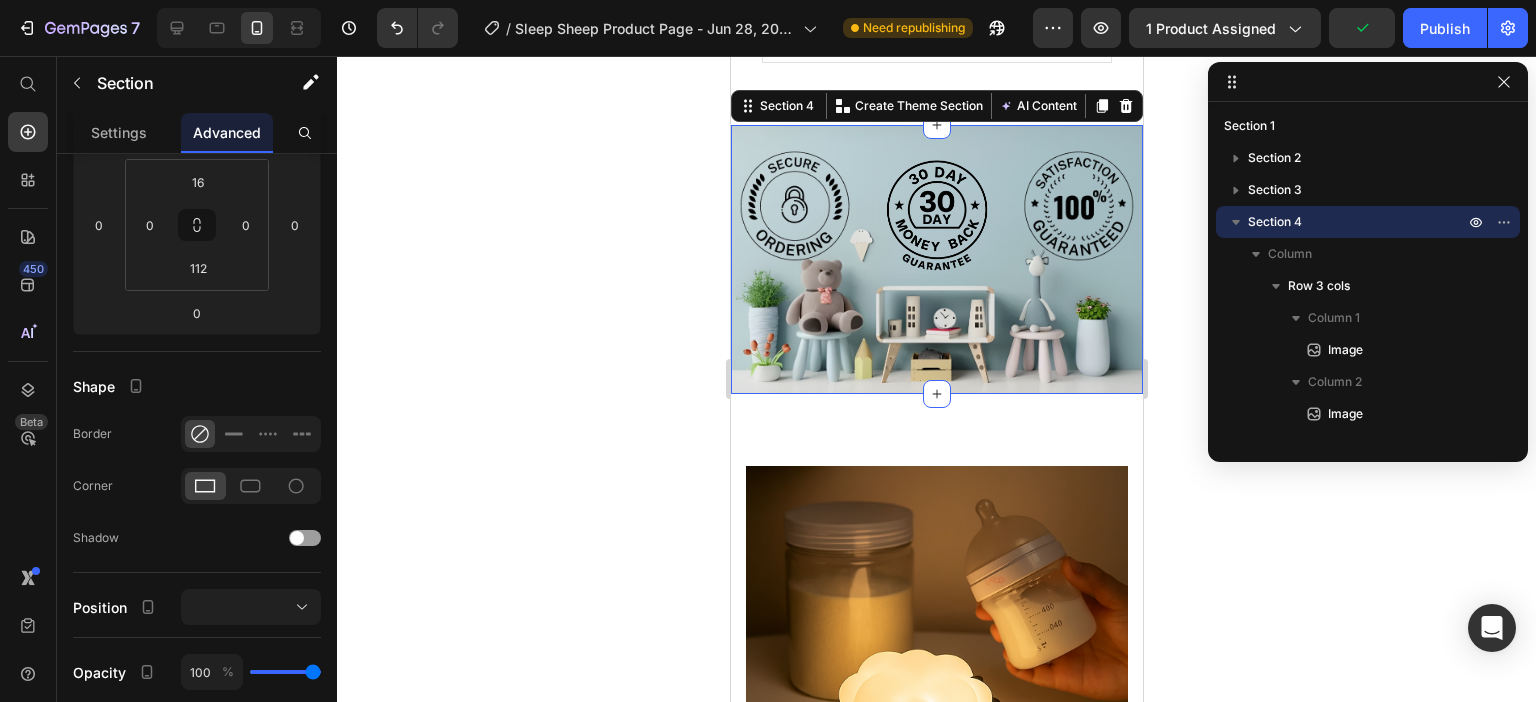 scroll, scrollTop: 3737, scrollLeft: 0, axis: vertical 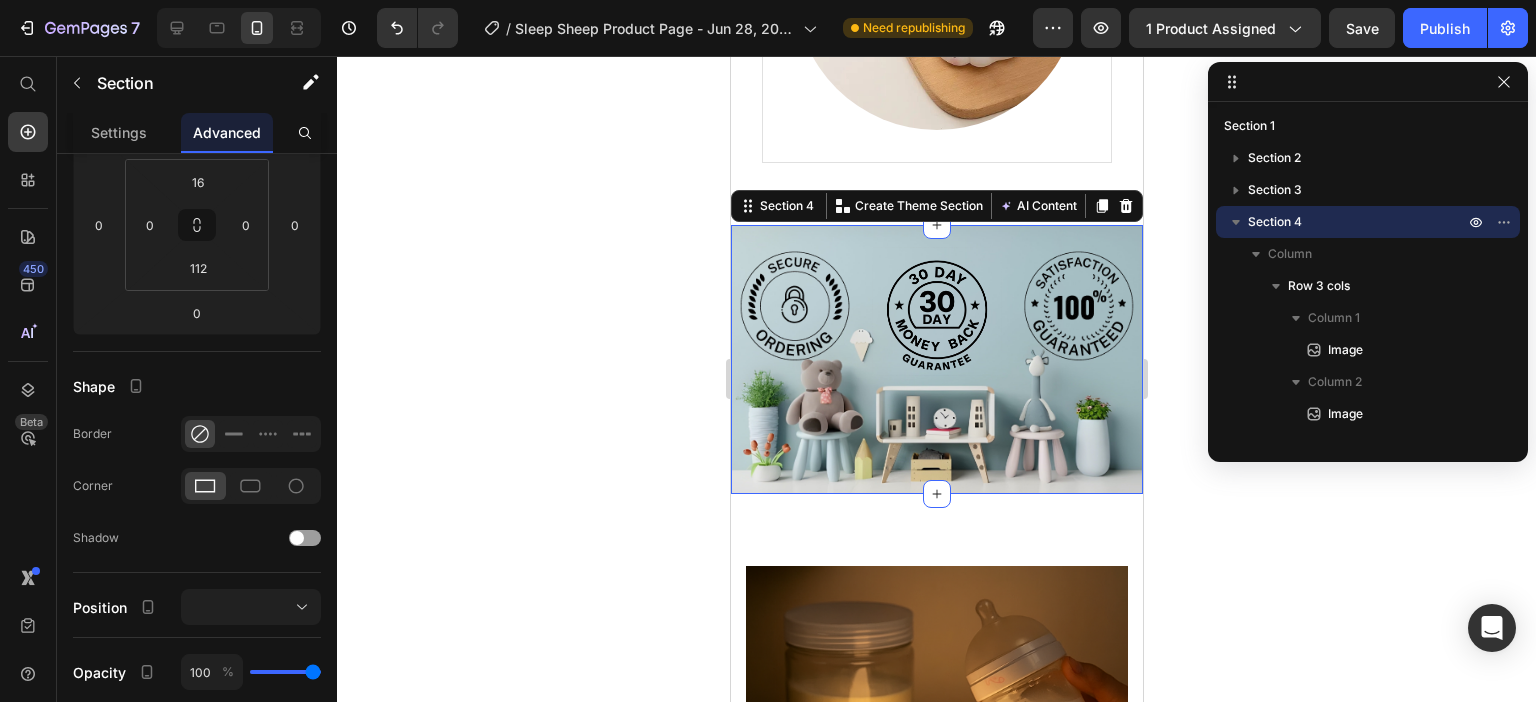 click 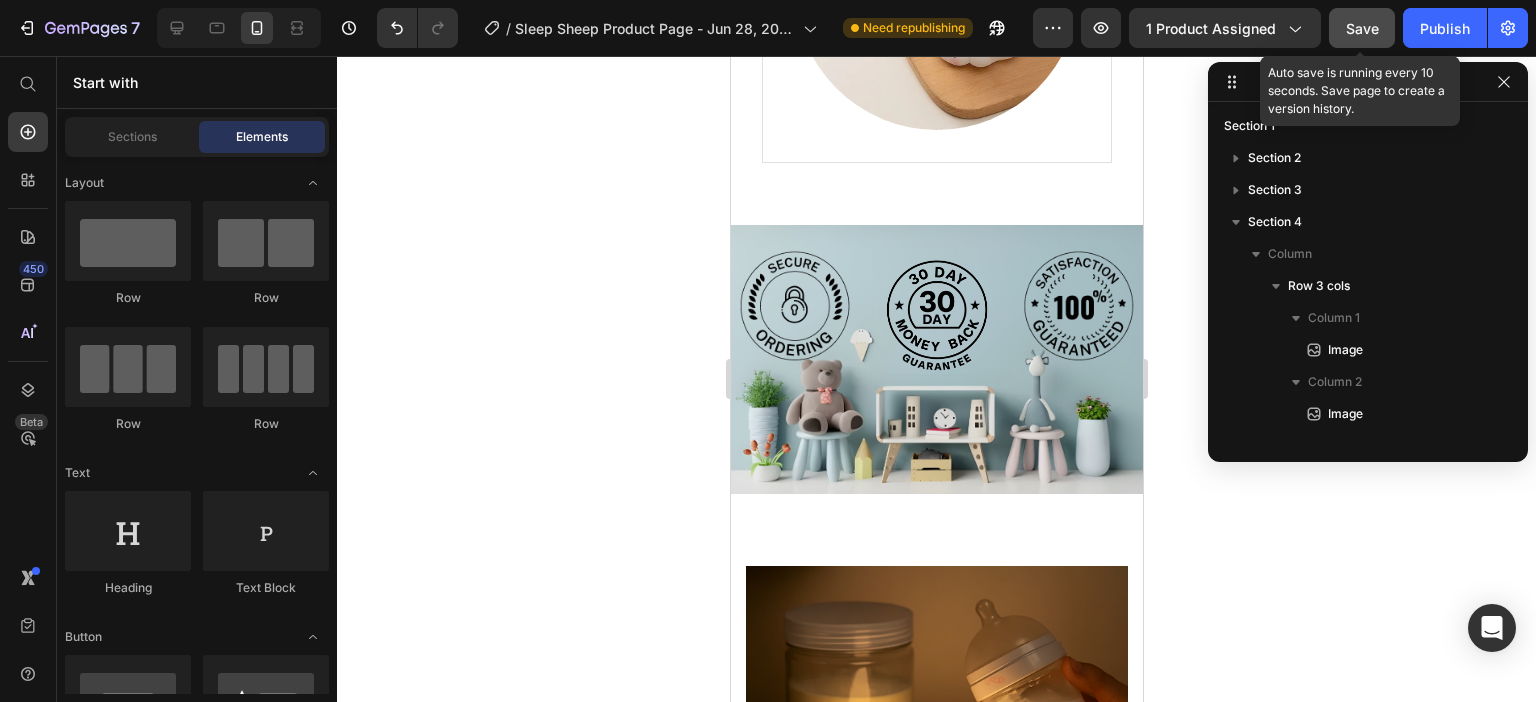 click on "Save" at bounding box center (1362, 28) 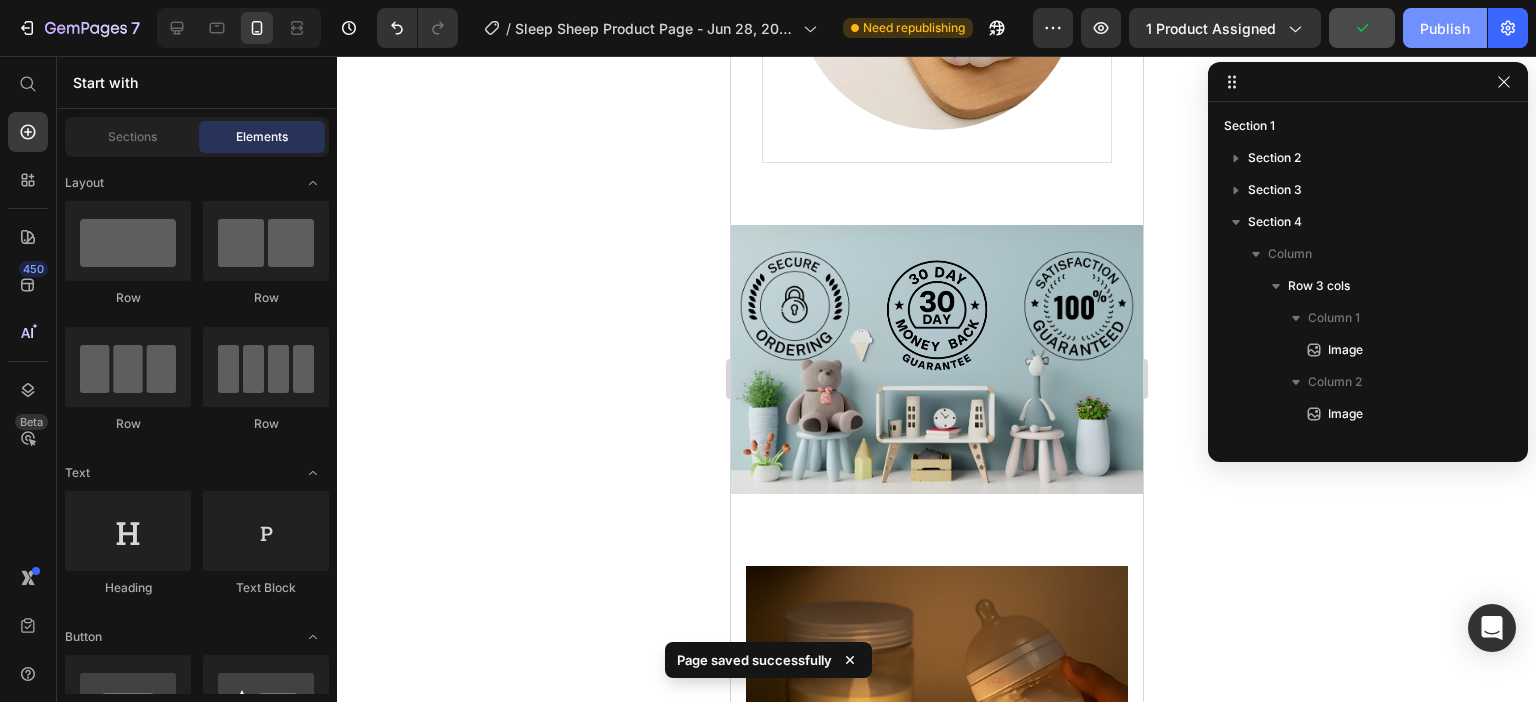 click on "Publish" at bounding box center [1445, 28] 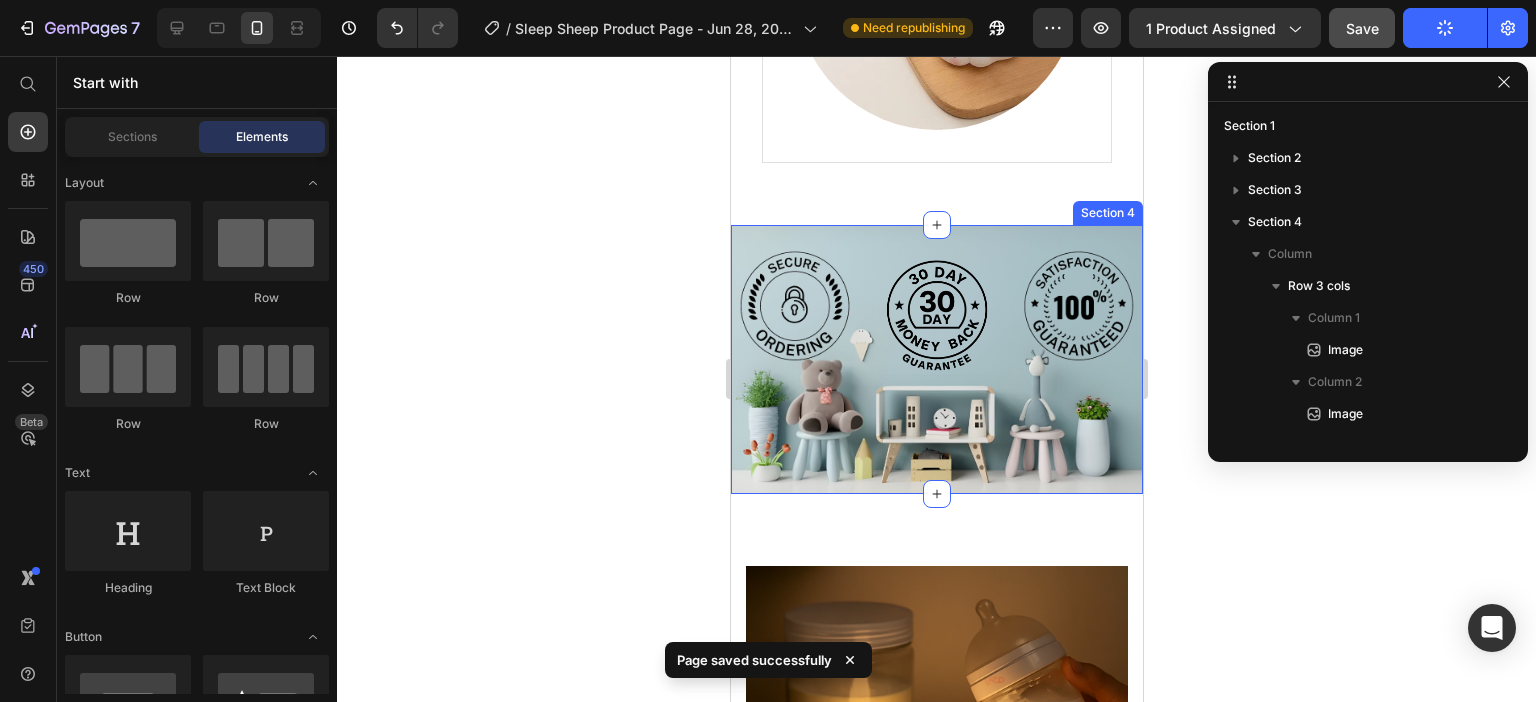 click on "Image Image Image Row Section 4" at bounding box center (936, 359) 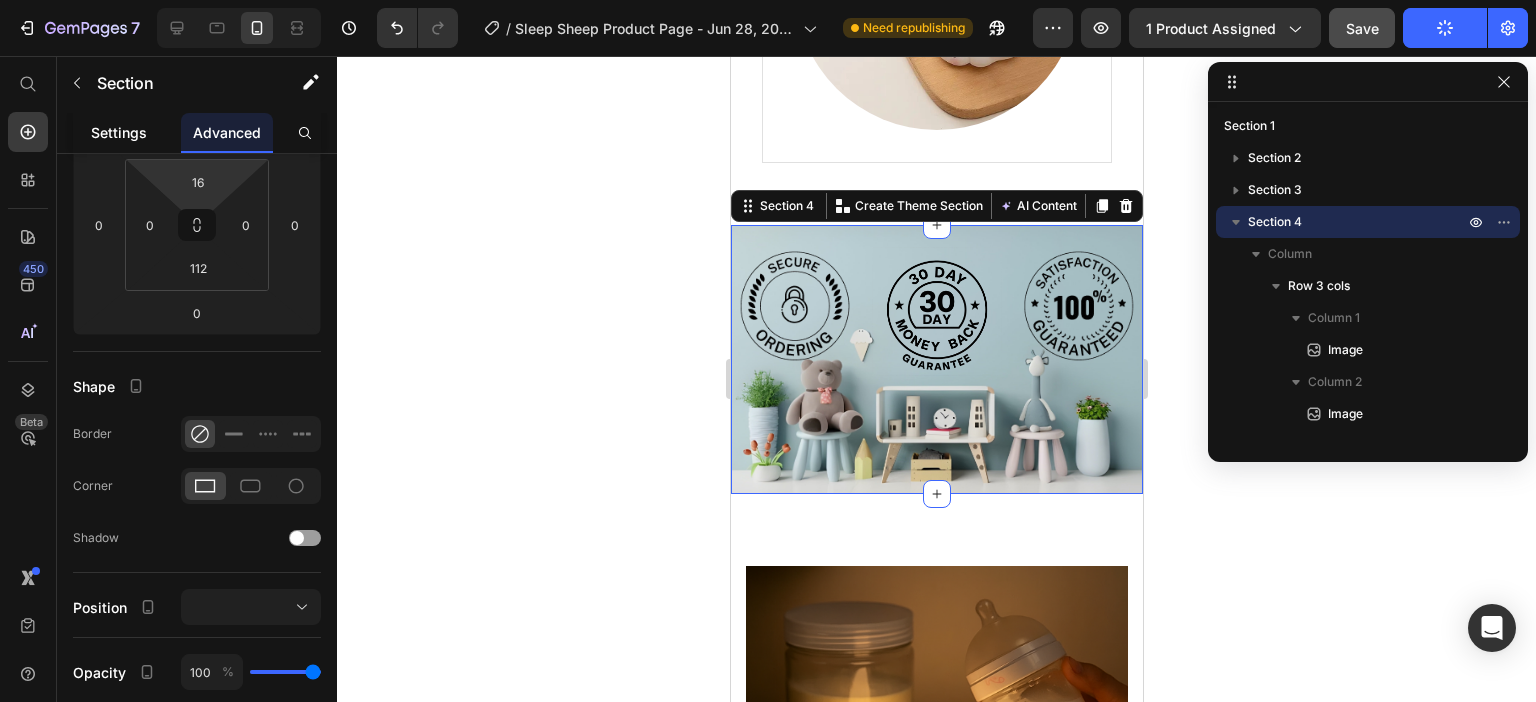 click on "Settings" 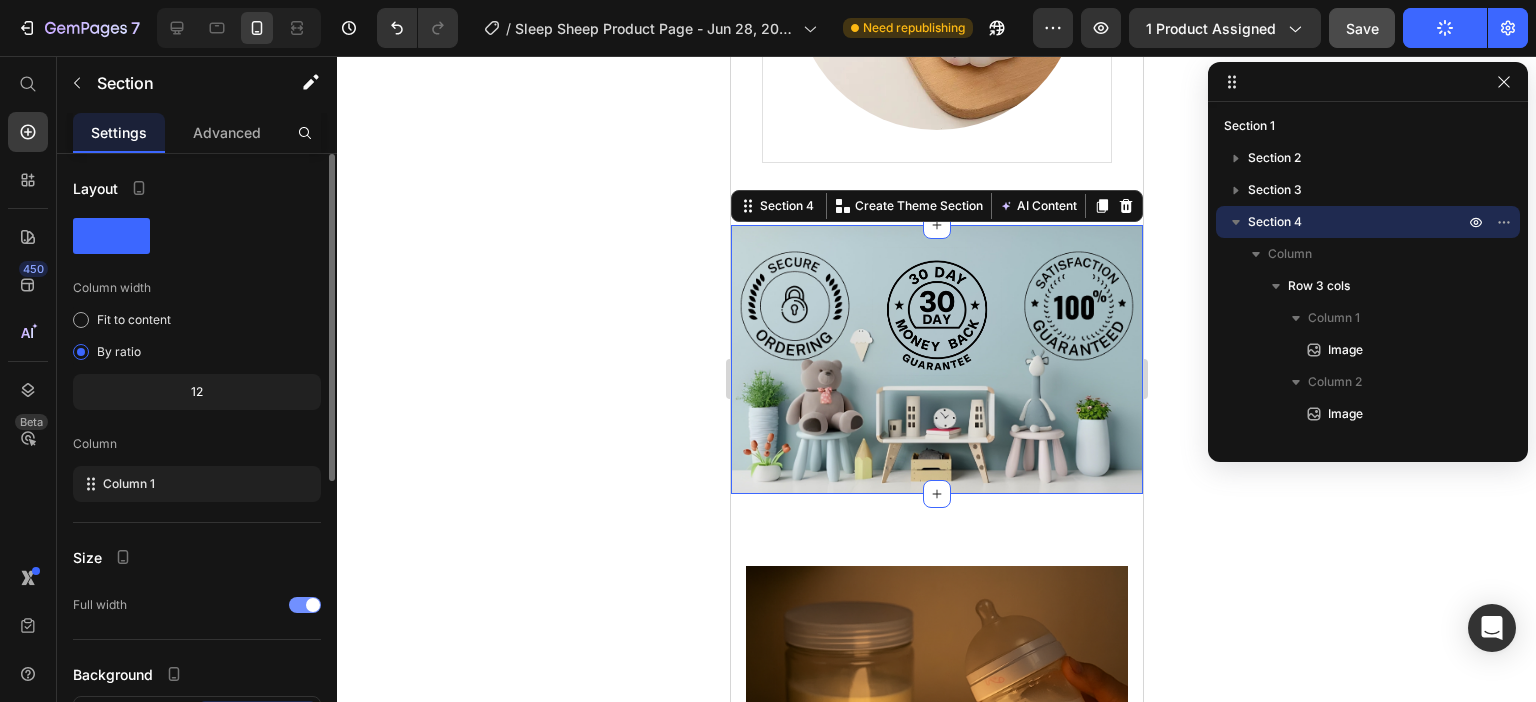 scroll, scrollTop: 100, scrollLeft: 0, axis: vertical 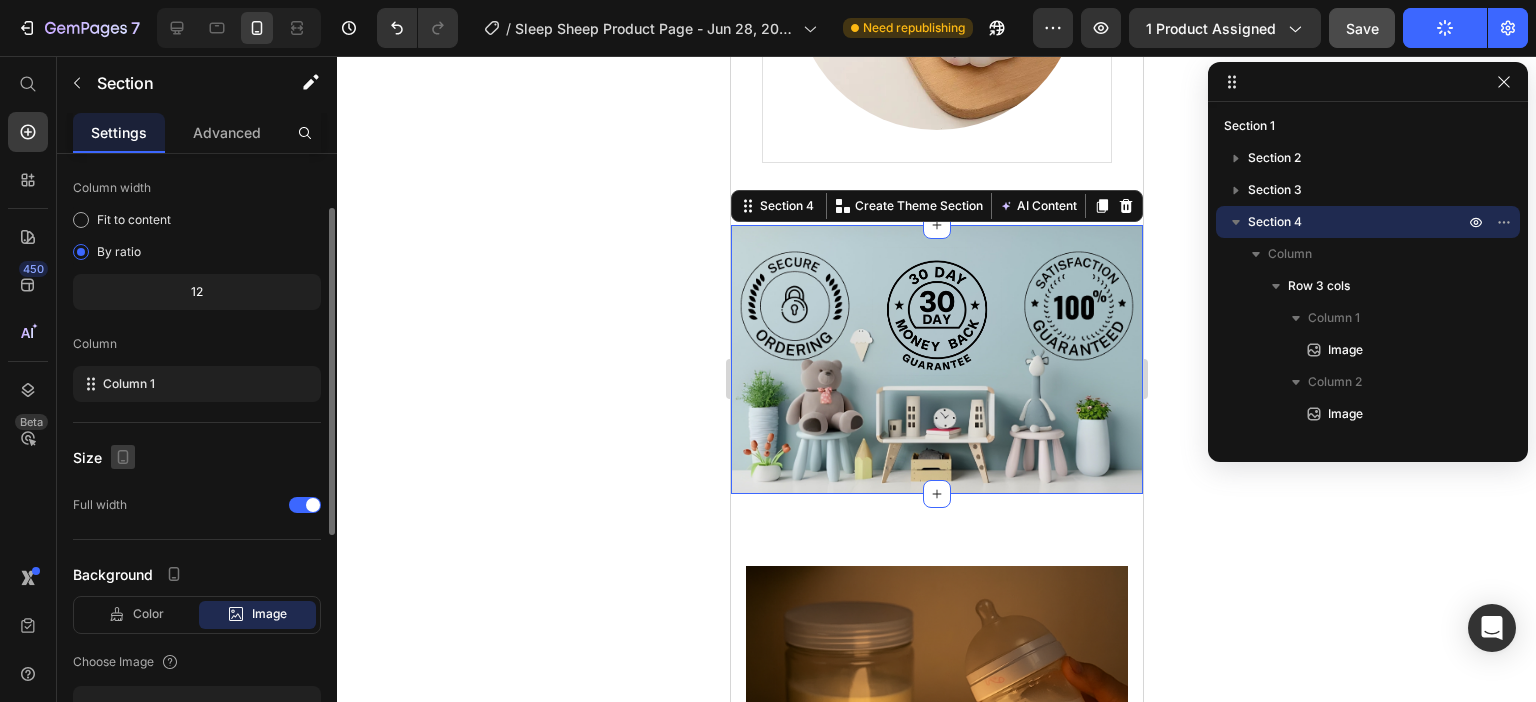 click 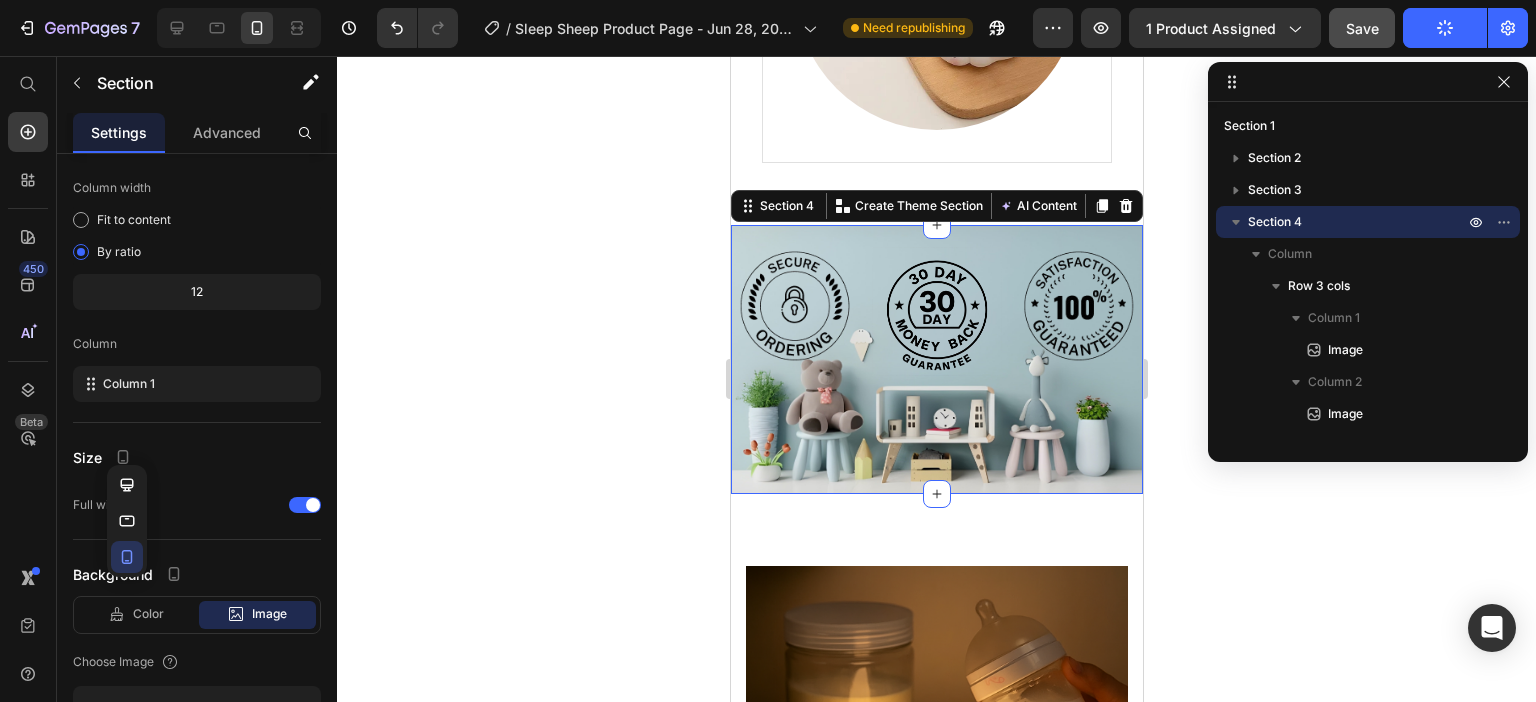 click 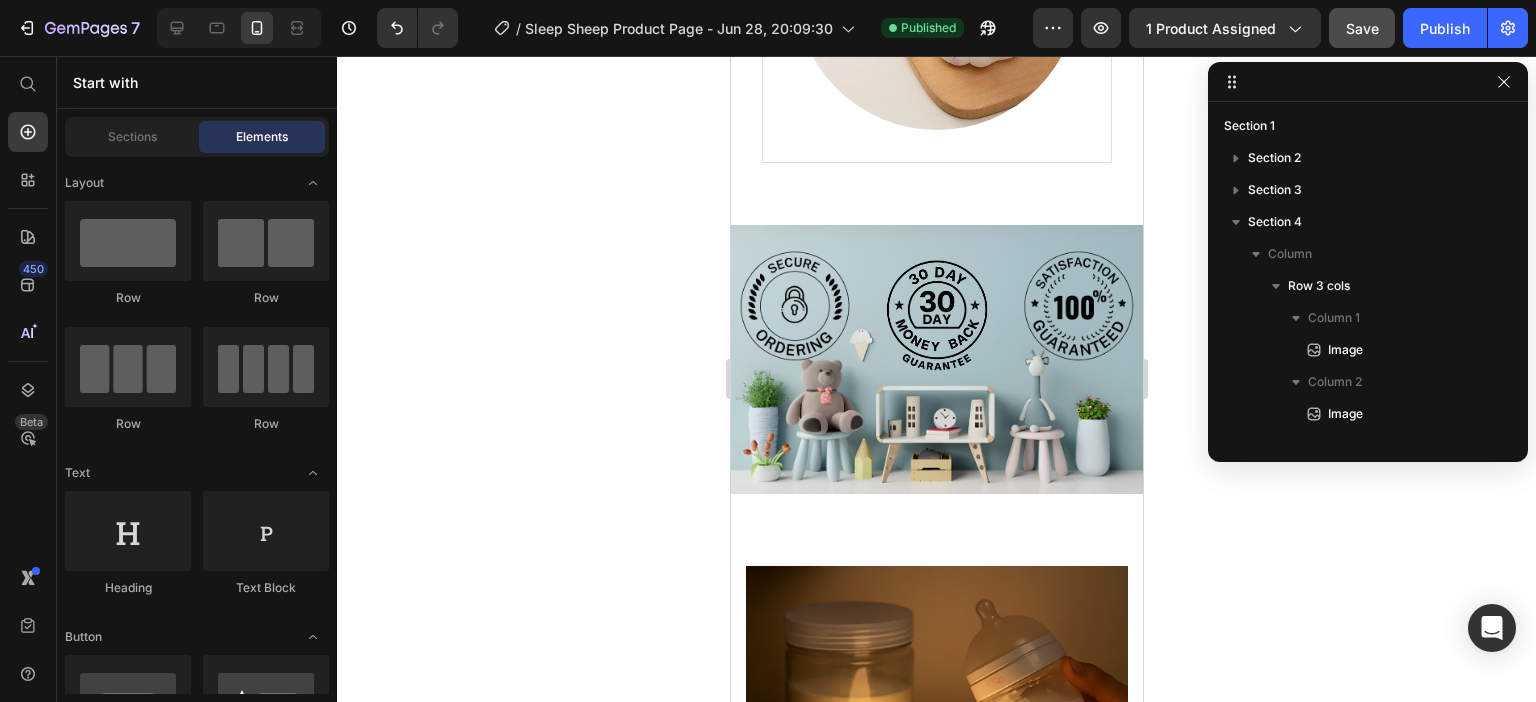 scroll, scrollTop: 3738, scrollLeft: 0, axis: vertical 